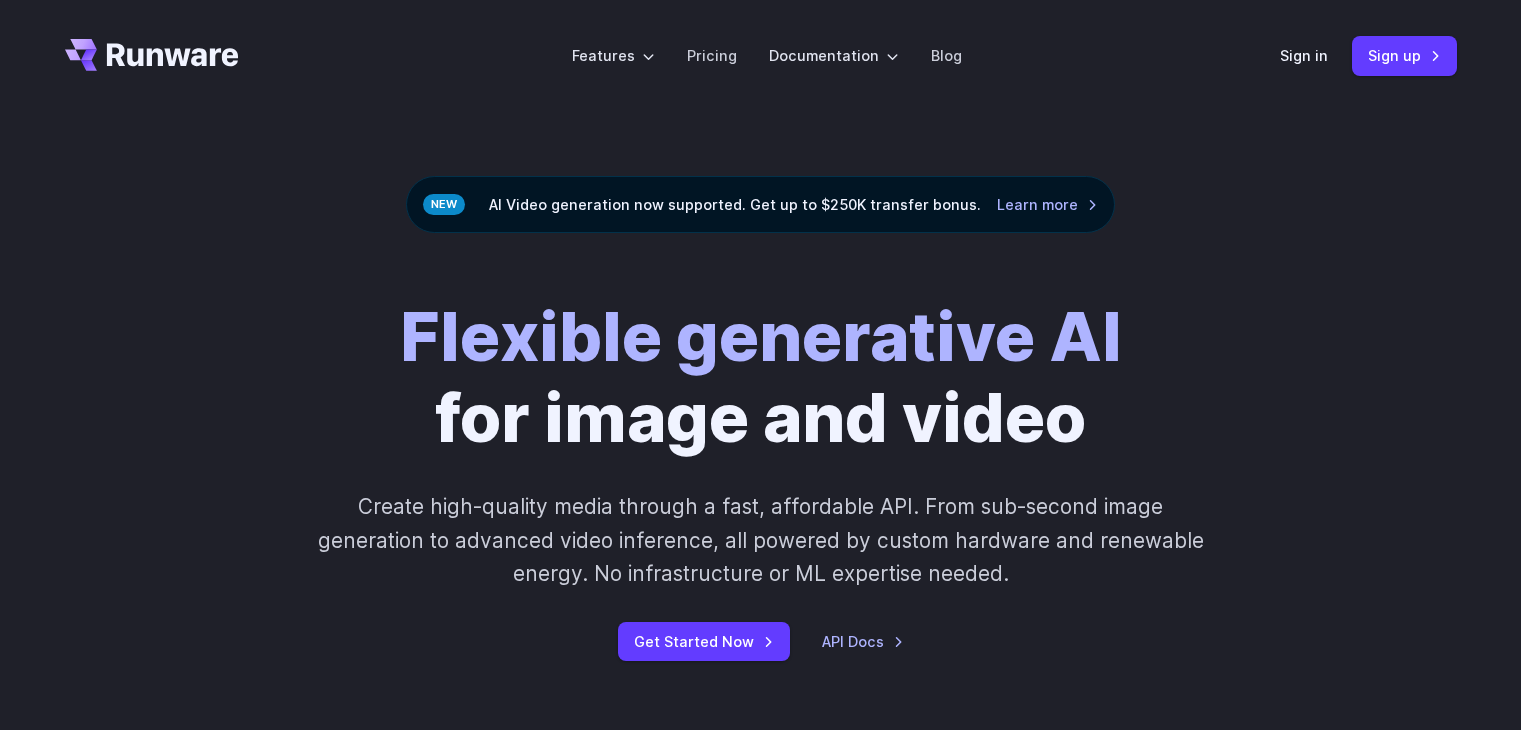 scroll, scrollTop: 0, scrollLeft: 0, axis: both 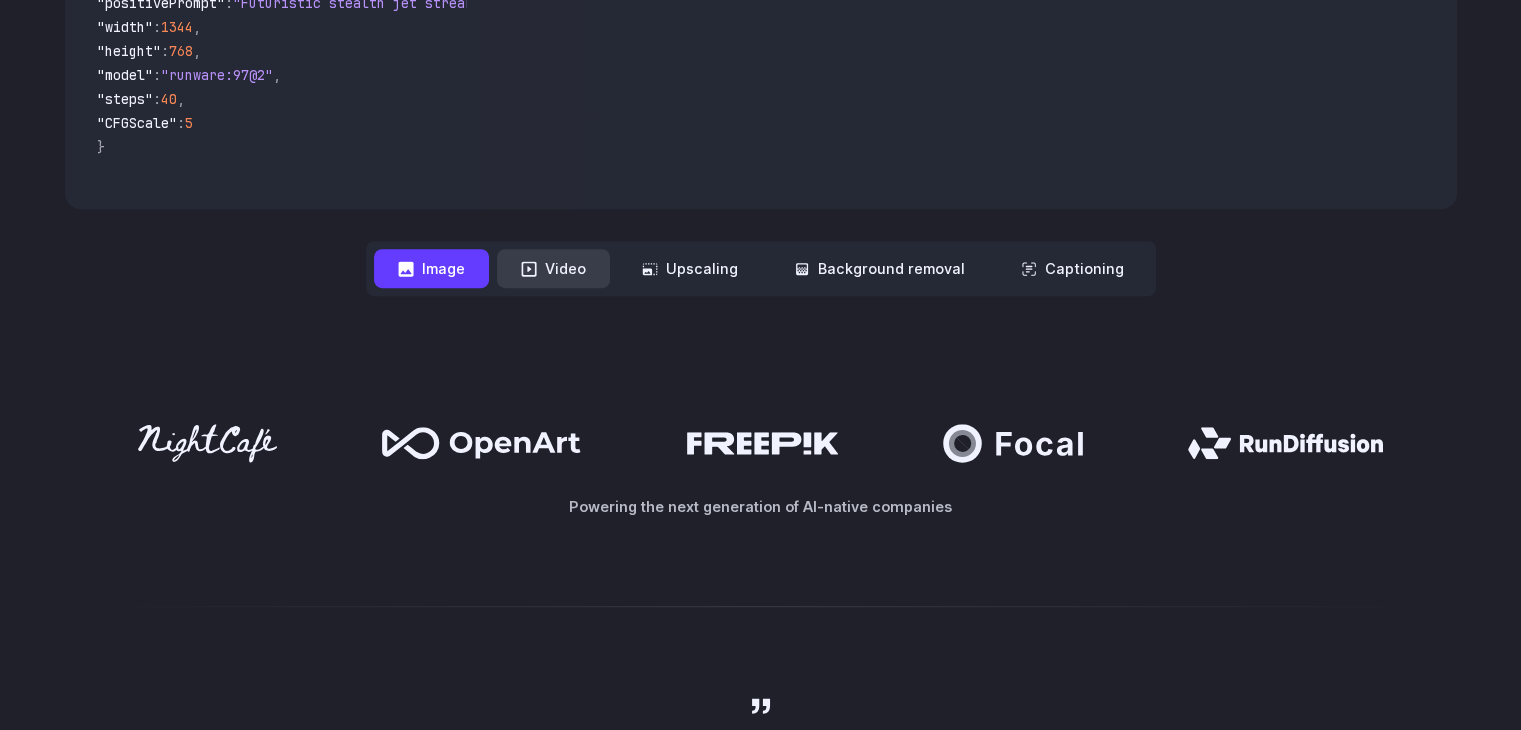 click on "Video" at bounding box center (553, 268) 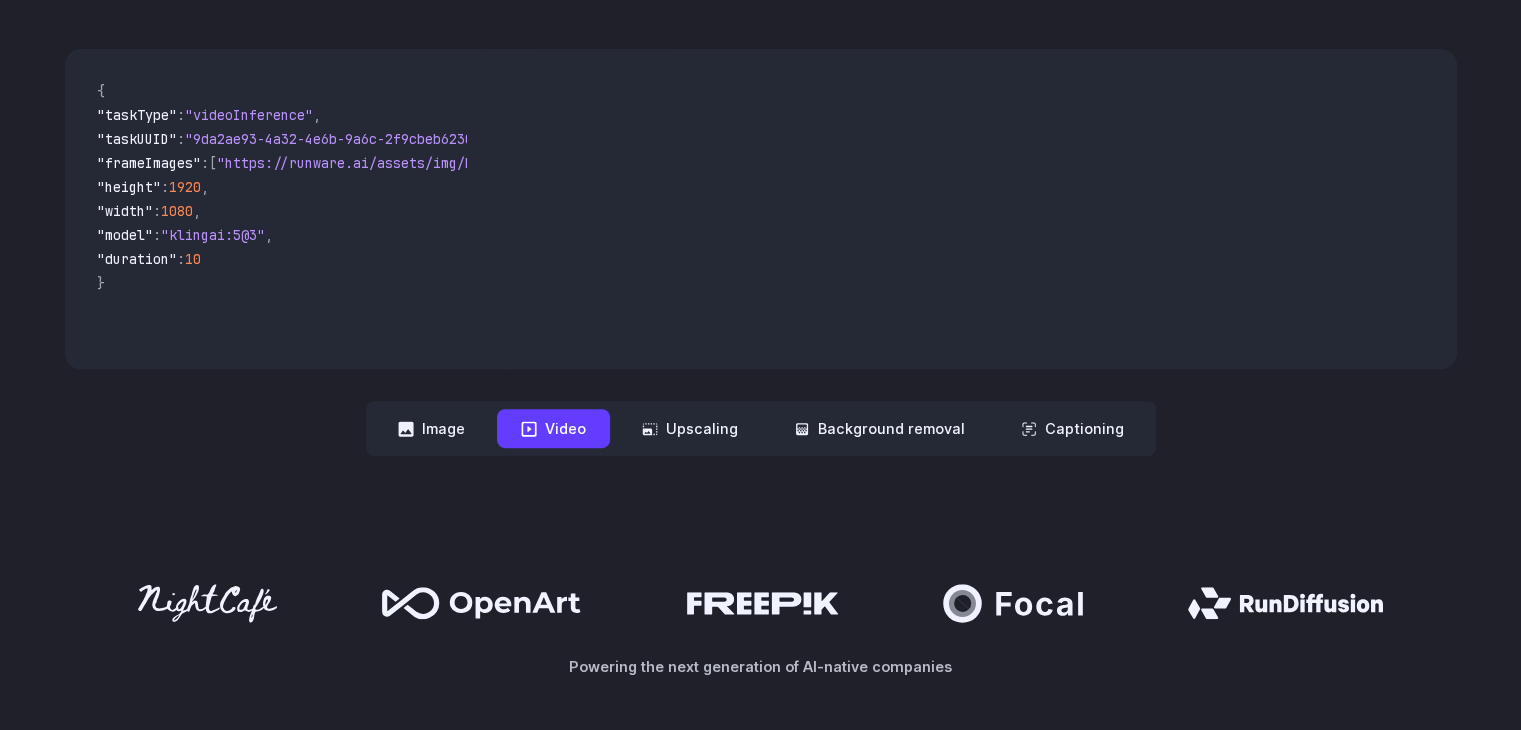 scroll, scrollTop: 500, scrollLeft: 0, axis: vertical 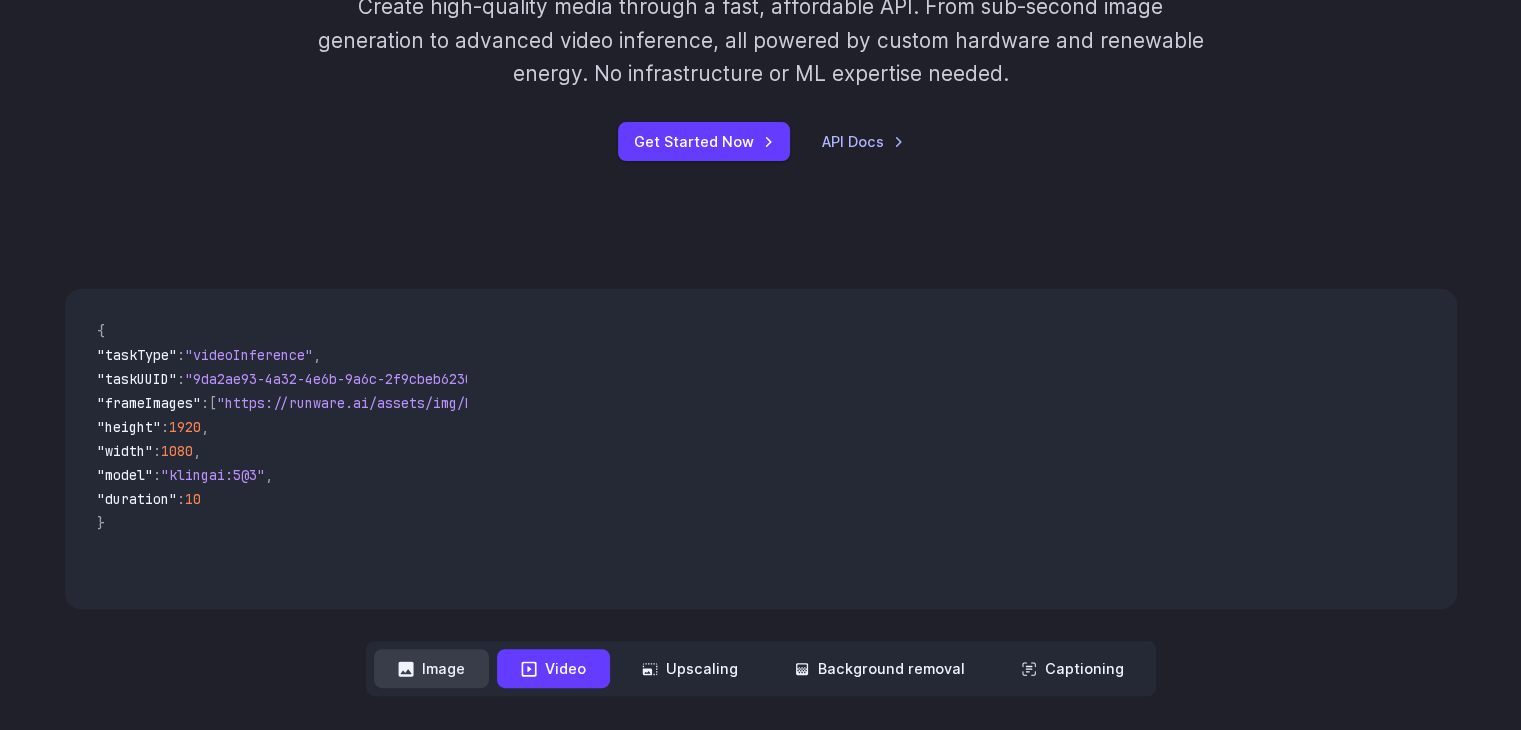 click on "Image" at bounding box center (431, 668) 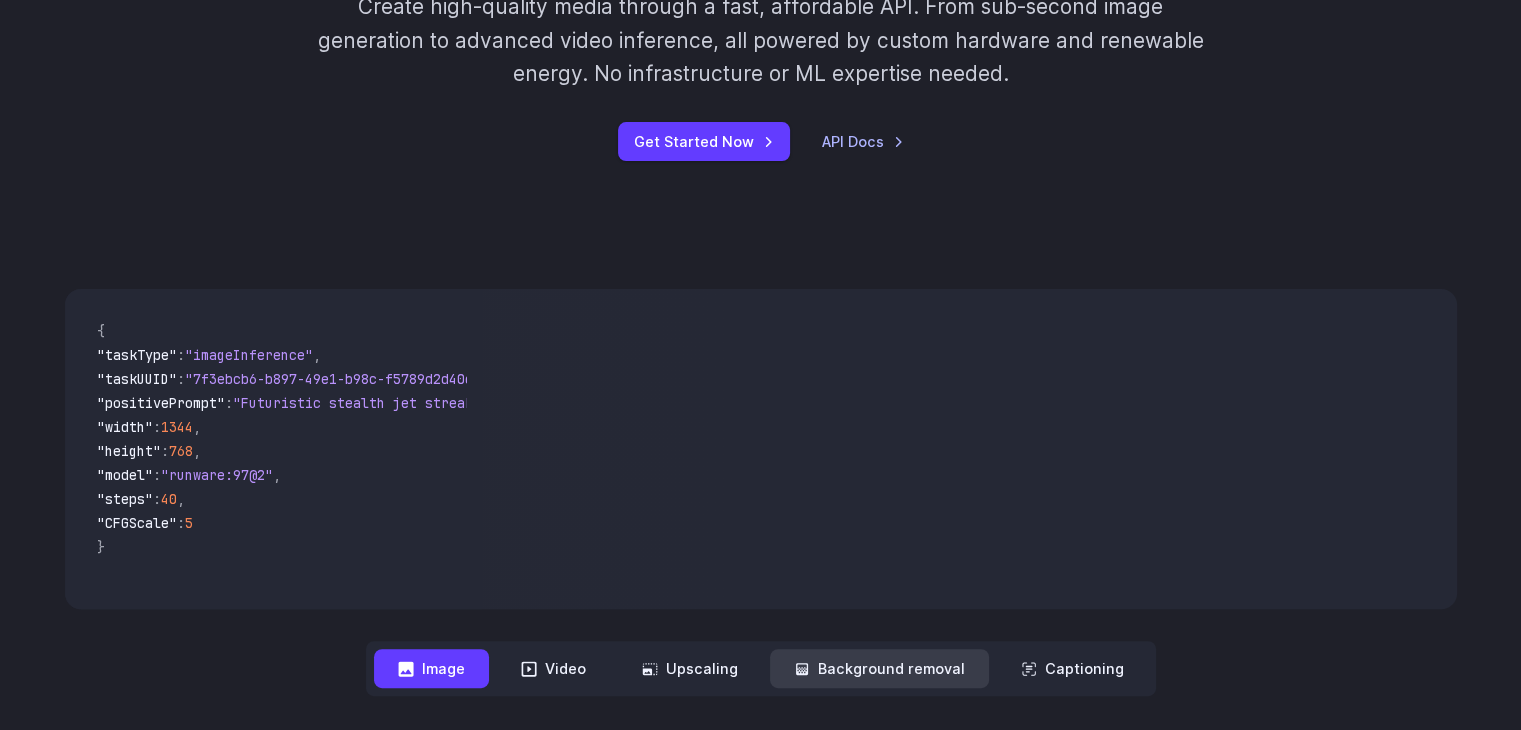 click on "Background removal" at bounding box center [879, 668] 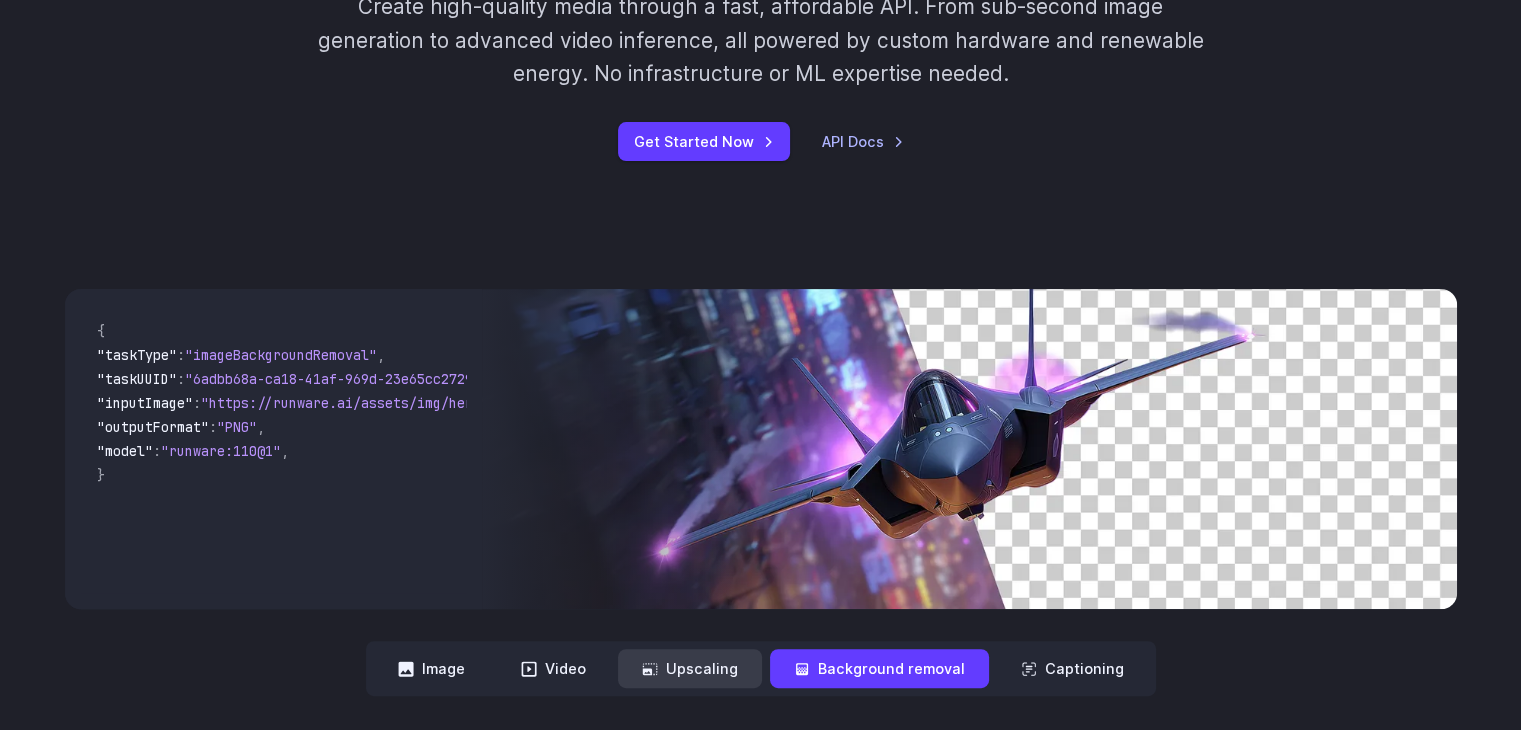 click on "Upscaling" at bounding box center [690, 668] 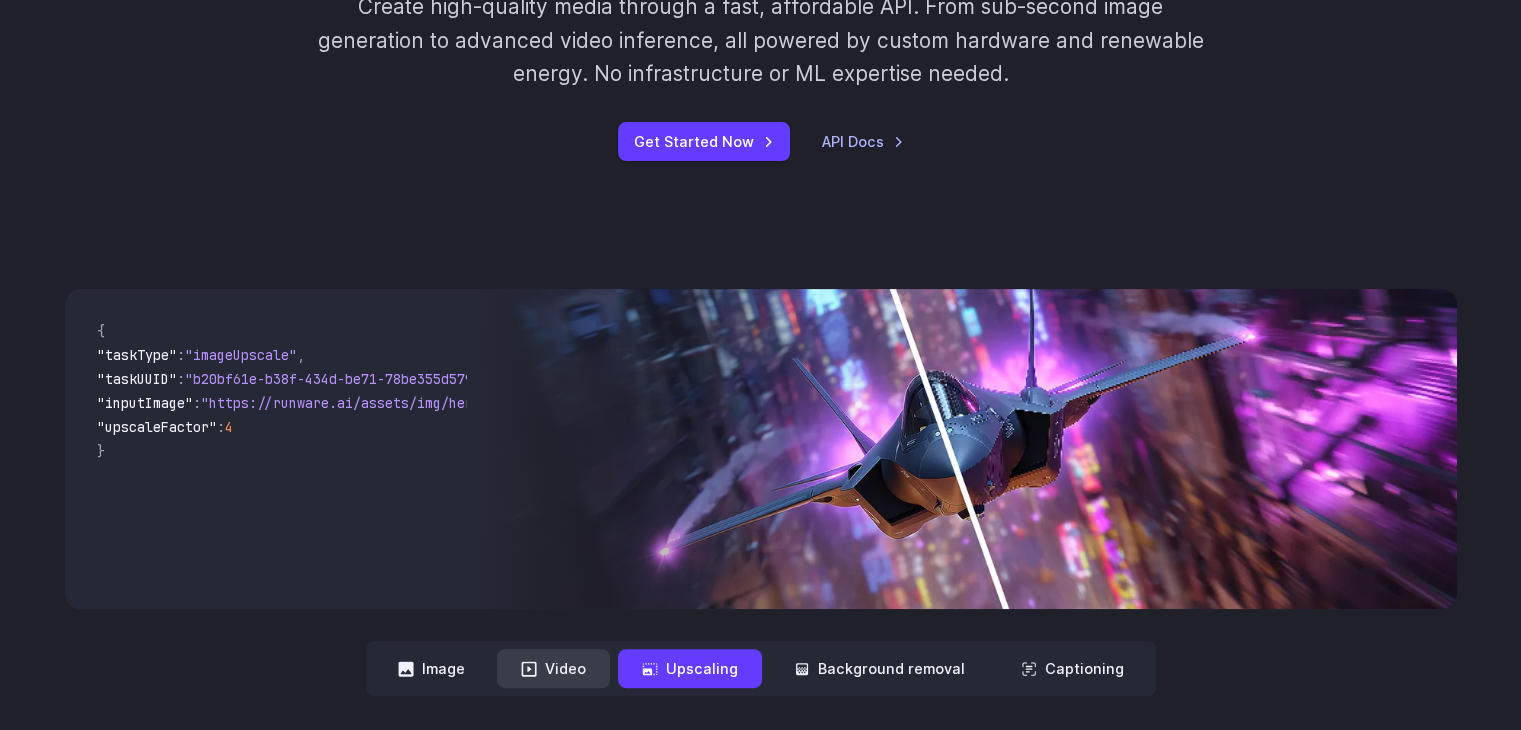 click on "Video" at bounding box center (553, 668) 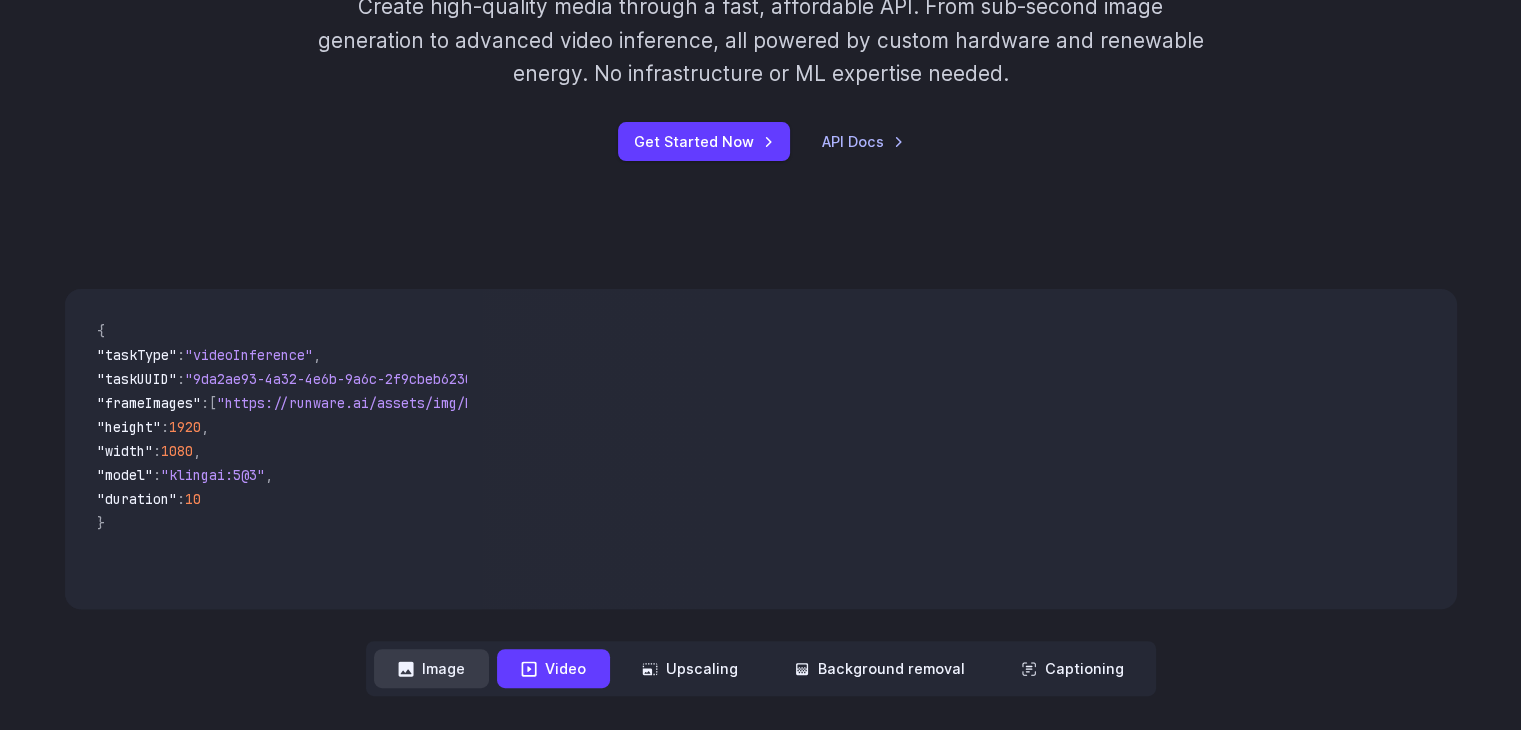 click on "Image" at bounding box center (431, 668) 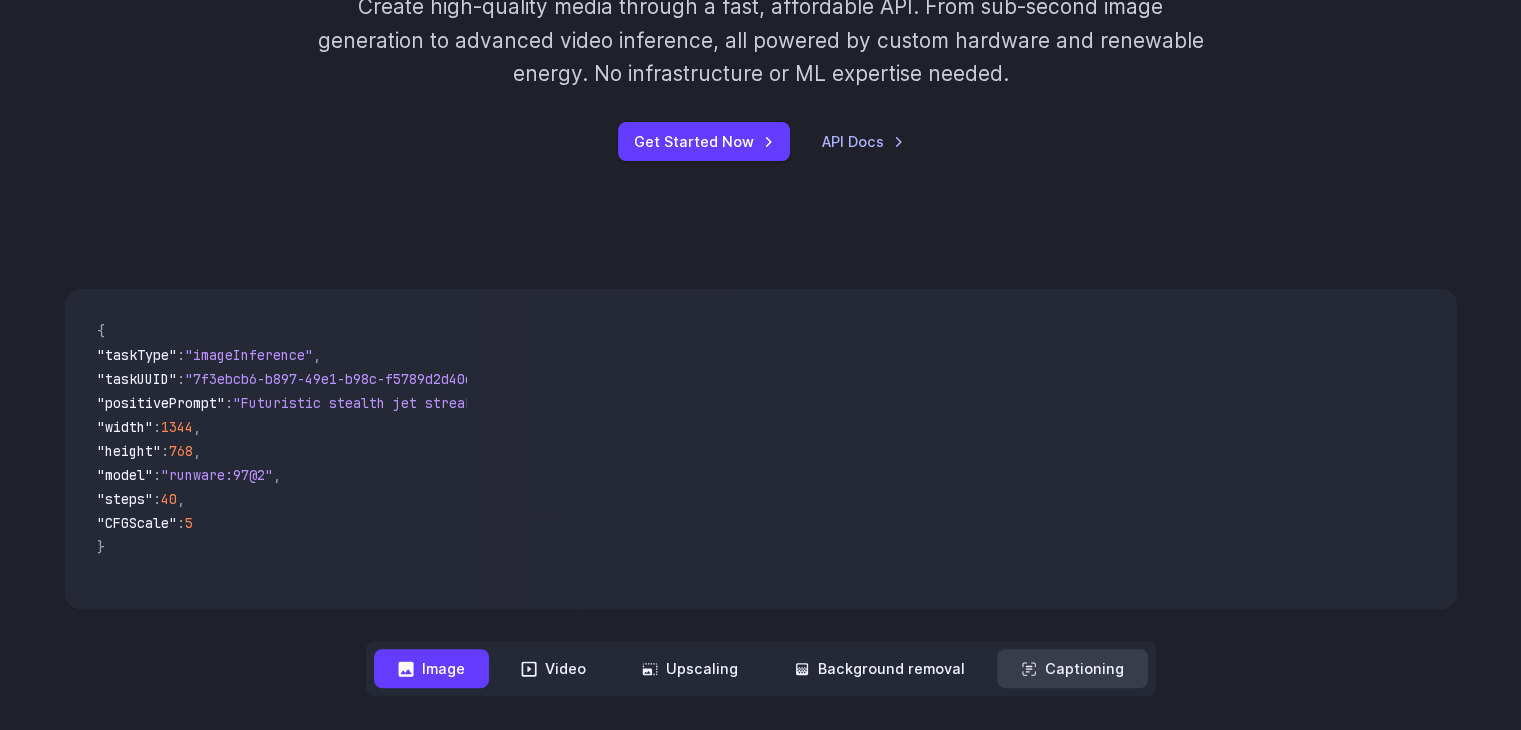 click on "Captioning" at bounding box center (1072, 668) 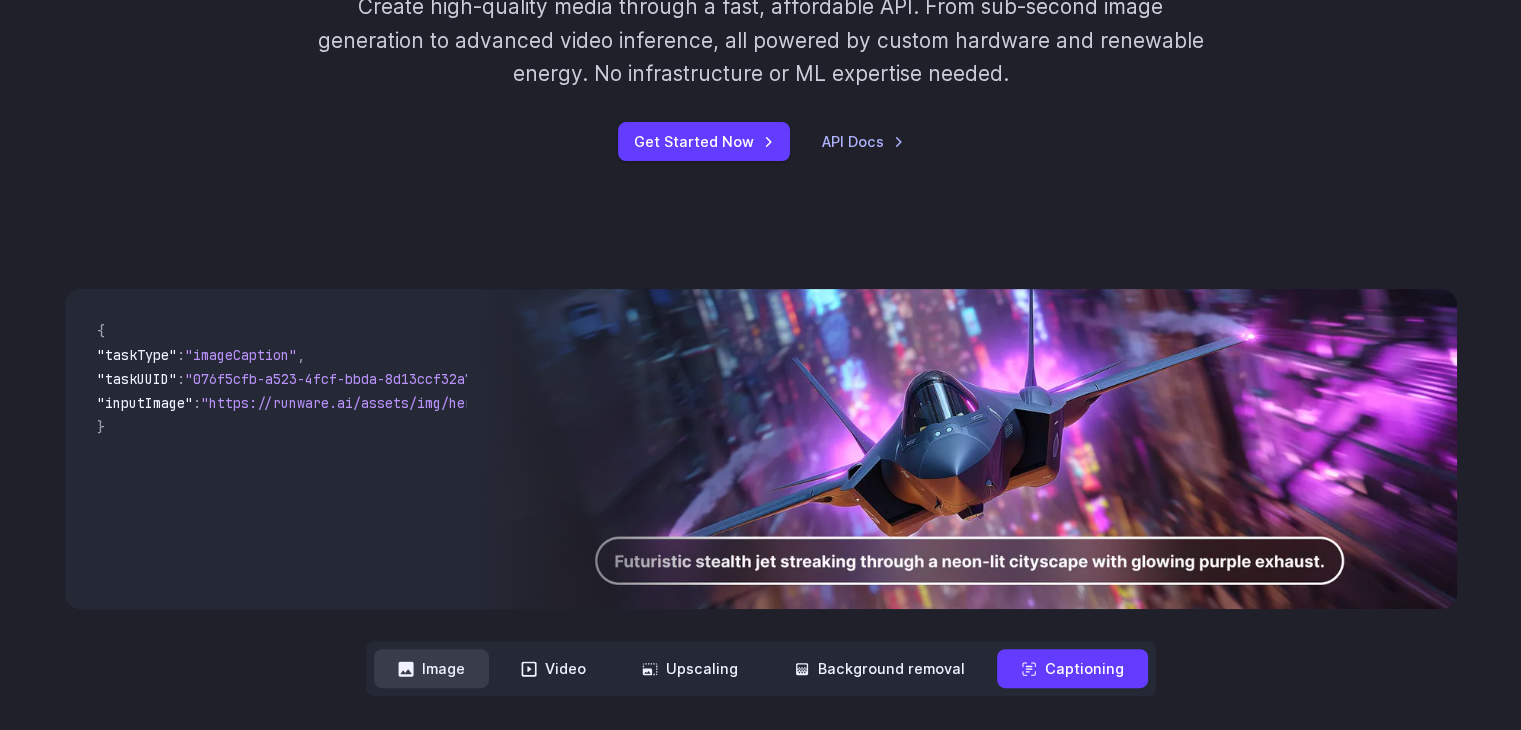 click on "Image" at bounding box center [431, 668] 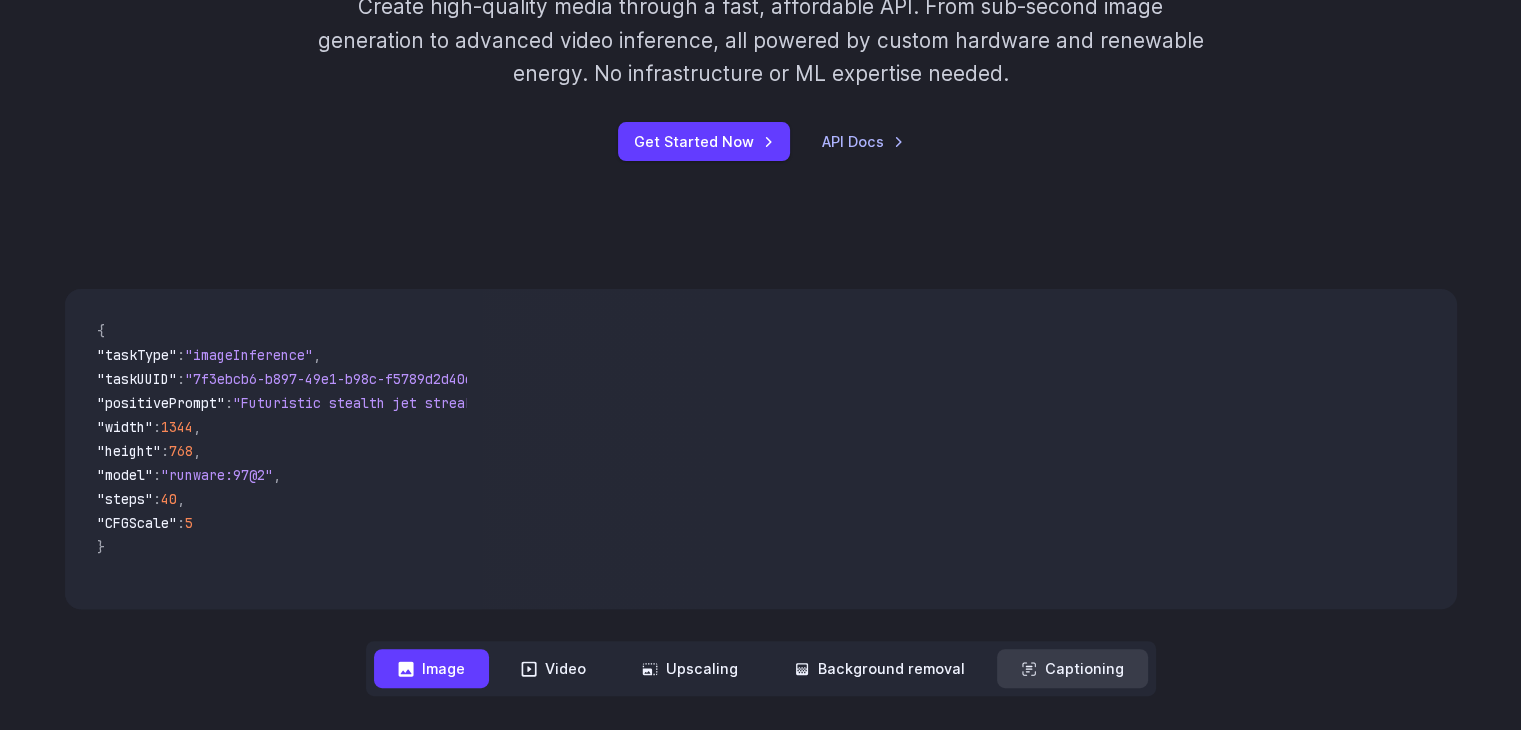 click on "Captioning" at bounding box center [1072, 668] 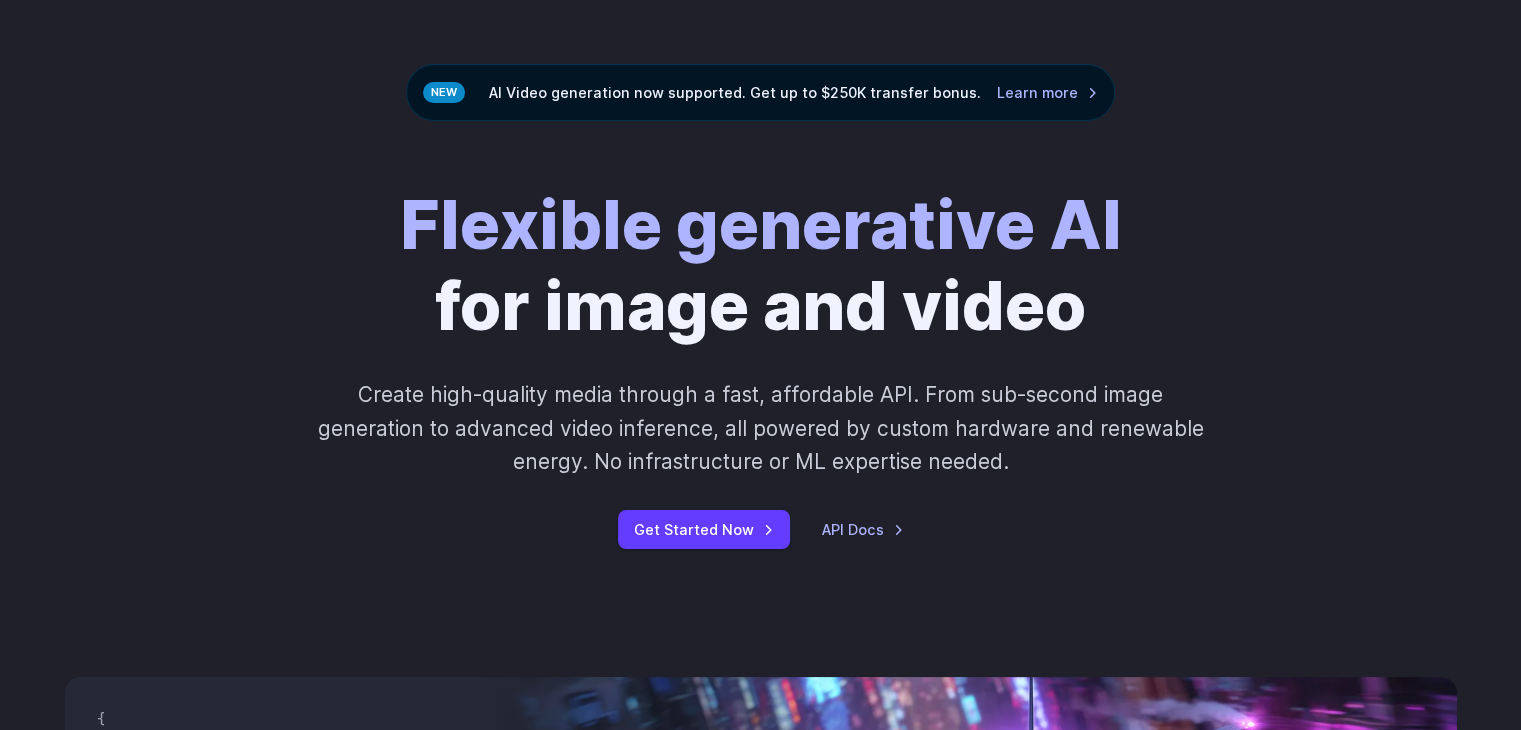 scroll, scrollTop: 100, scrollLeft: 0, axis: vertical 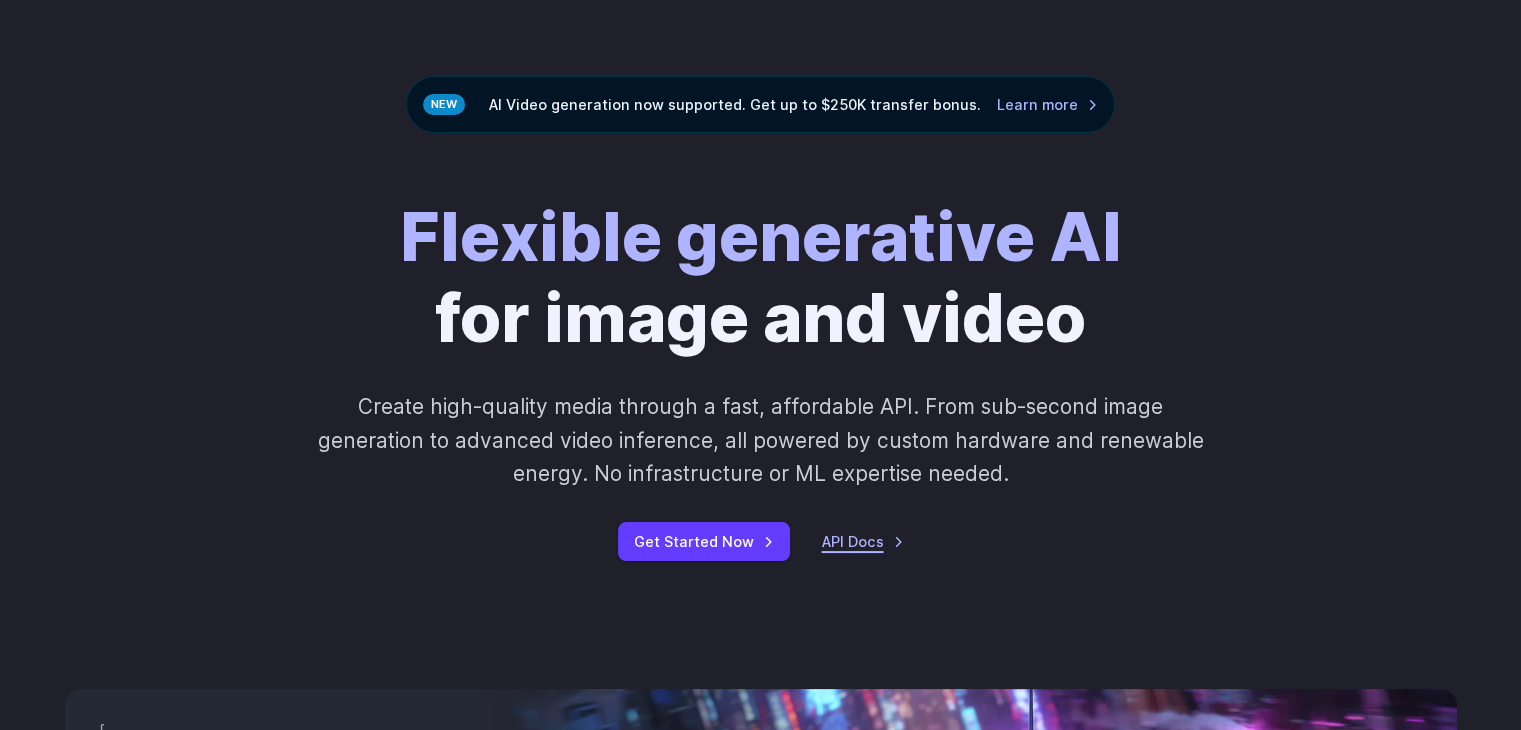 click on "API Docs" at bounding box center [863, 541] 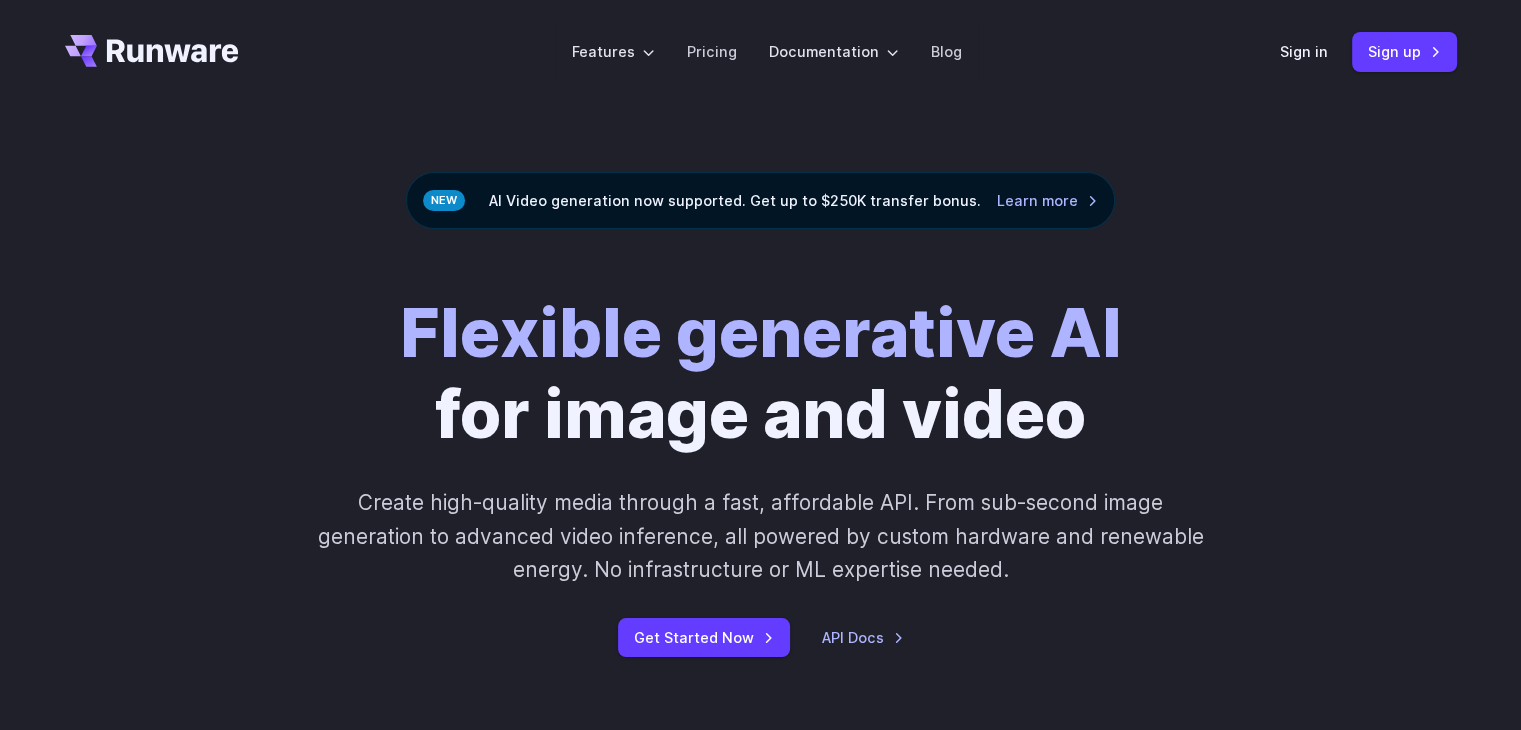 scroll, scrollTop: 0, scrollLeft: 0, axis: both 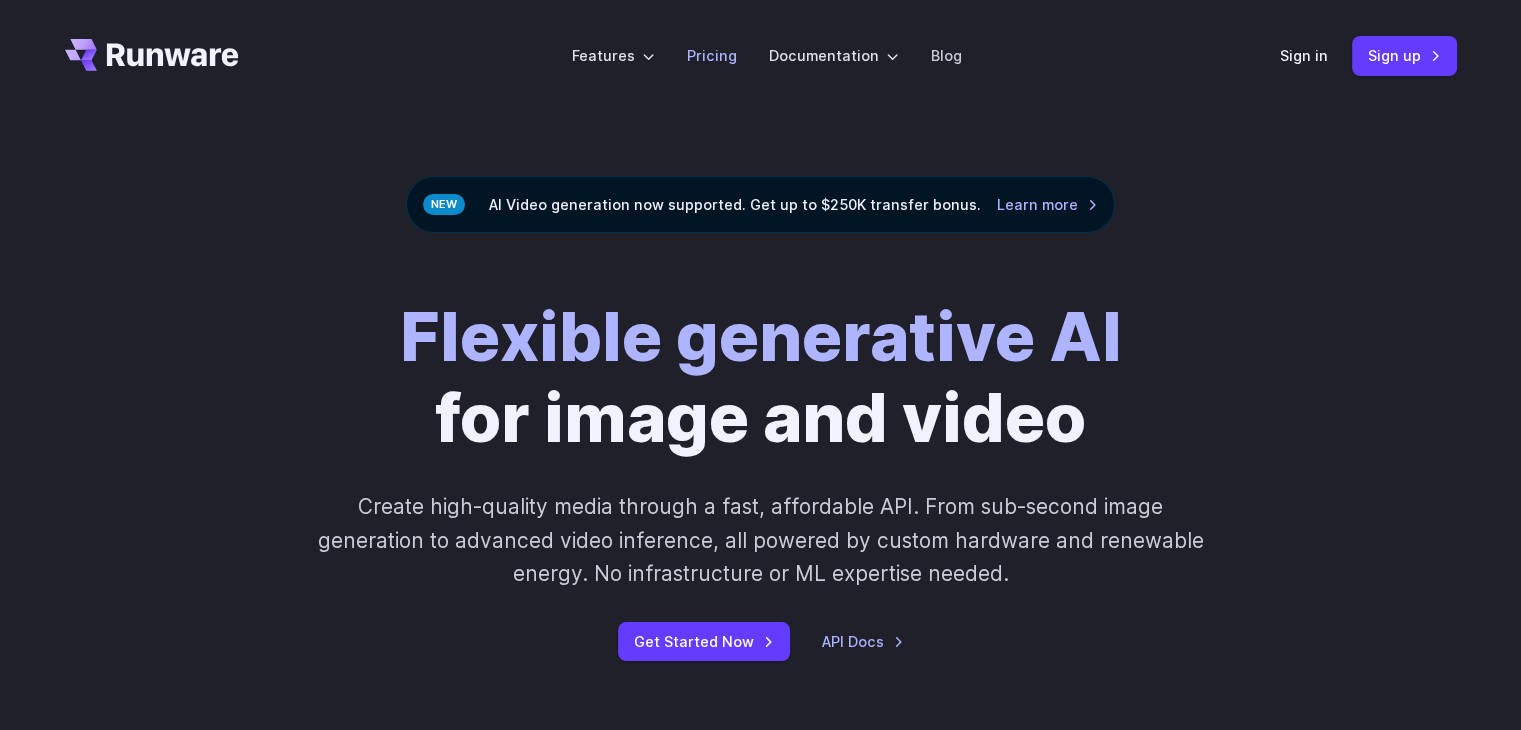 click on "Pricing" at bounding box center [712, 55] 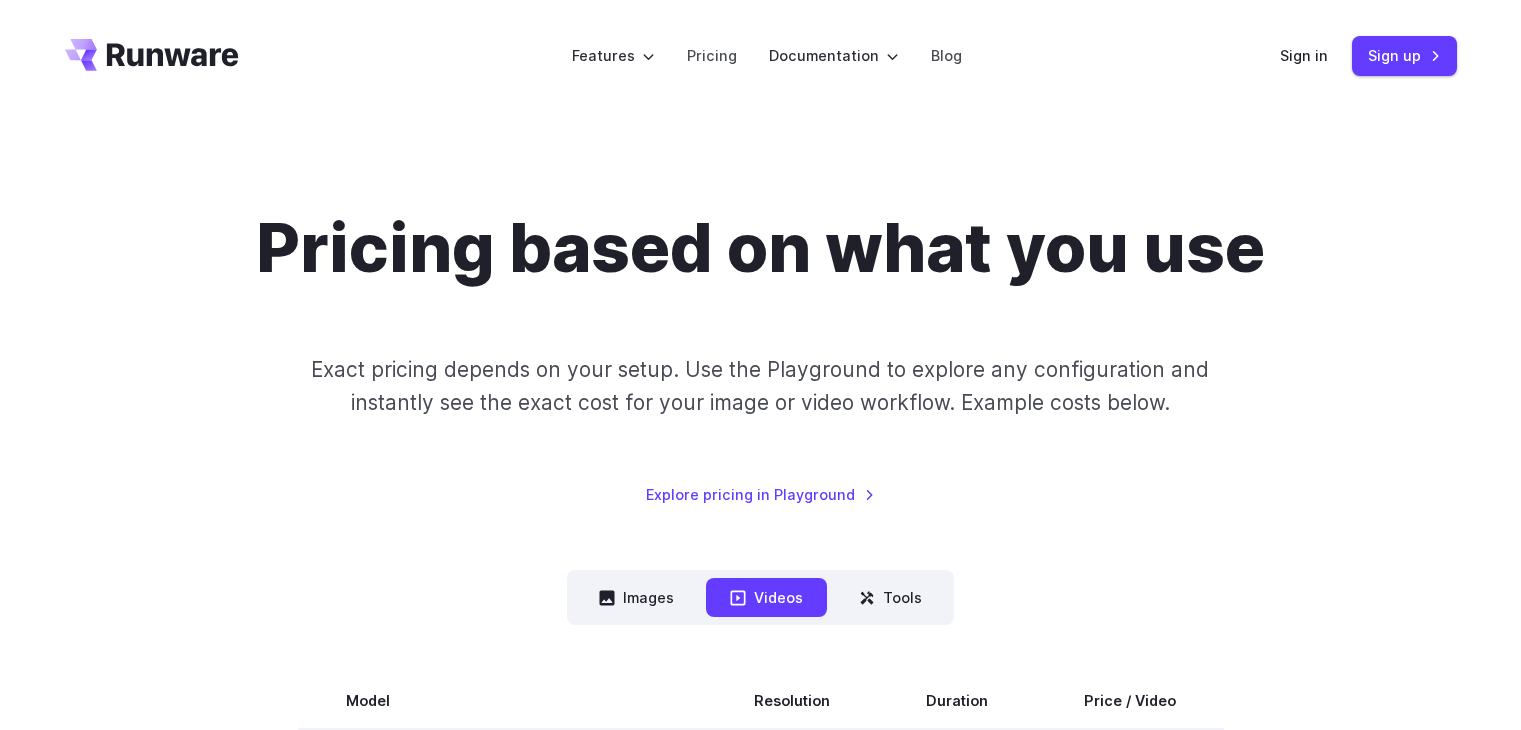 scroll, scrollTop: 0, scrollLeft: 0, axis: both 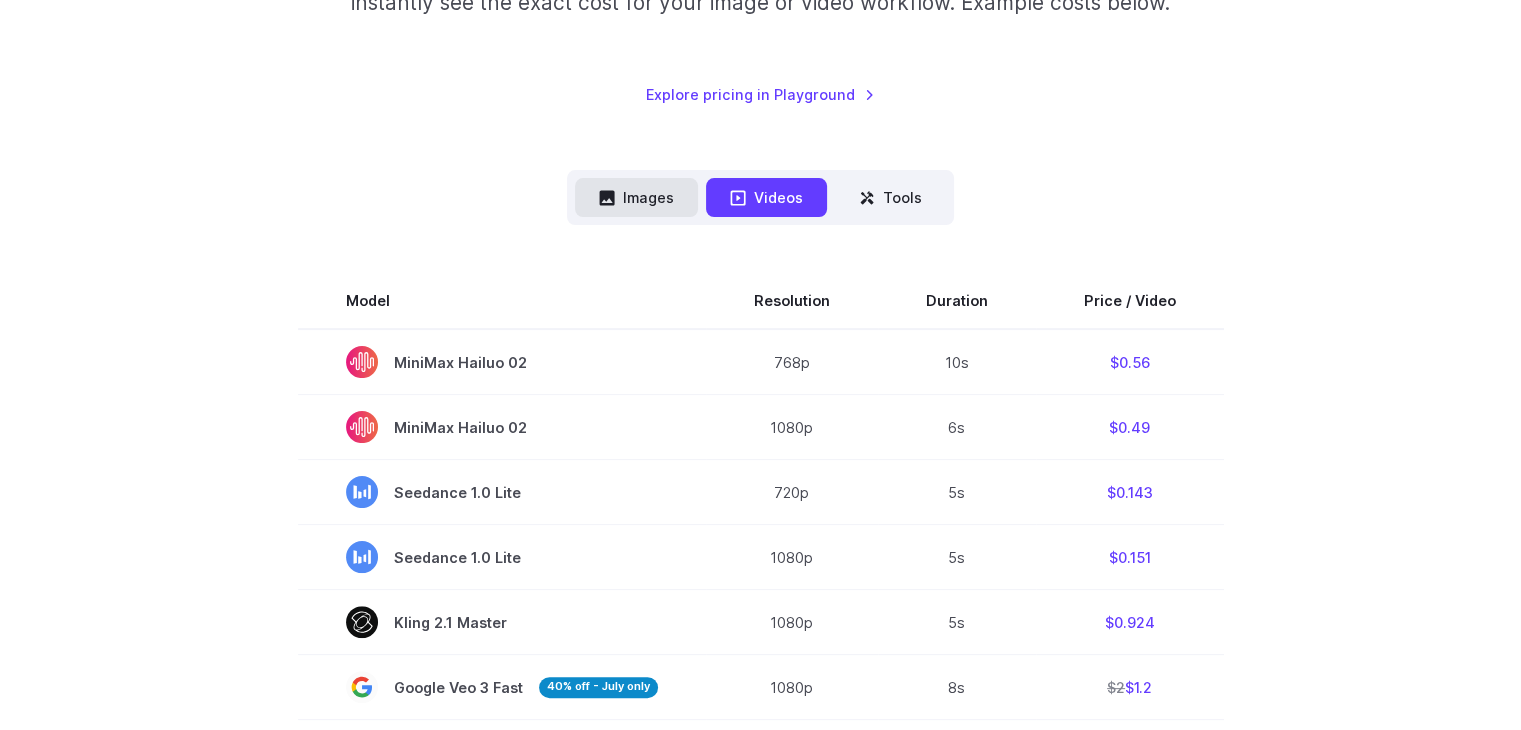 click on "Images" at bounding box center [636, 197] 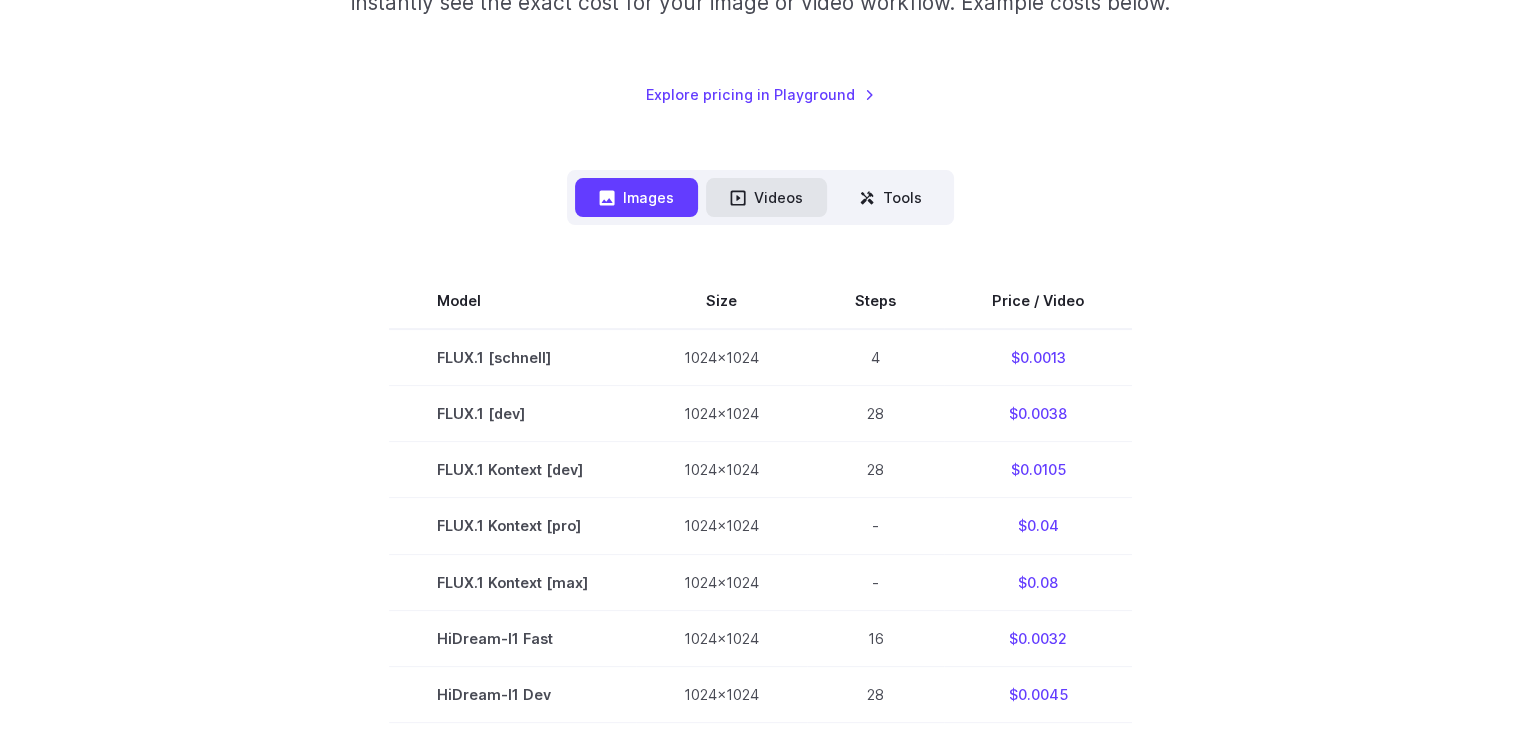 click on "Videos" at bounding box center [766, 197] 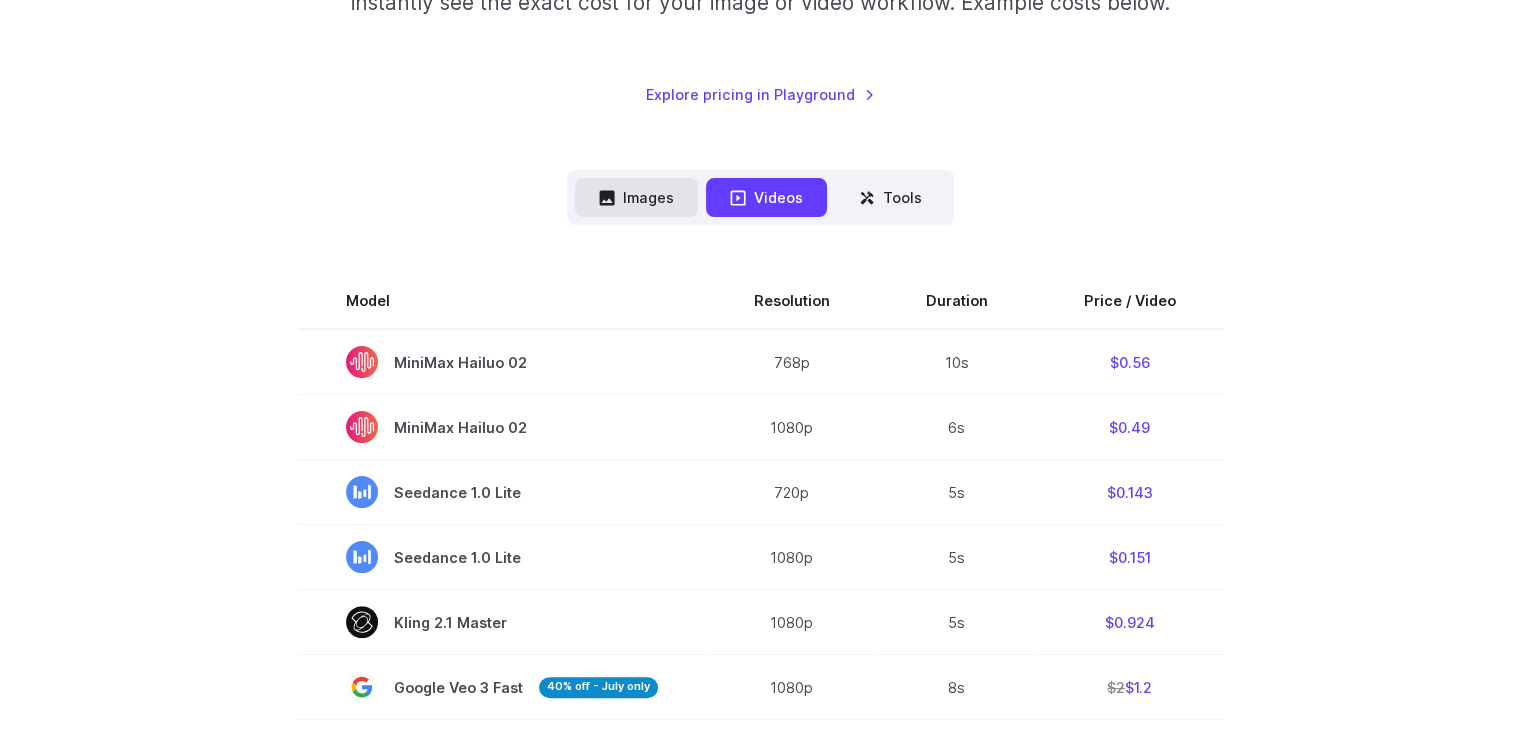 click on "Images" at bounding box center (636, 197) 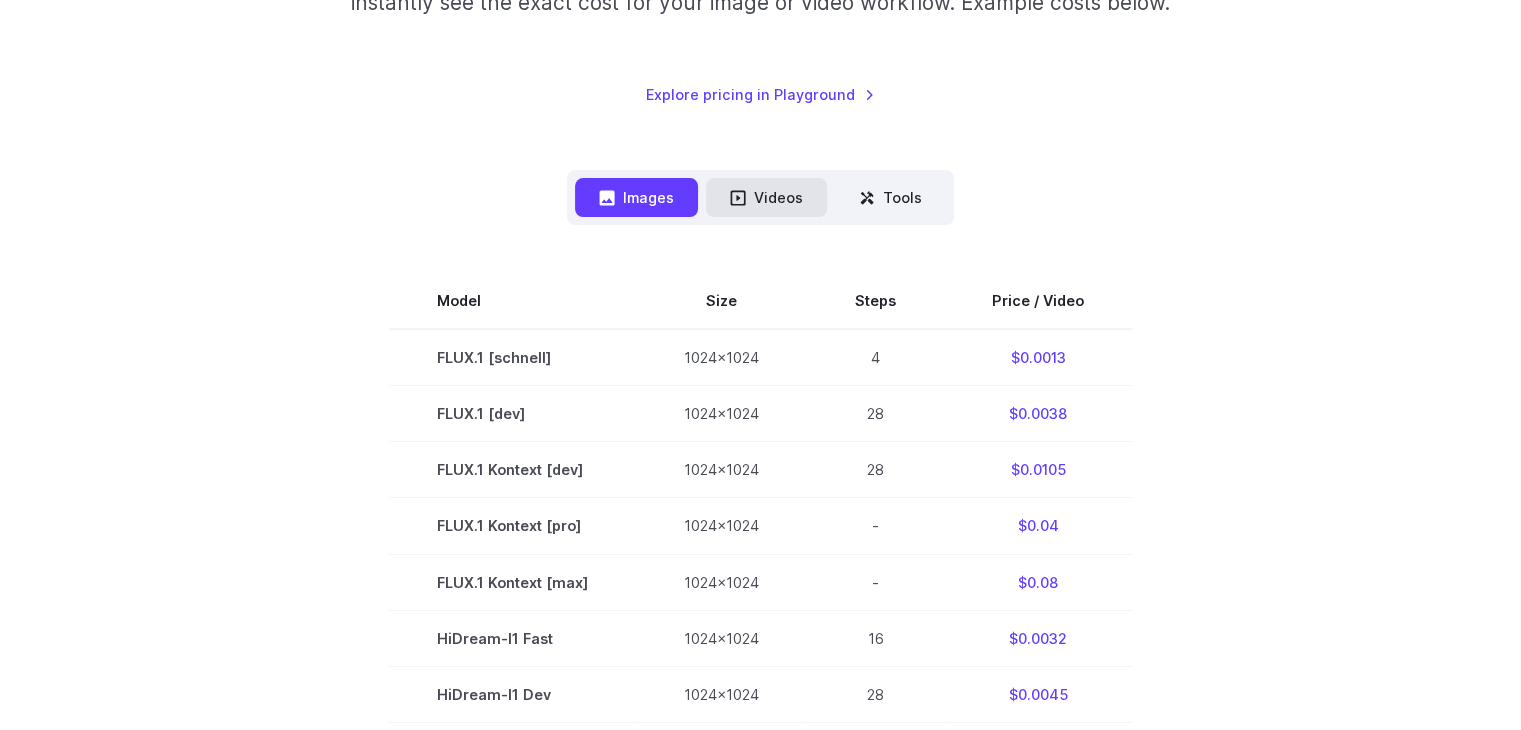 click on "Videos" at bounding box center [766, 197] 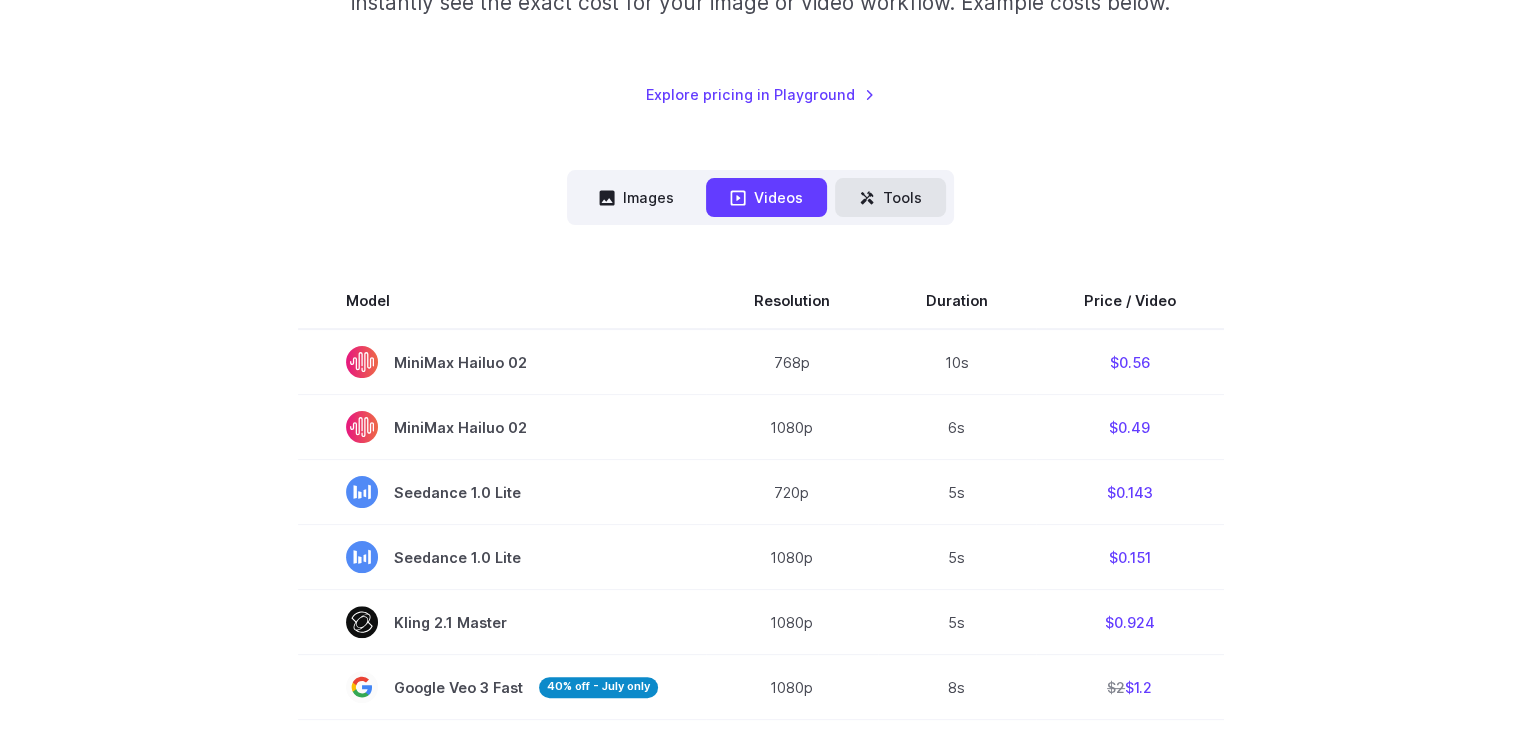 click on "Tools" at bounding box center [890, 197] 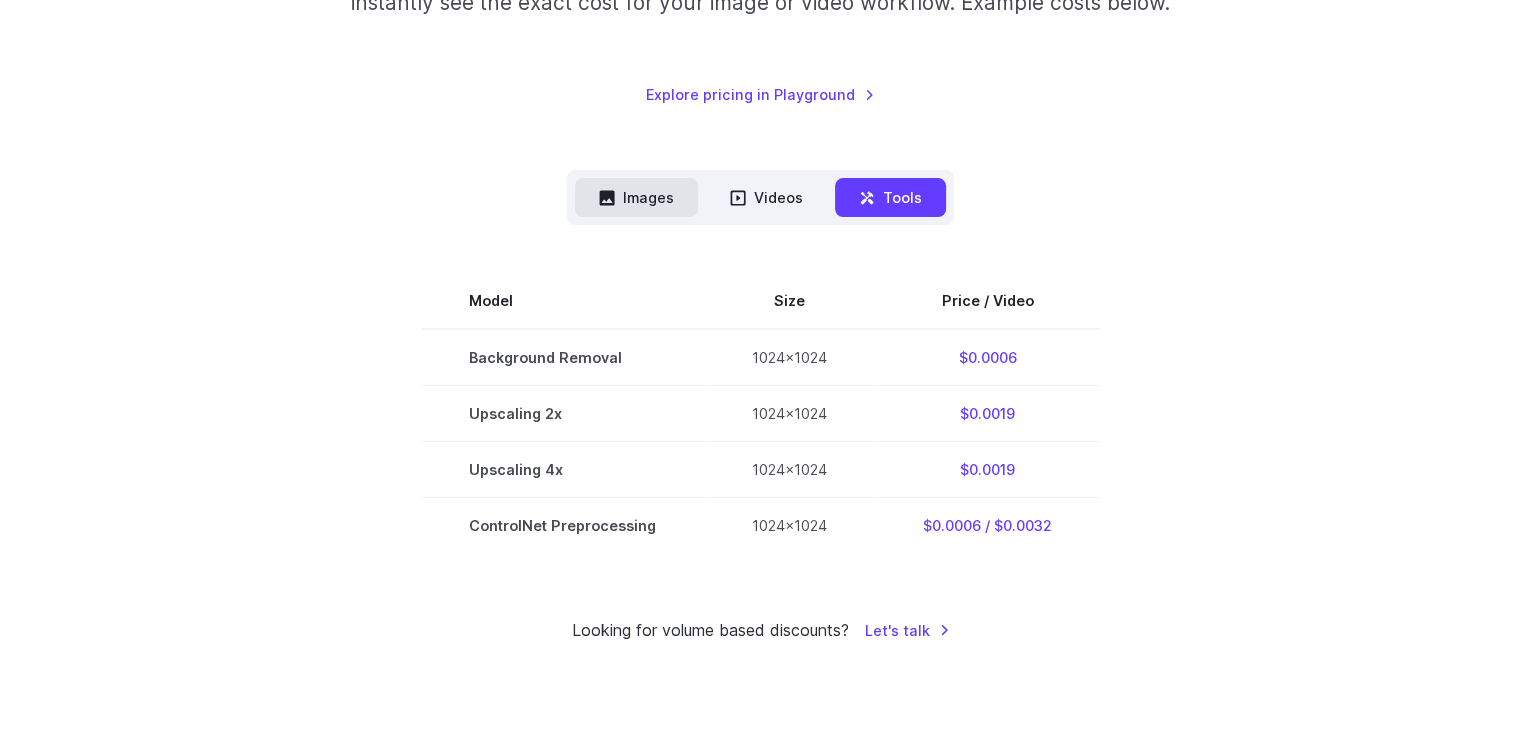 click on "Images" at bounding box center (636, 197) 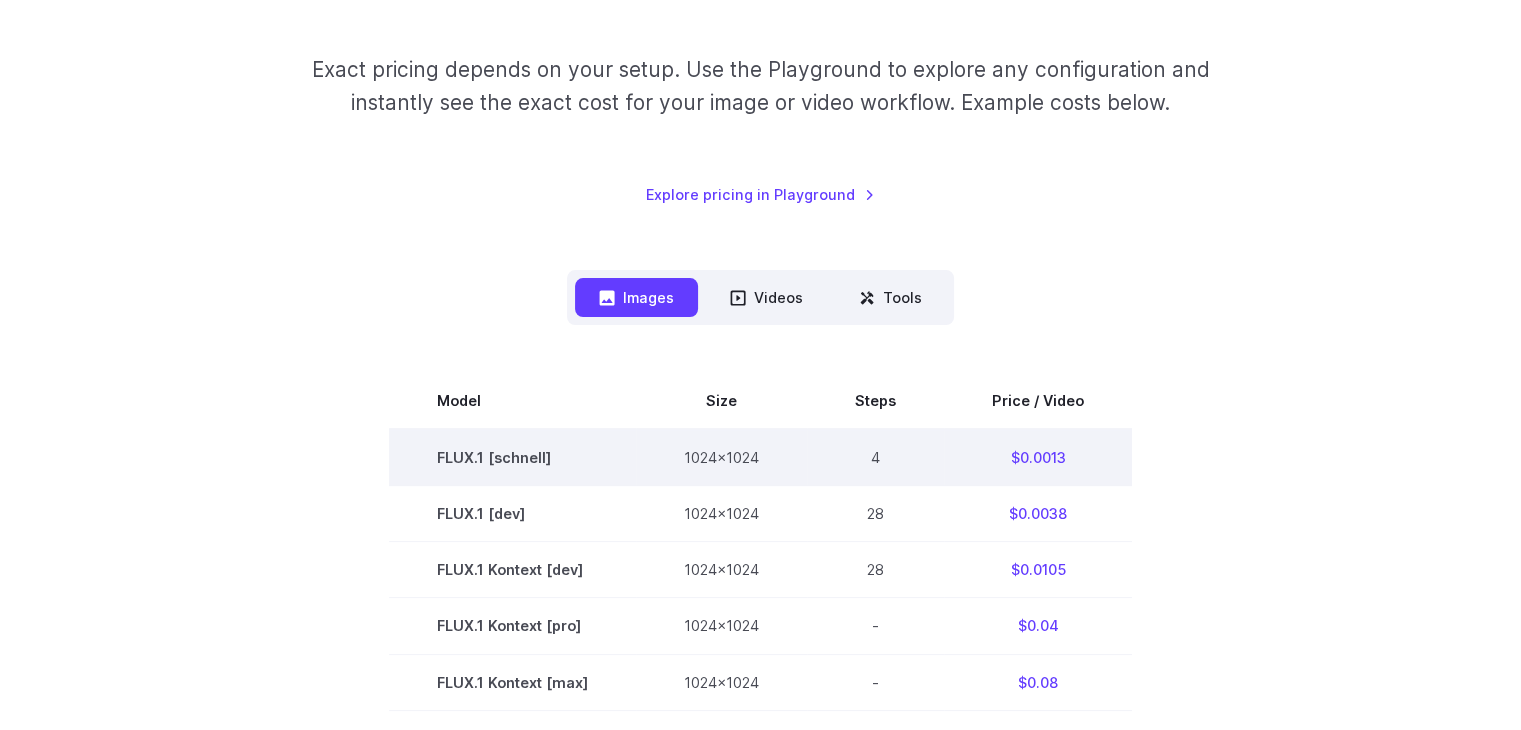 scroll, scrollTop: 0, scrollLeft: 0, axis: both 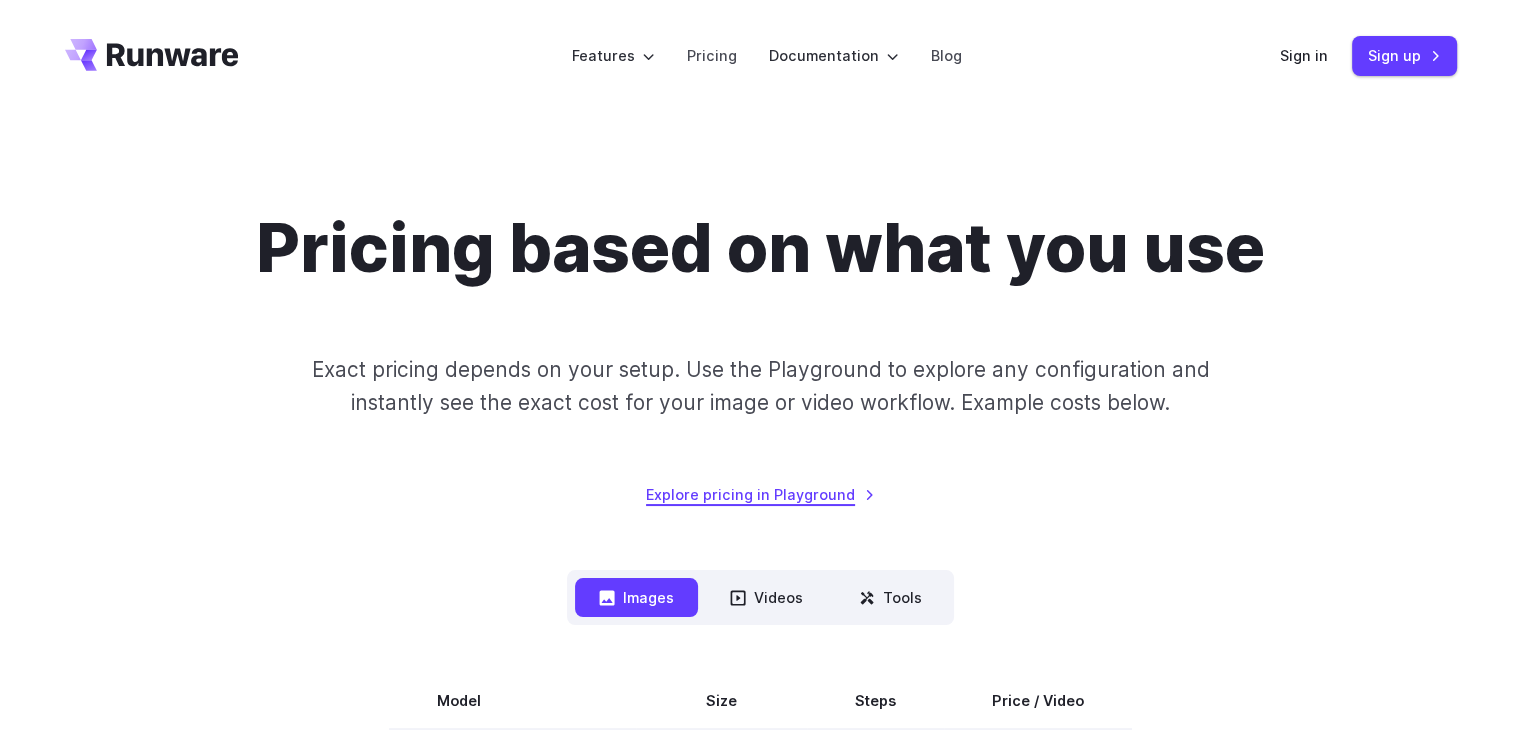 click on "Explore pricing in Playground" at bounding box center [760, 494] 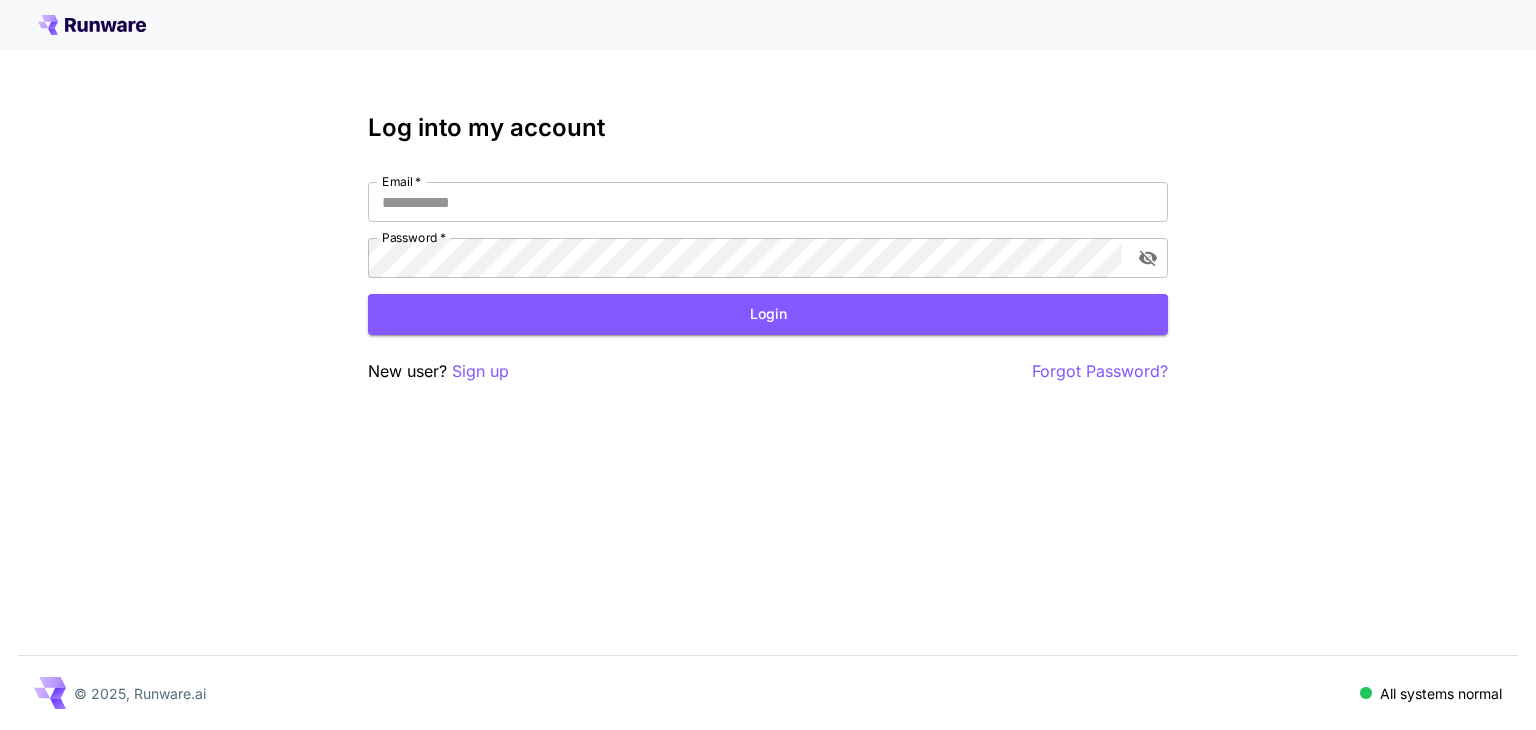 scroll, scrollTop: 0, scrollLeft: 0, axis: both 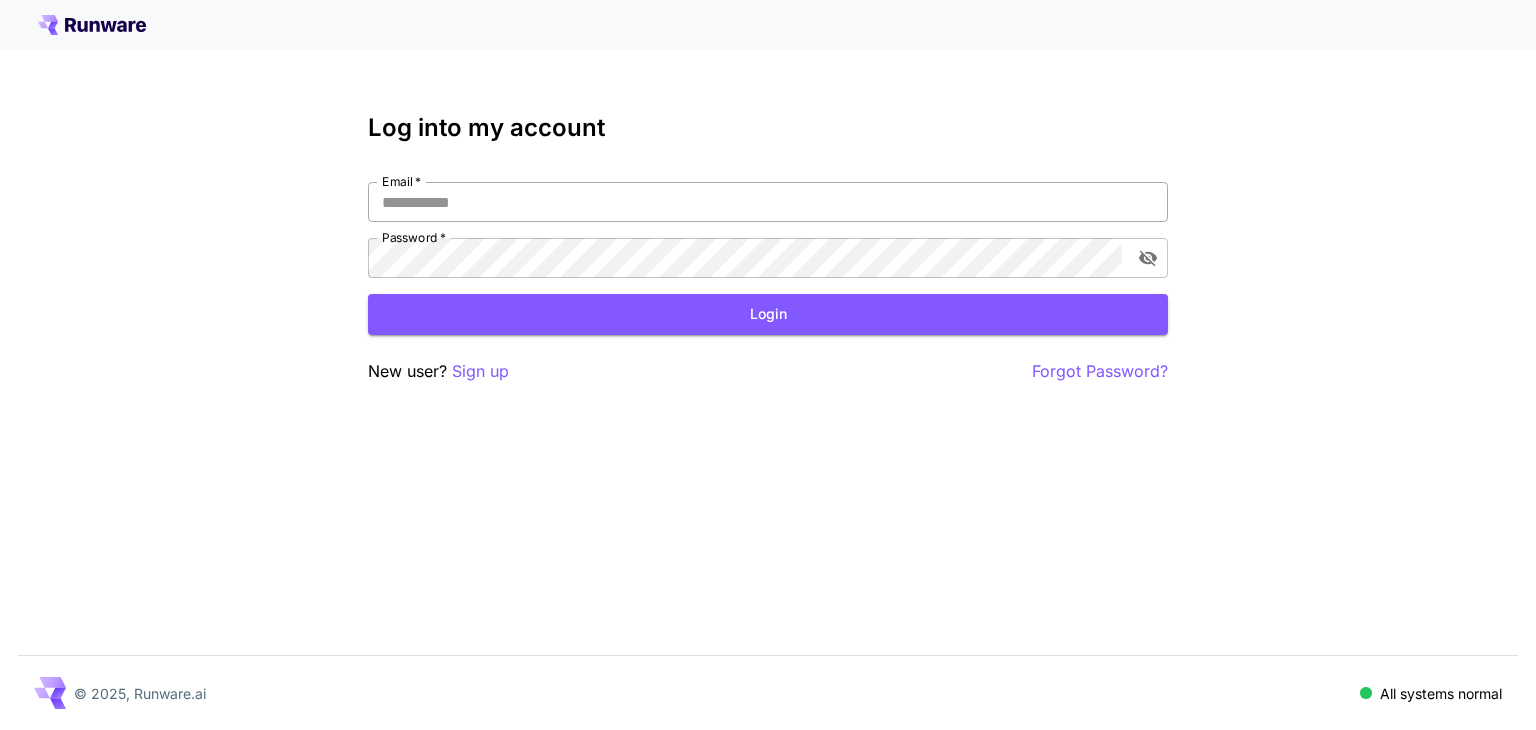 click on "Email   *" at bounding box center (768, 202) 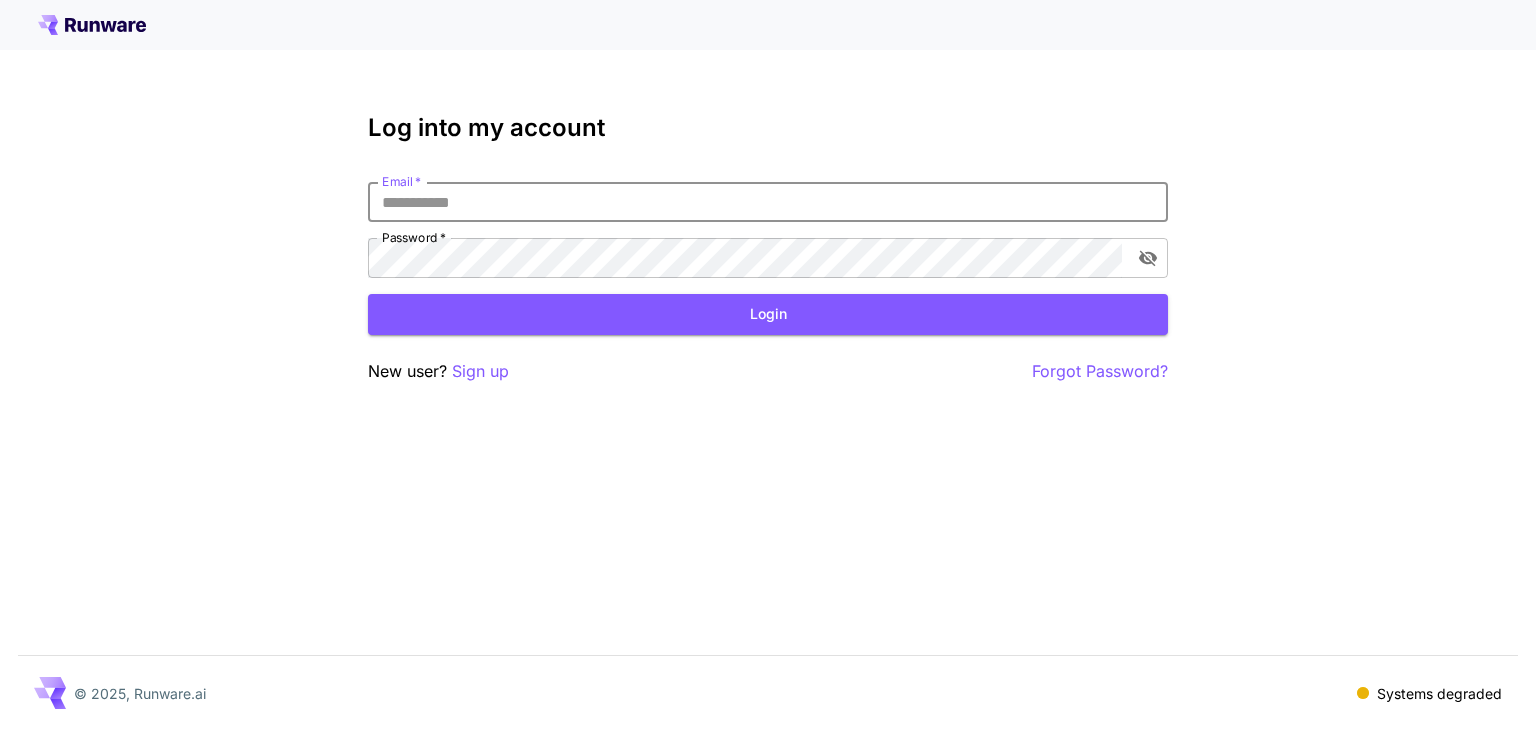 click on "Email   *" at bounding box center (768, 202) 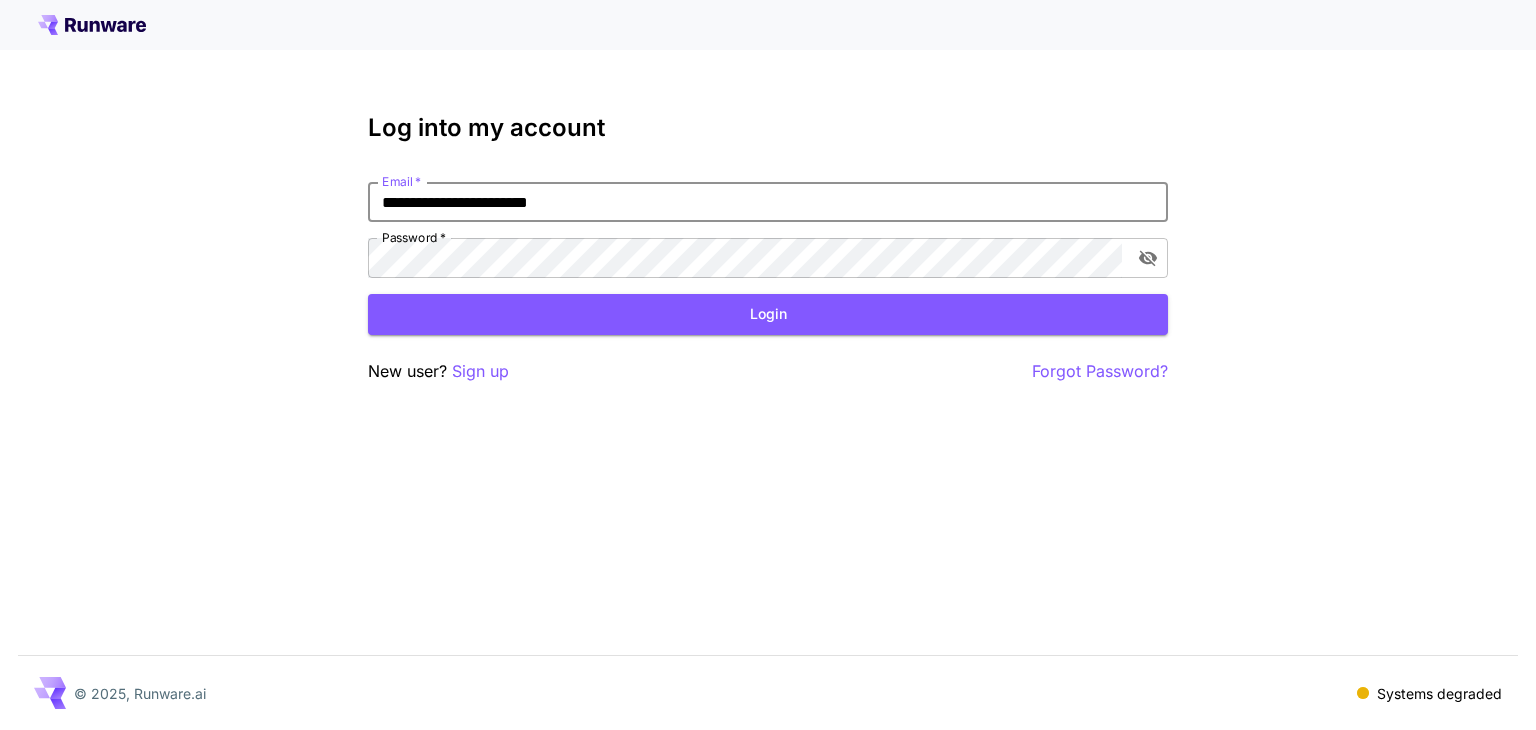 type on "**********" 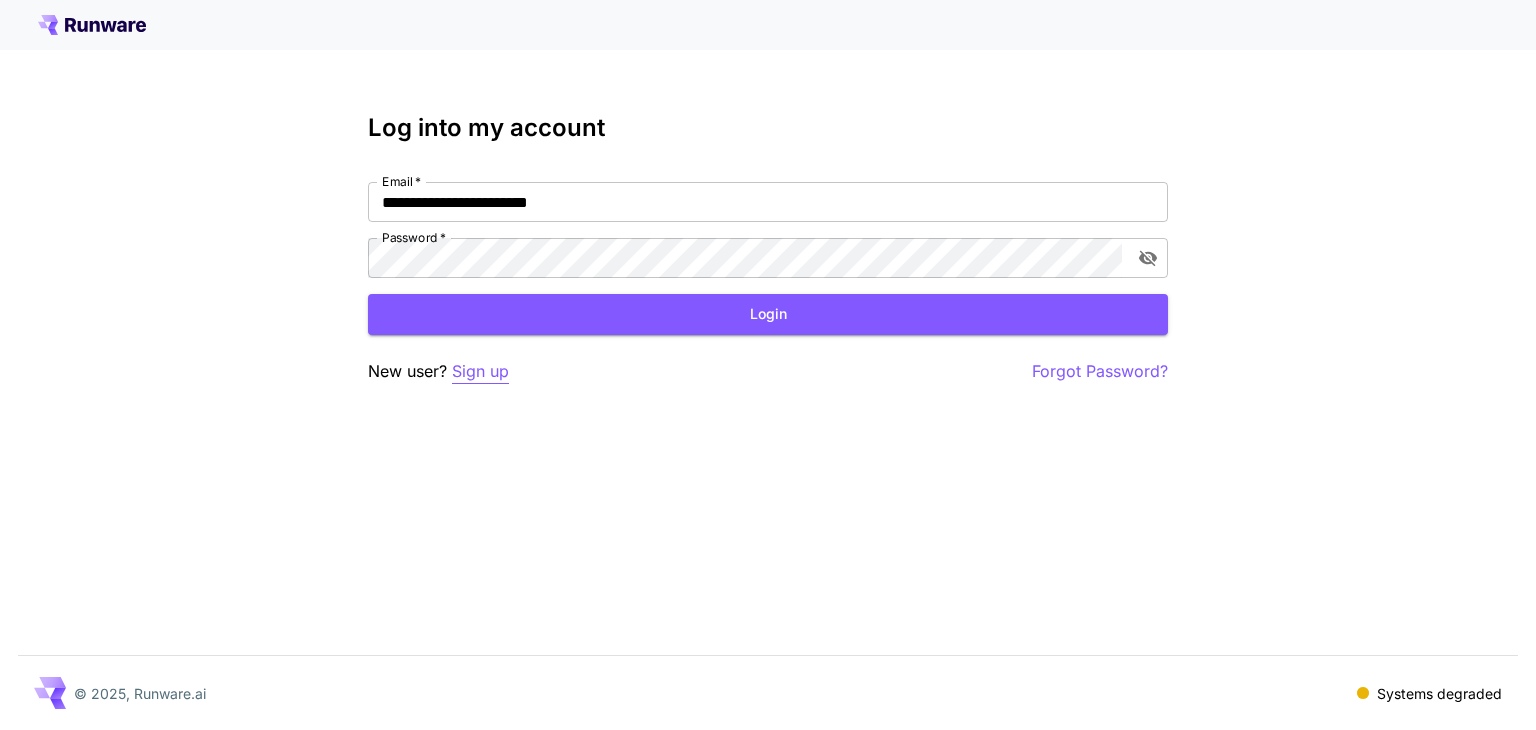click on "Sign up" at bounding box center [480, 371] 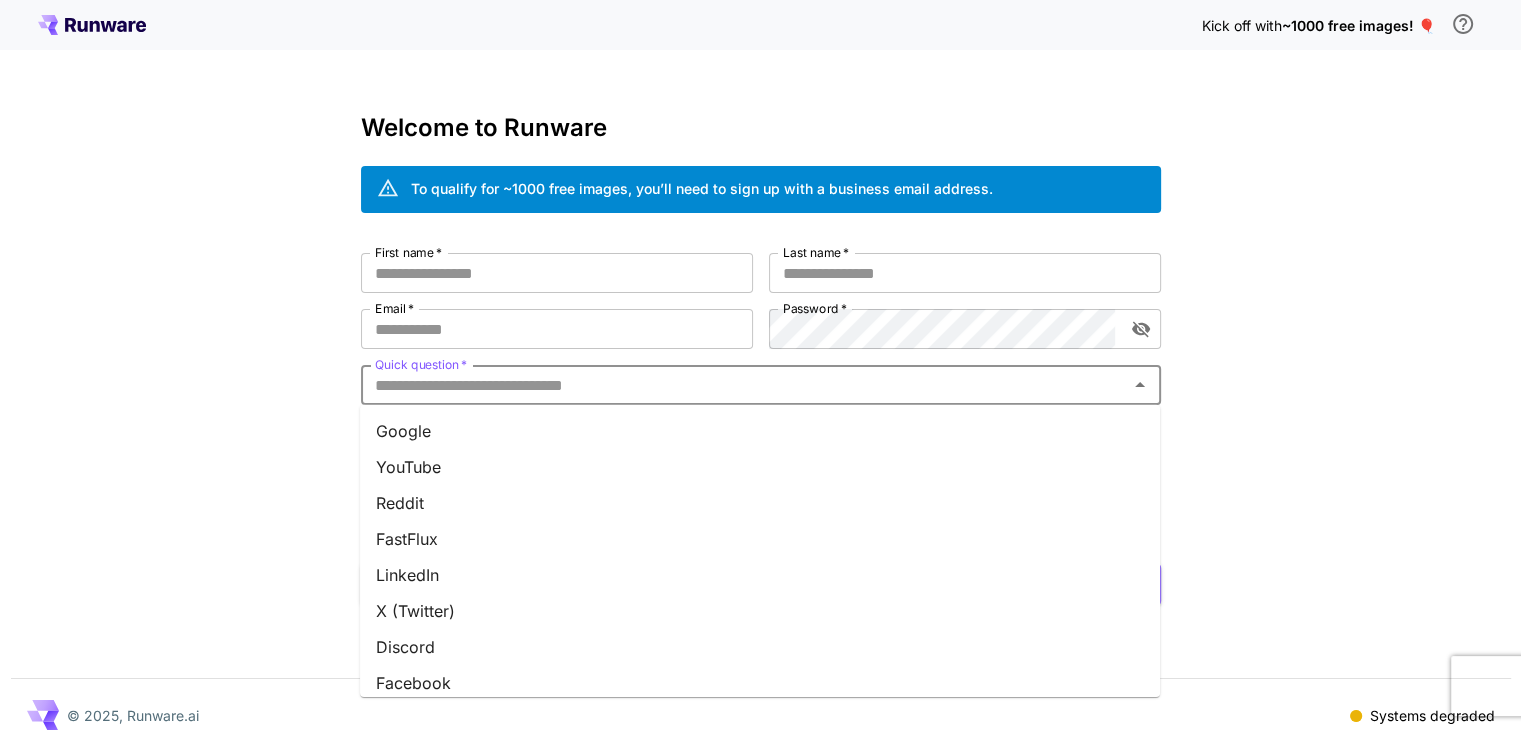 click on "Quick question   *" at bounding box center [744, 385] 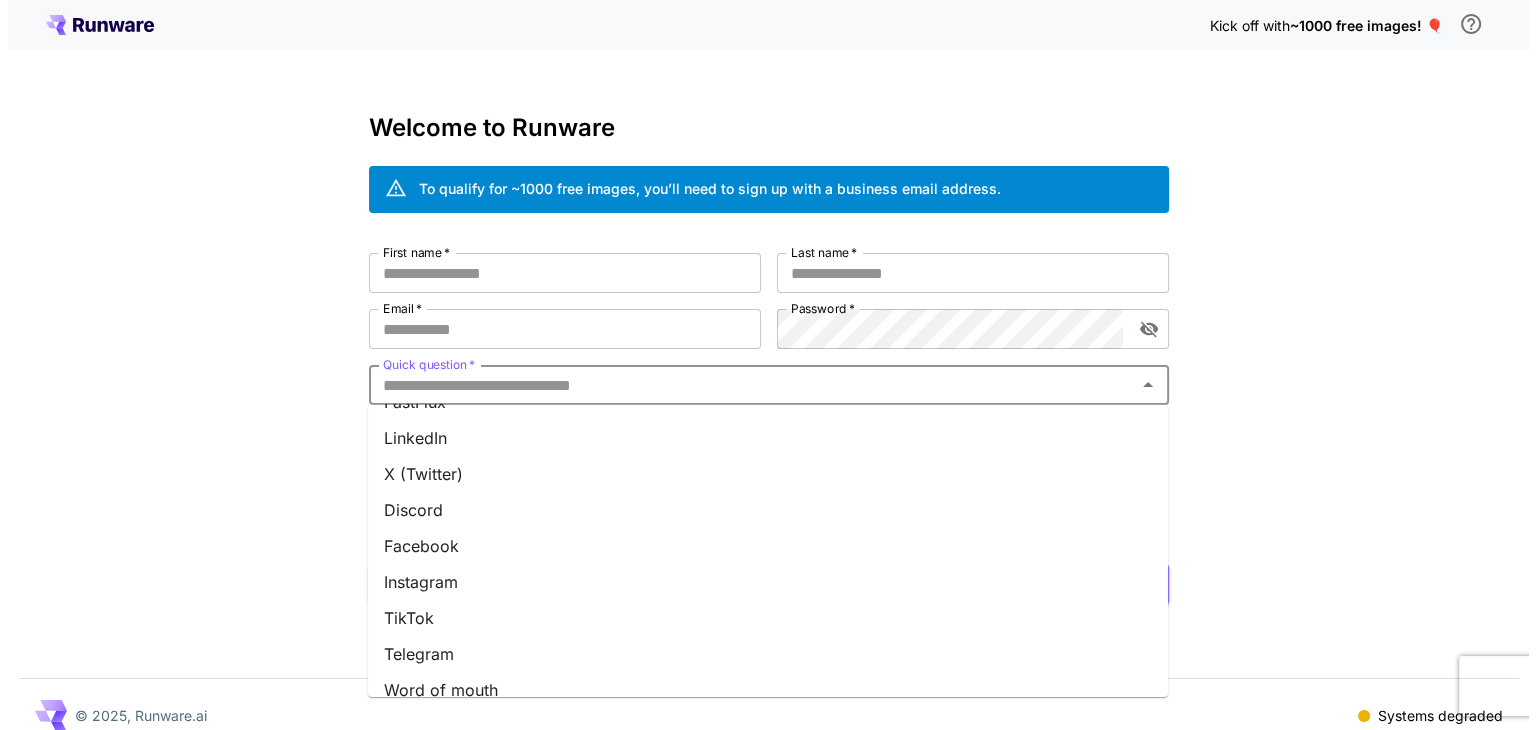 scroll, scrollTop: 0, scrollLeft: 0, axis: both 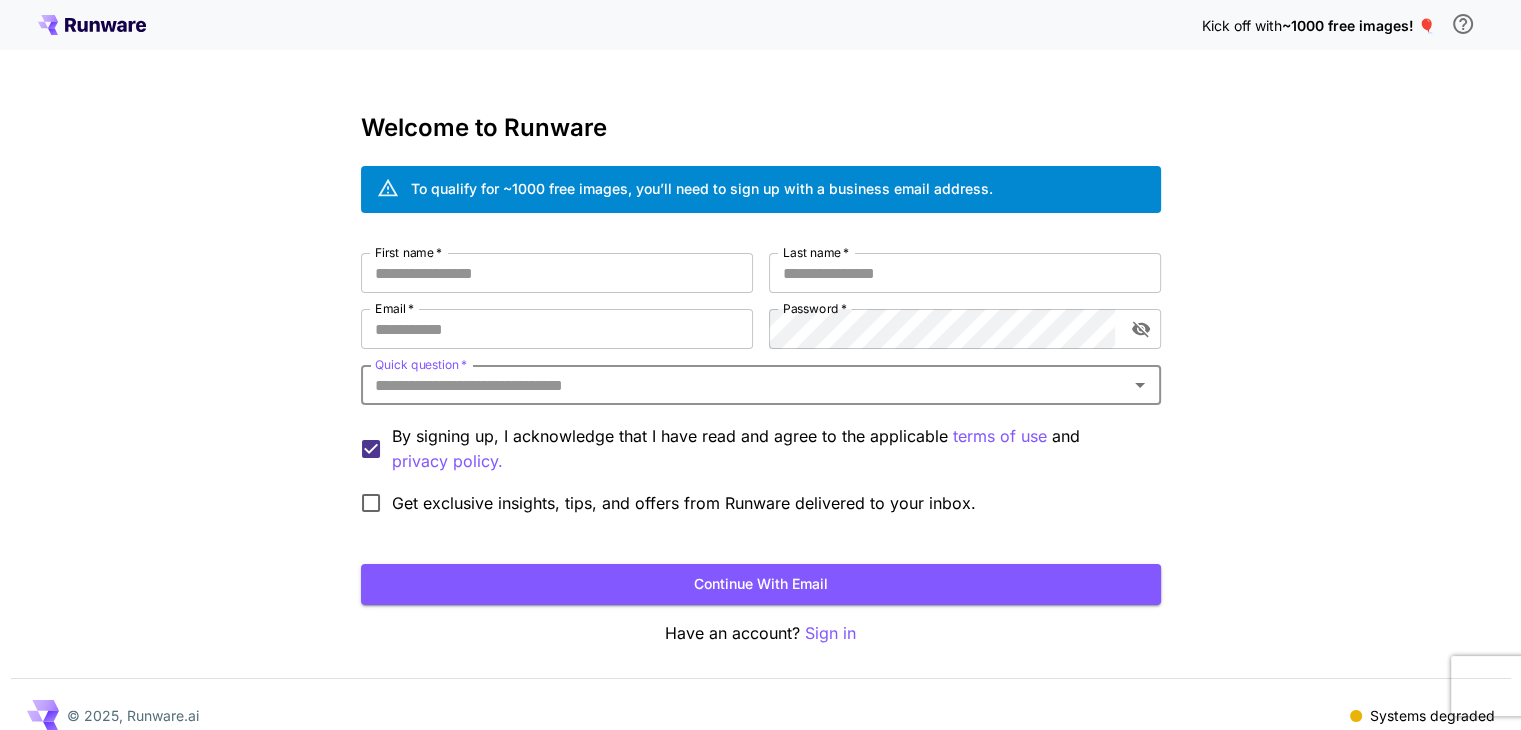 click on "Quick question   *" at bounding box center (744, 385) 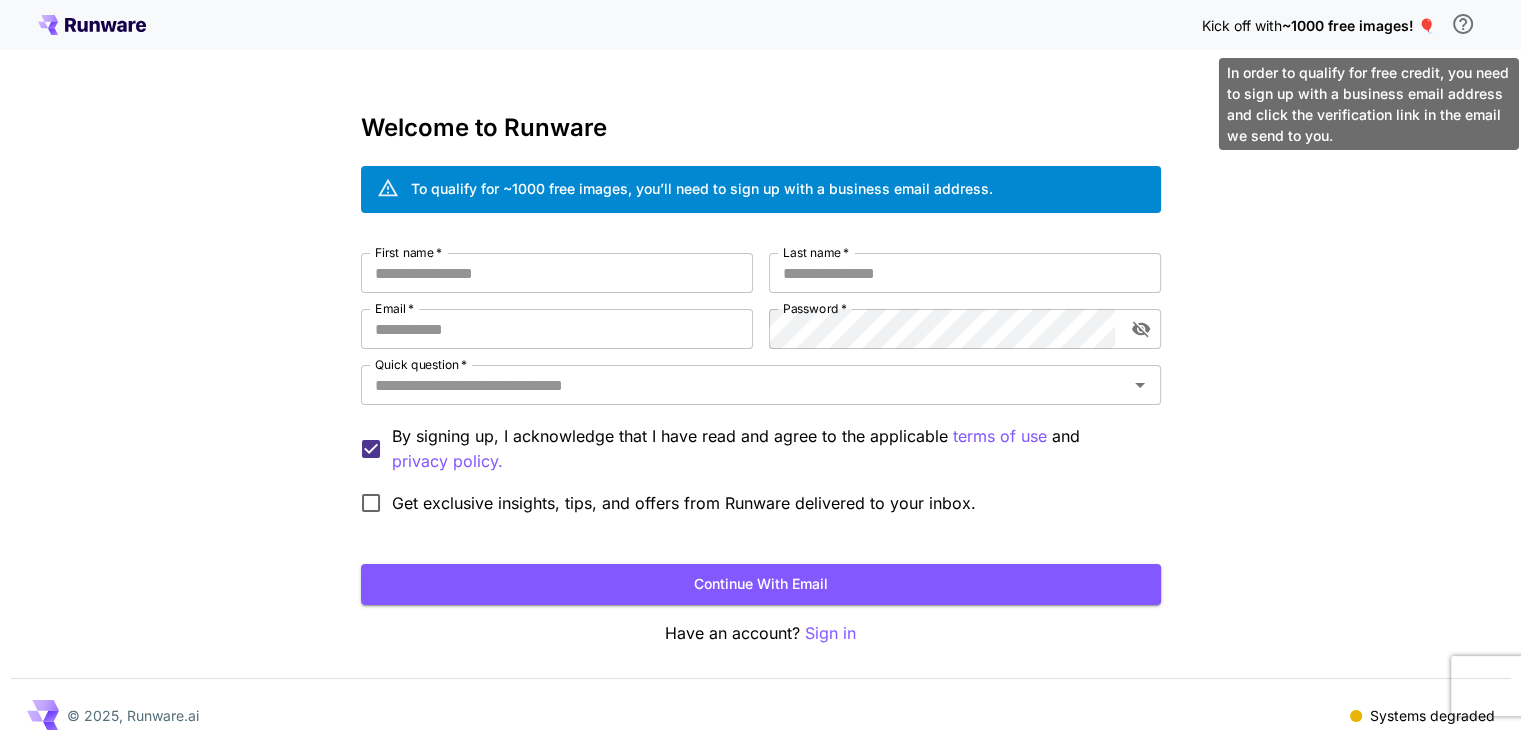click 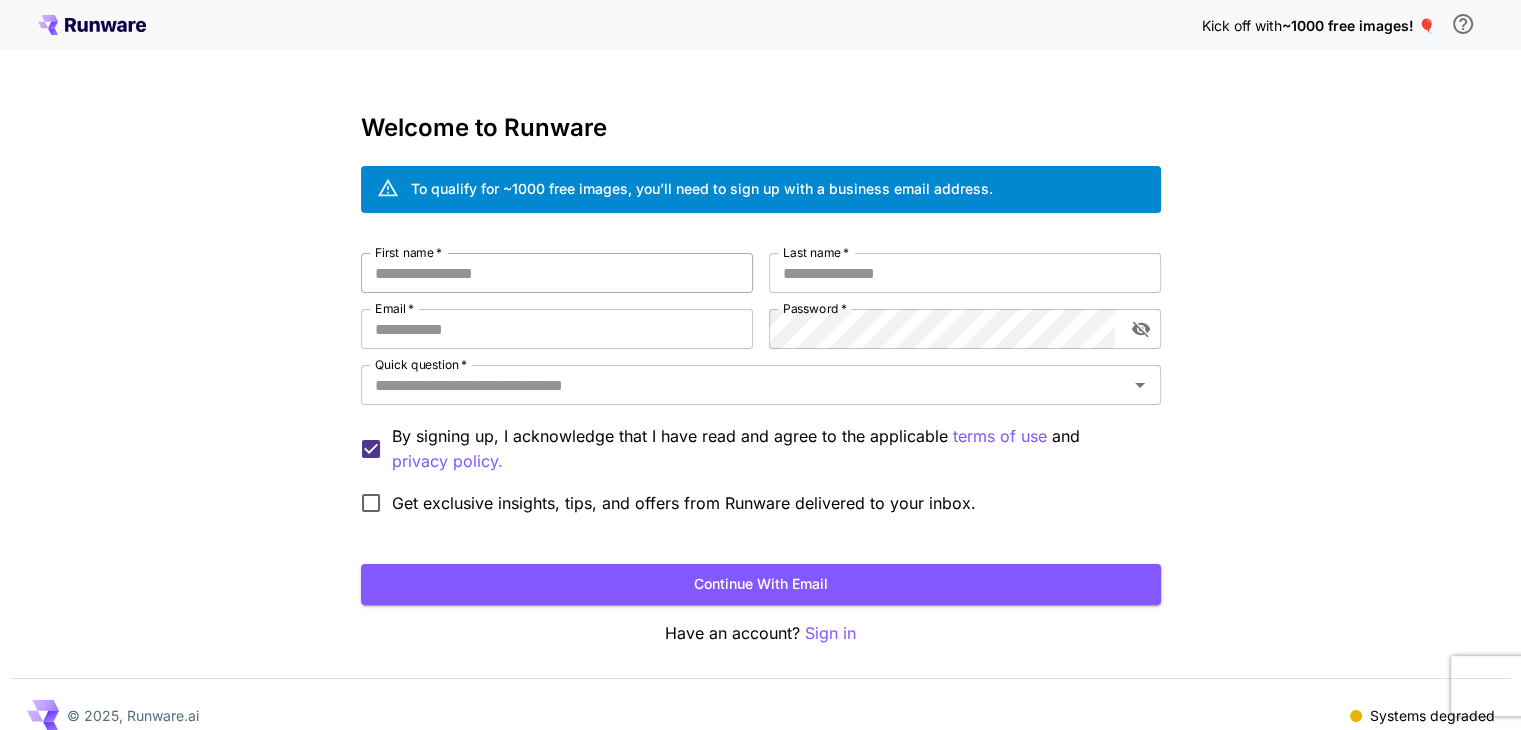 click on "First name   *" at bounding box center [557, 273] 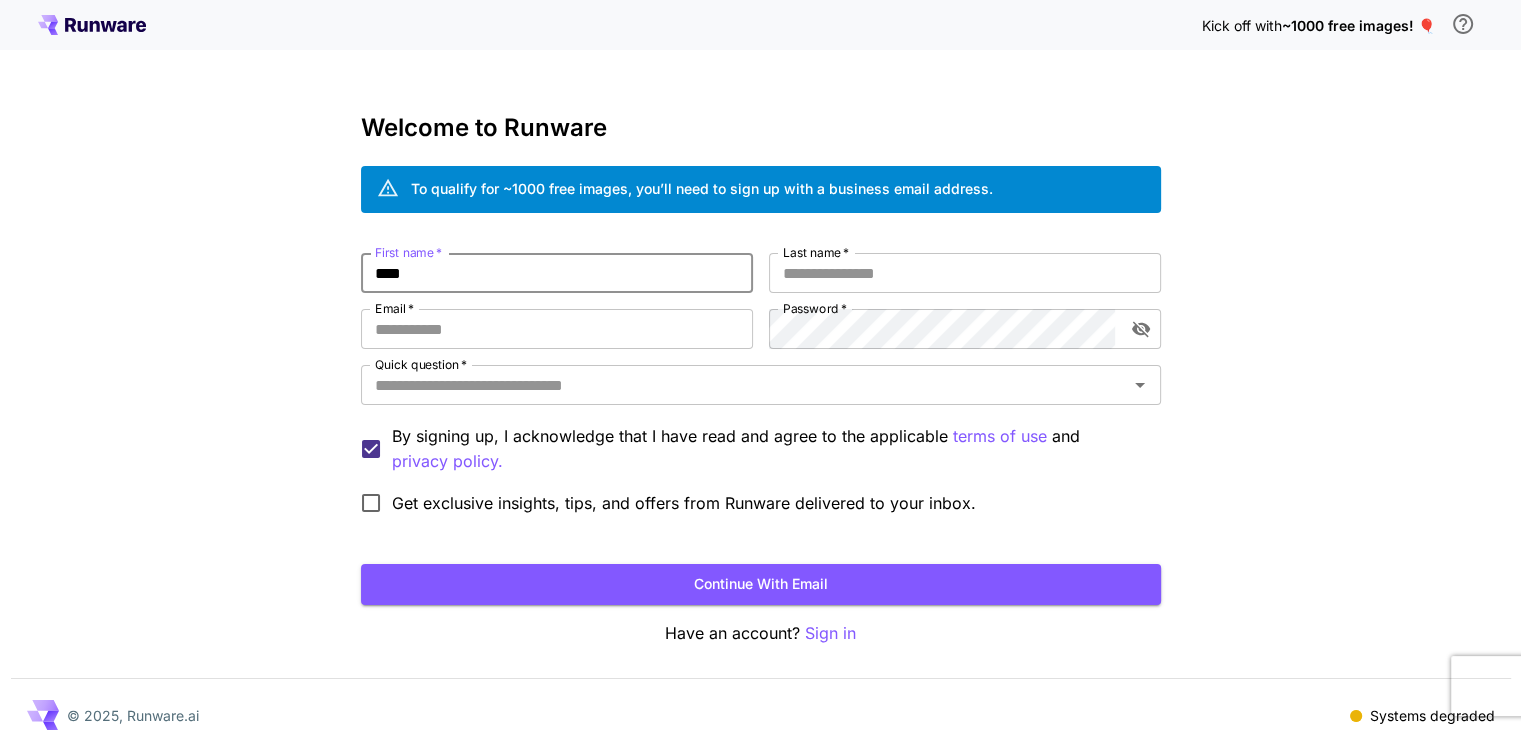 type on "****" 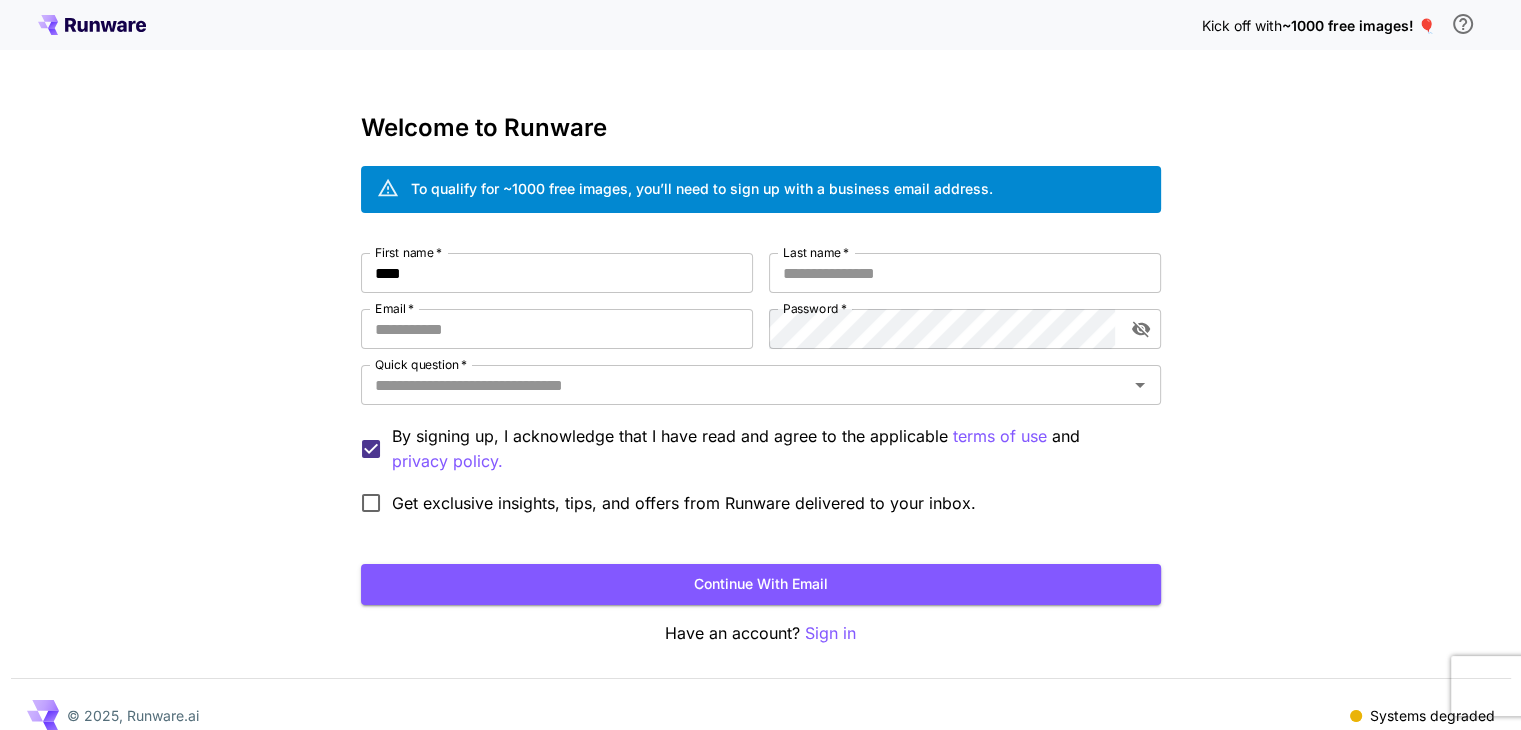 click on "Welcome to Runware To qualify for ~1000 free images, you’ll need to sign up with a business email address. First name   * **** First name   * Last name   * Last name   * Email   * Email   * Password   * Password   * Quick question   * Quick question   * By signing up, I acknowledge that I have read and agree to the applicable   terms of use     and   privacy policy.   Get exclusive insights, tips, and offers from Runware delivered to your inbox. Continue with email Have an account?   Sign in" at bounding box center [761, 380] 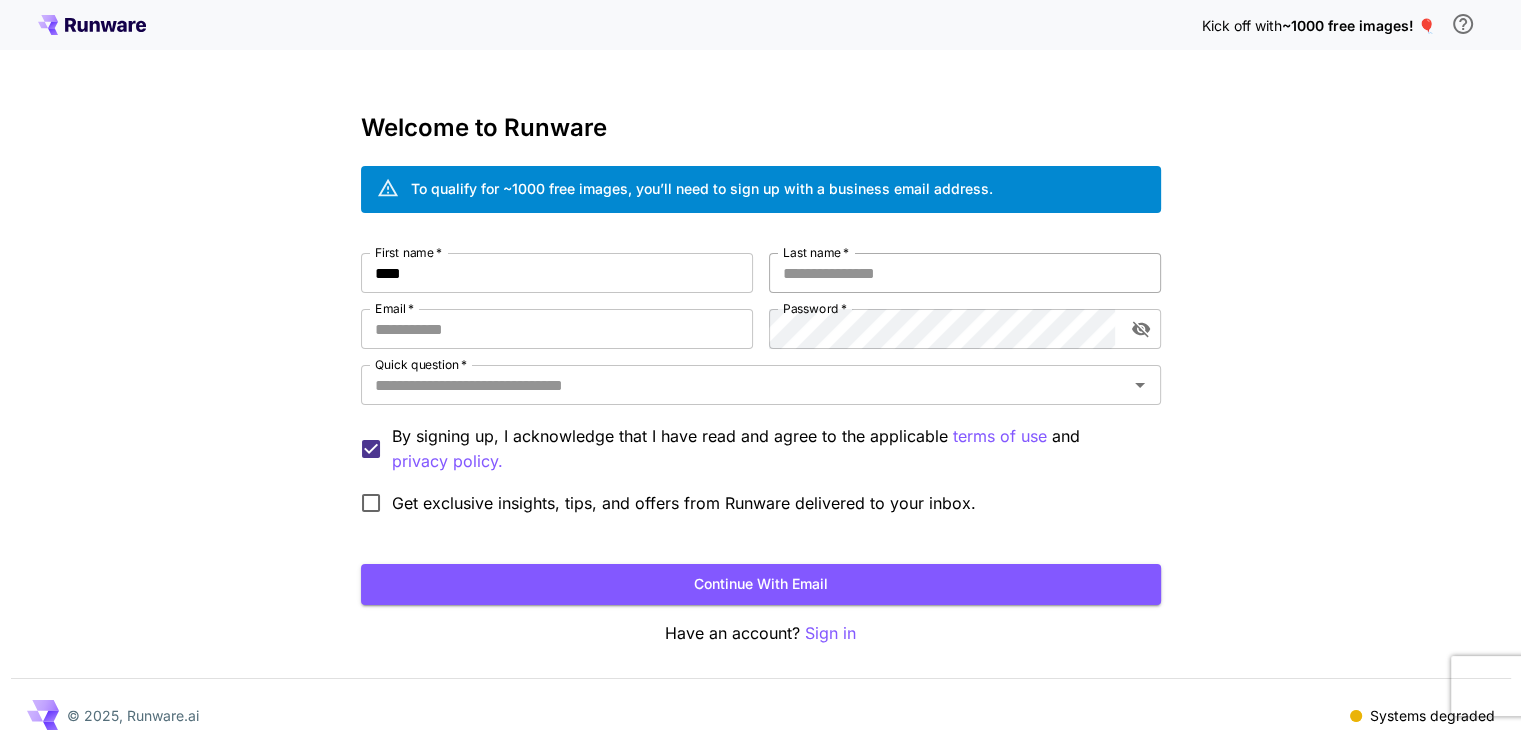 click on "Last name   *" at bounding box center (965, 273) 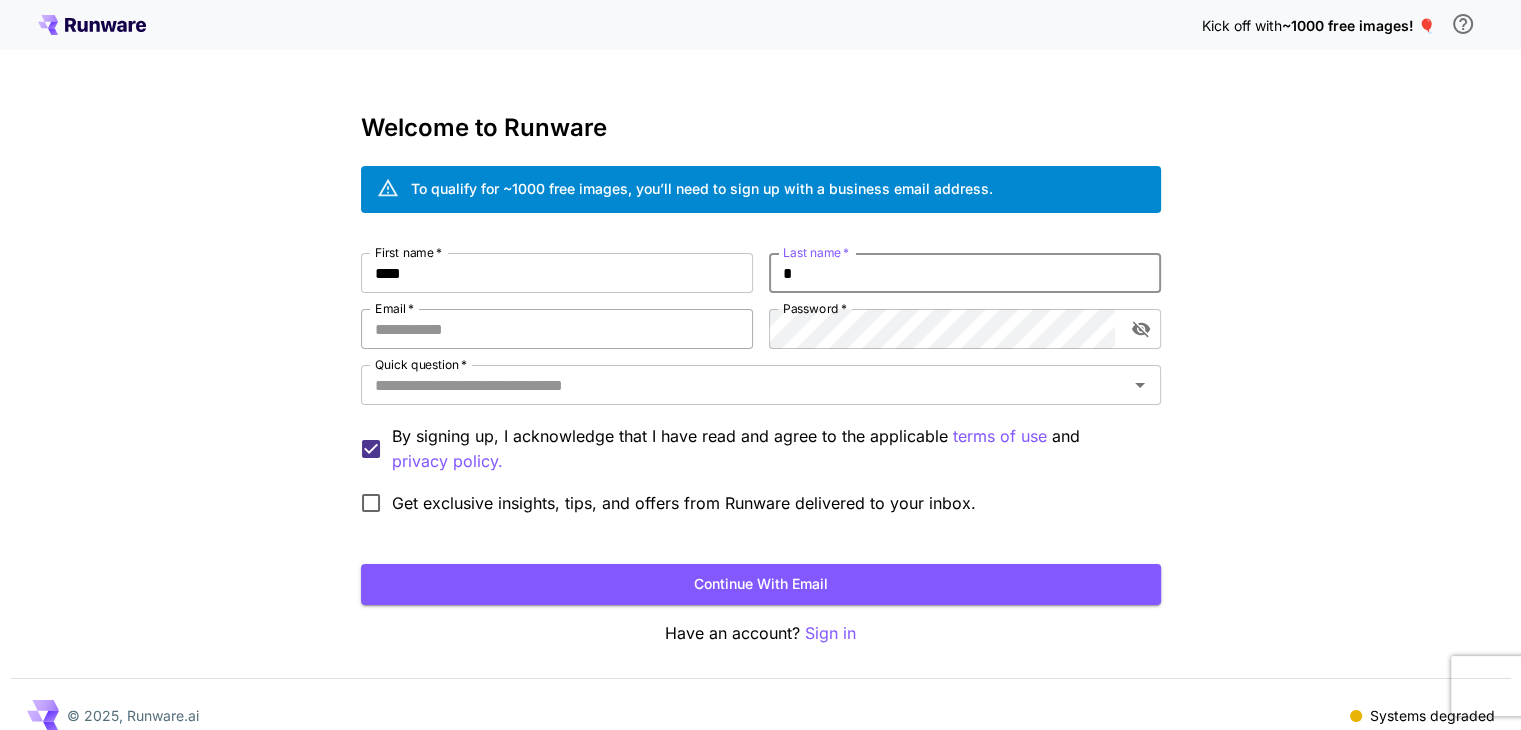 type on "*" 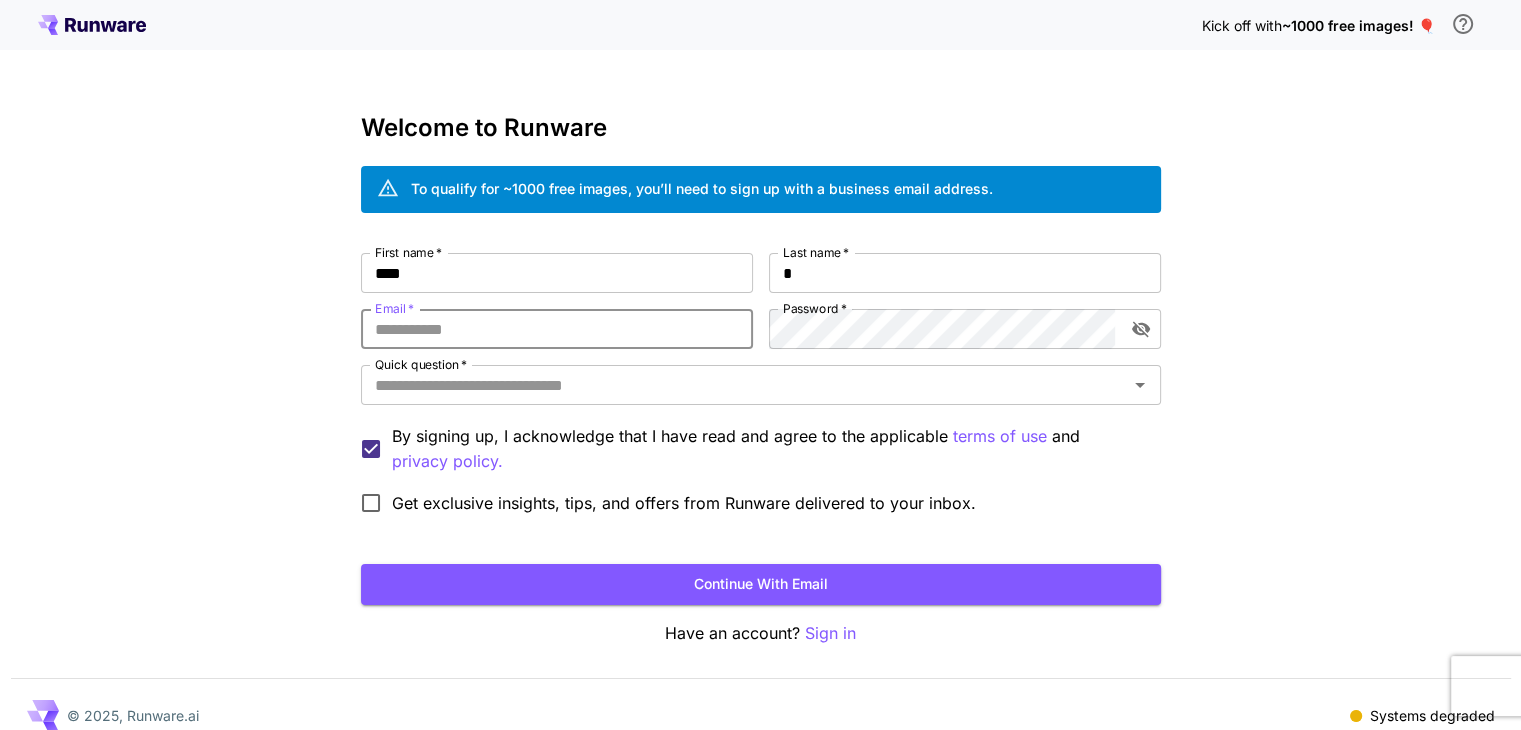 click on "Email   *" at bounding box center [557, 329] 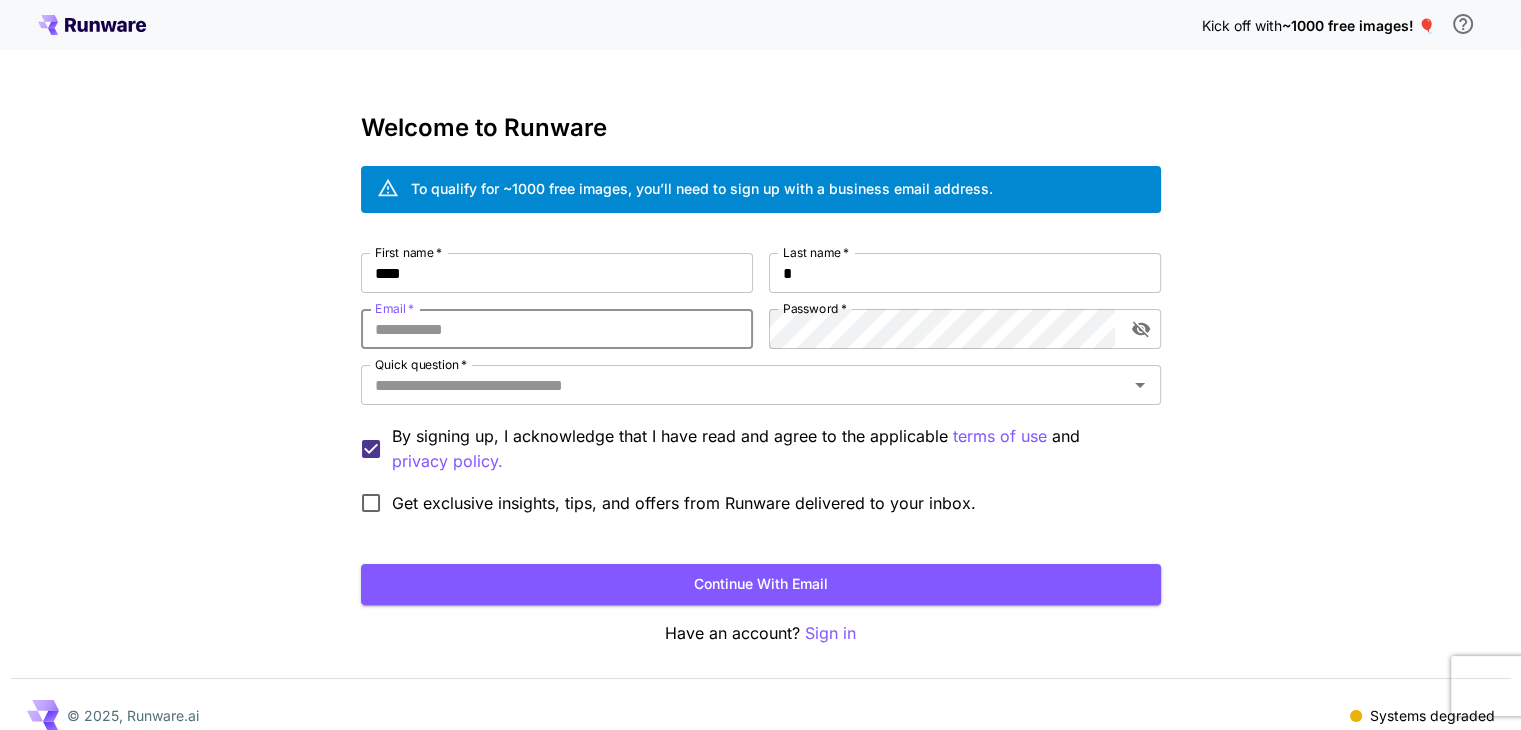 type on "**********" 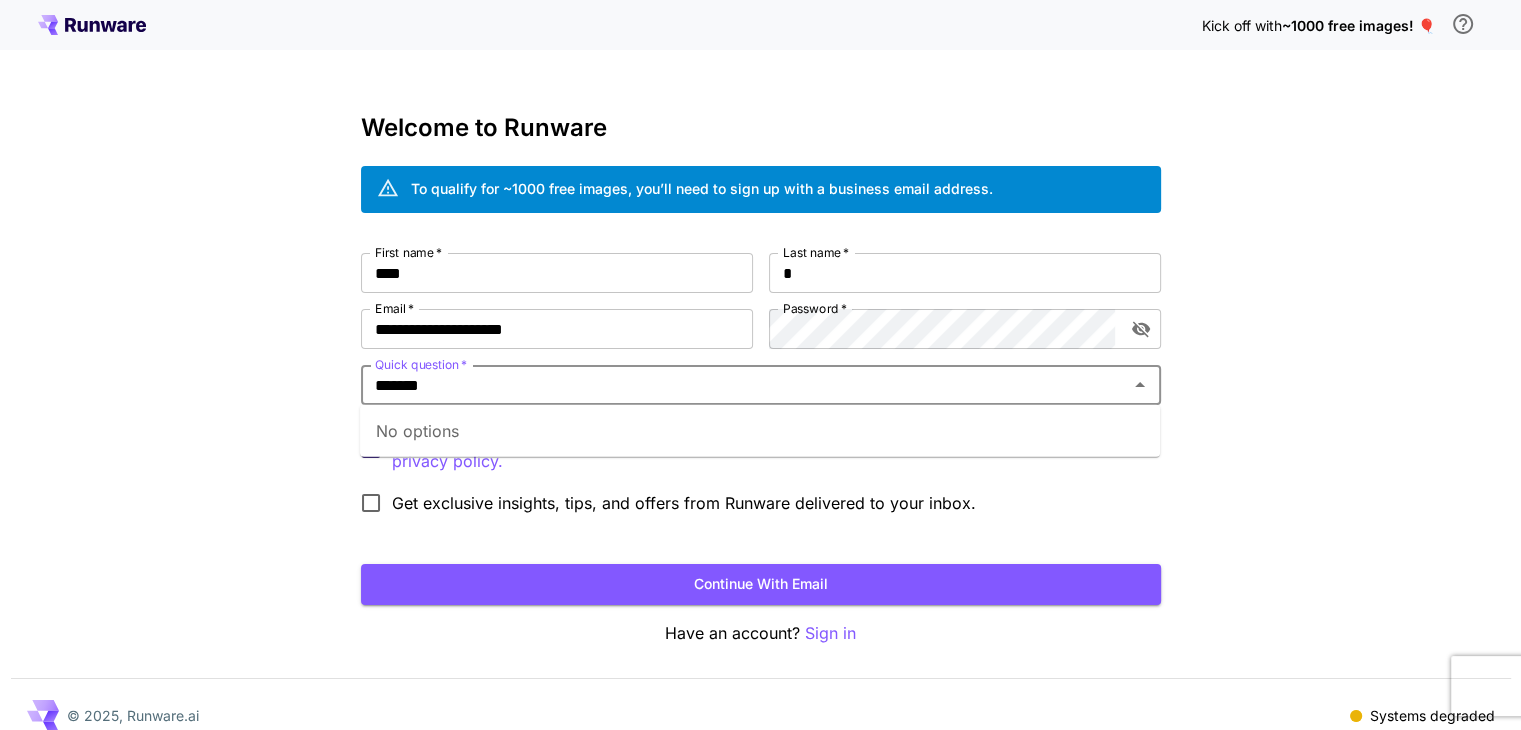 click on "*******" at bounding box center (744, 385) 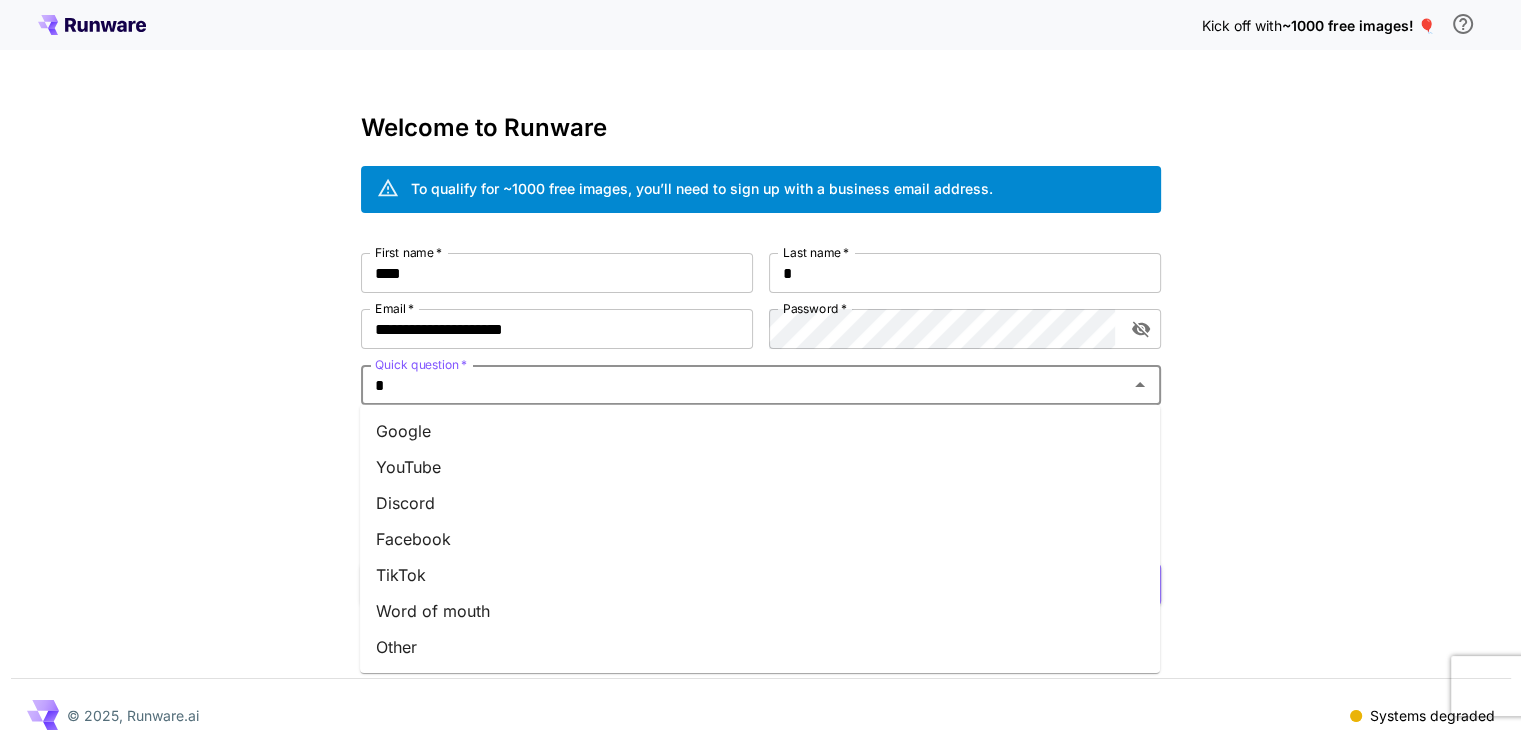 type on "**" 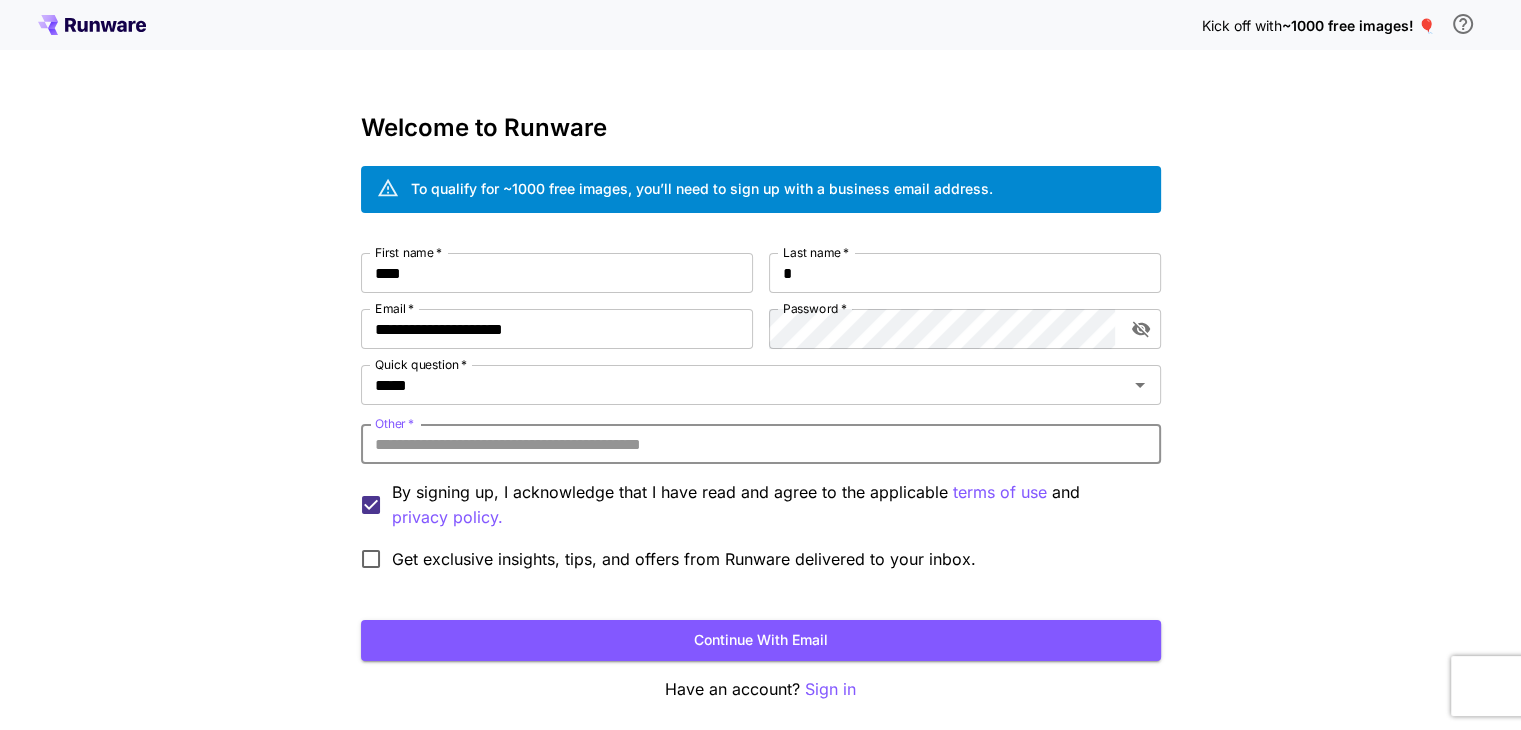 click on "Other   *" at bounding box center (761, 444) 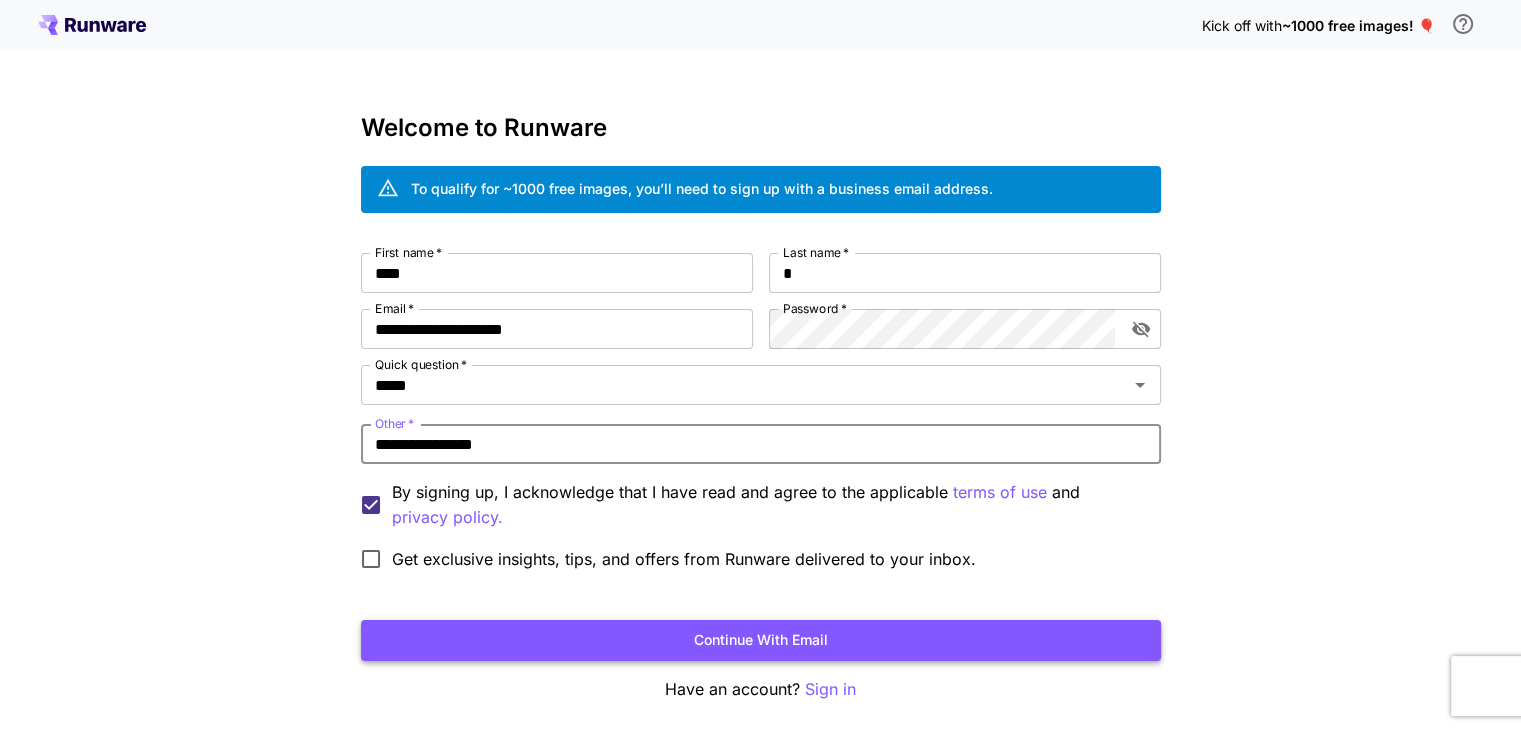 type on "**********" 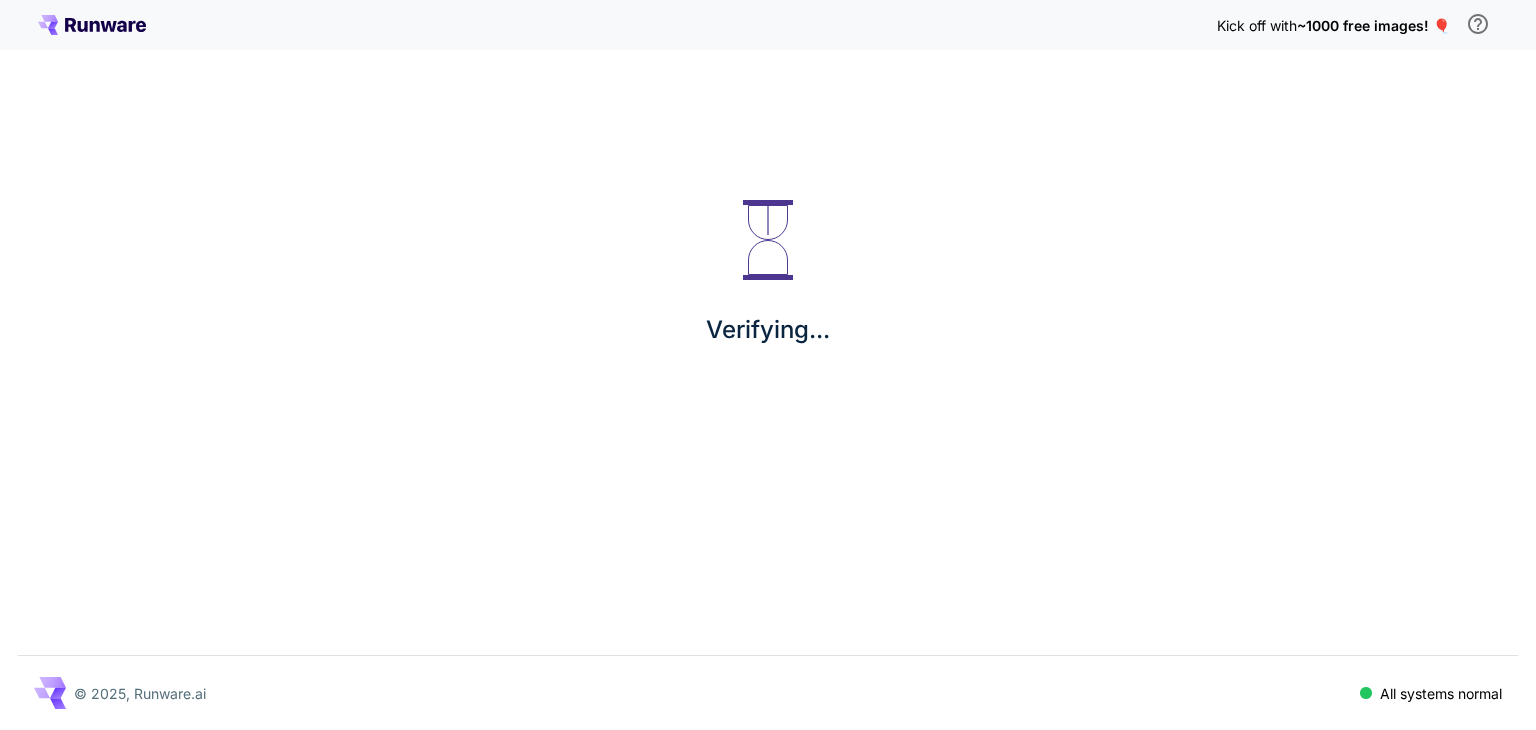 scroll, scrollTop: 0, scrollLeft: 0, axis: both 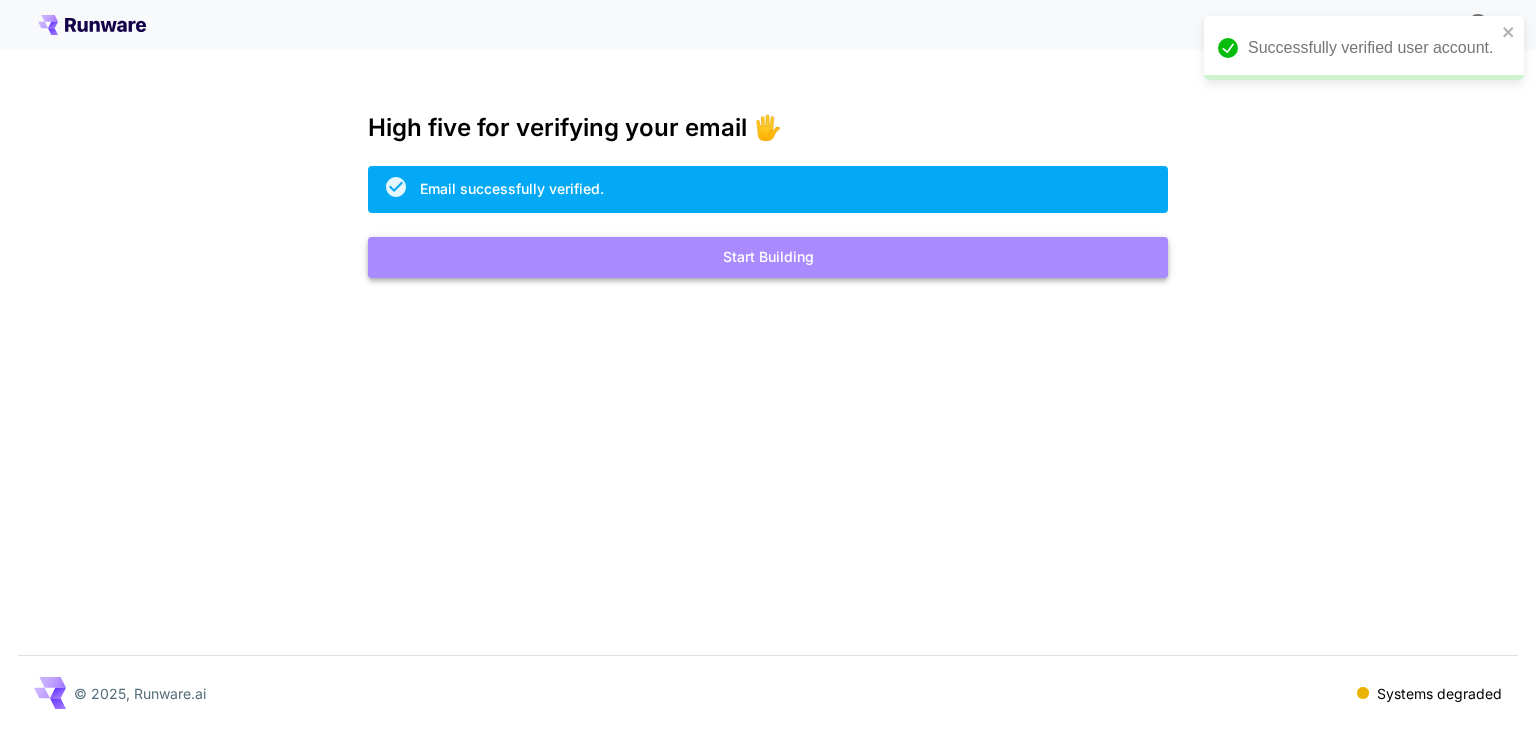 click on "Start Building" at bounding box center (768, 257) 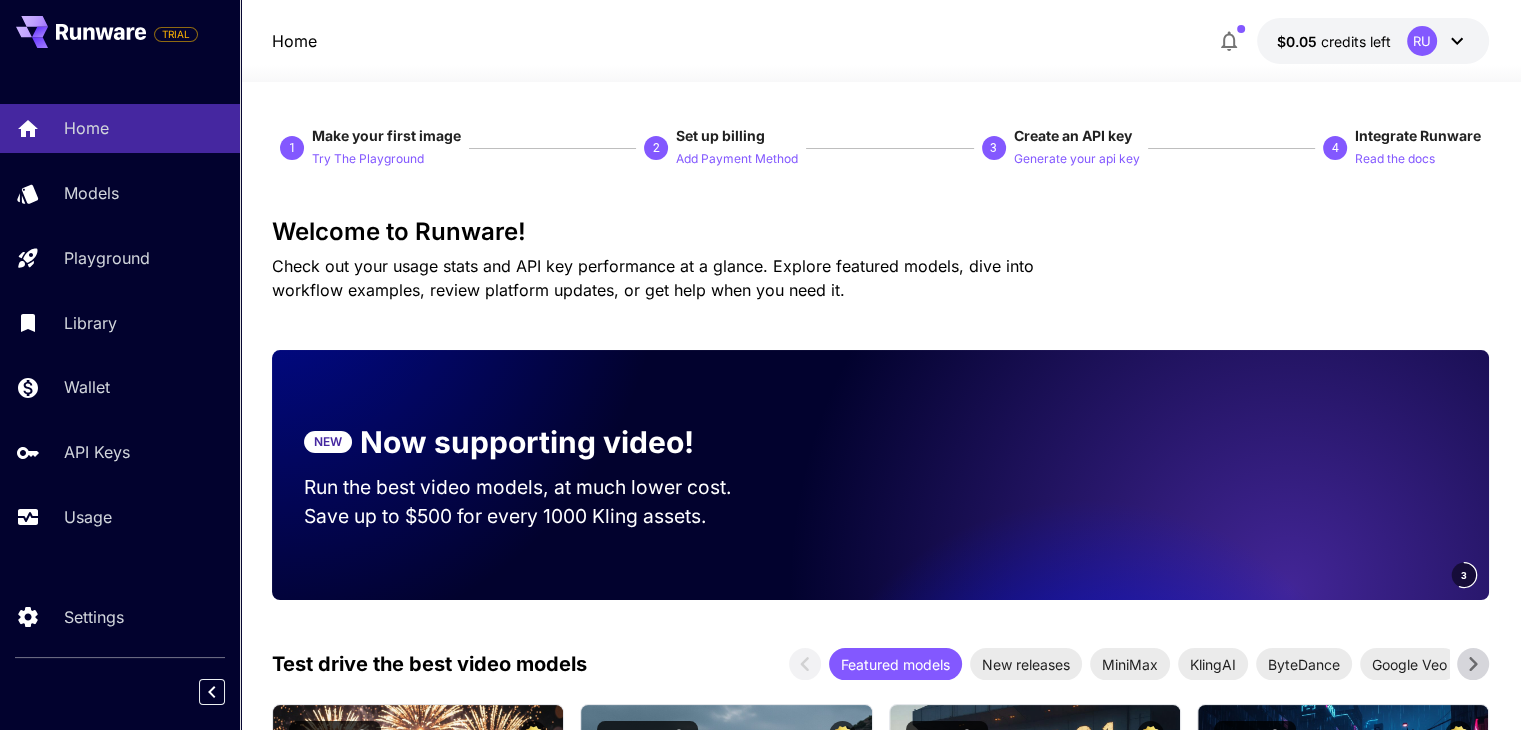 click 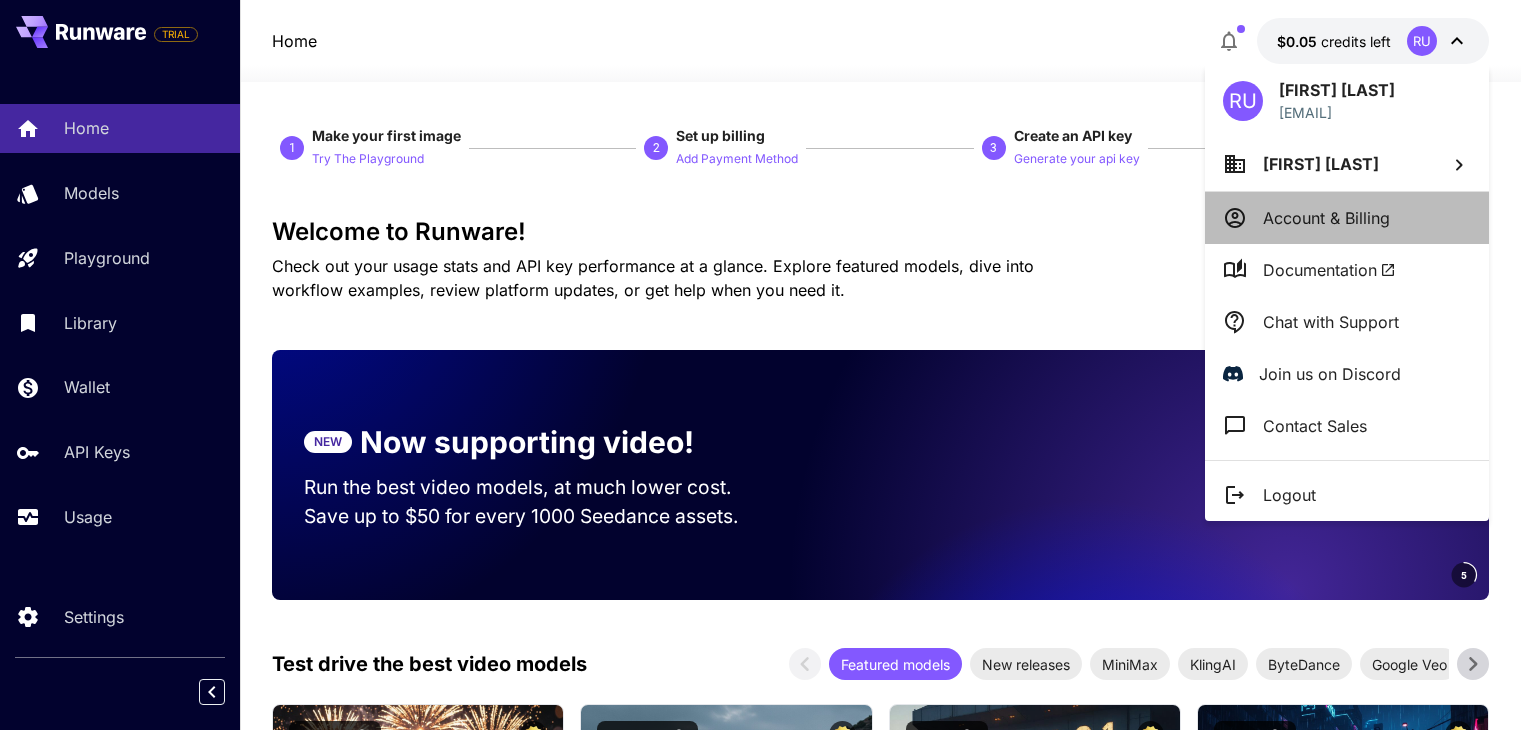 click on "Account & Billing" at bounding box center [1326, 218] 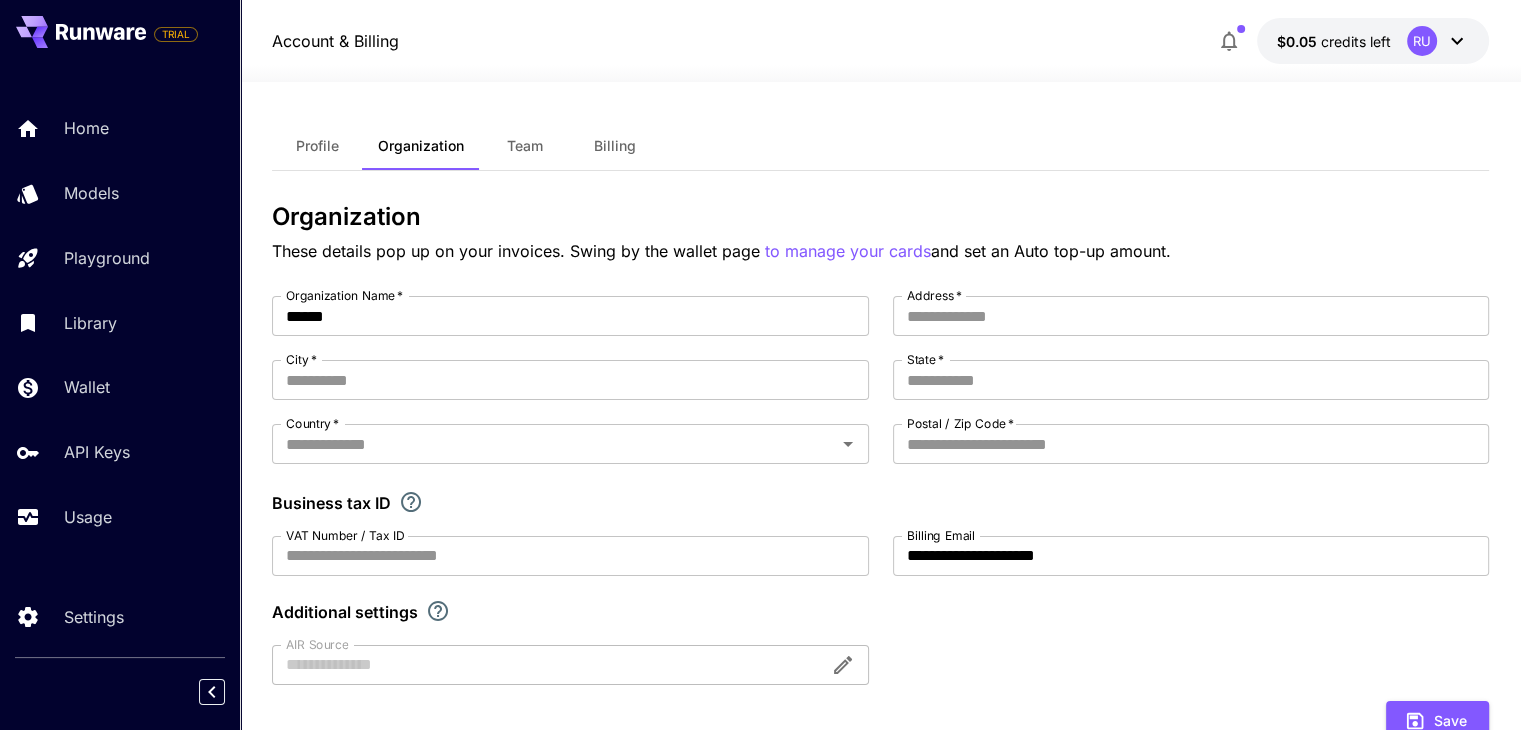 scroll, scrollTop: 0, scrollLeft: 0, axis: both 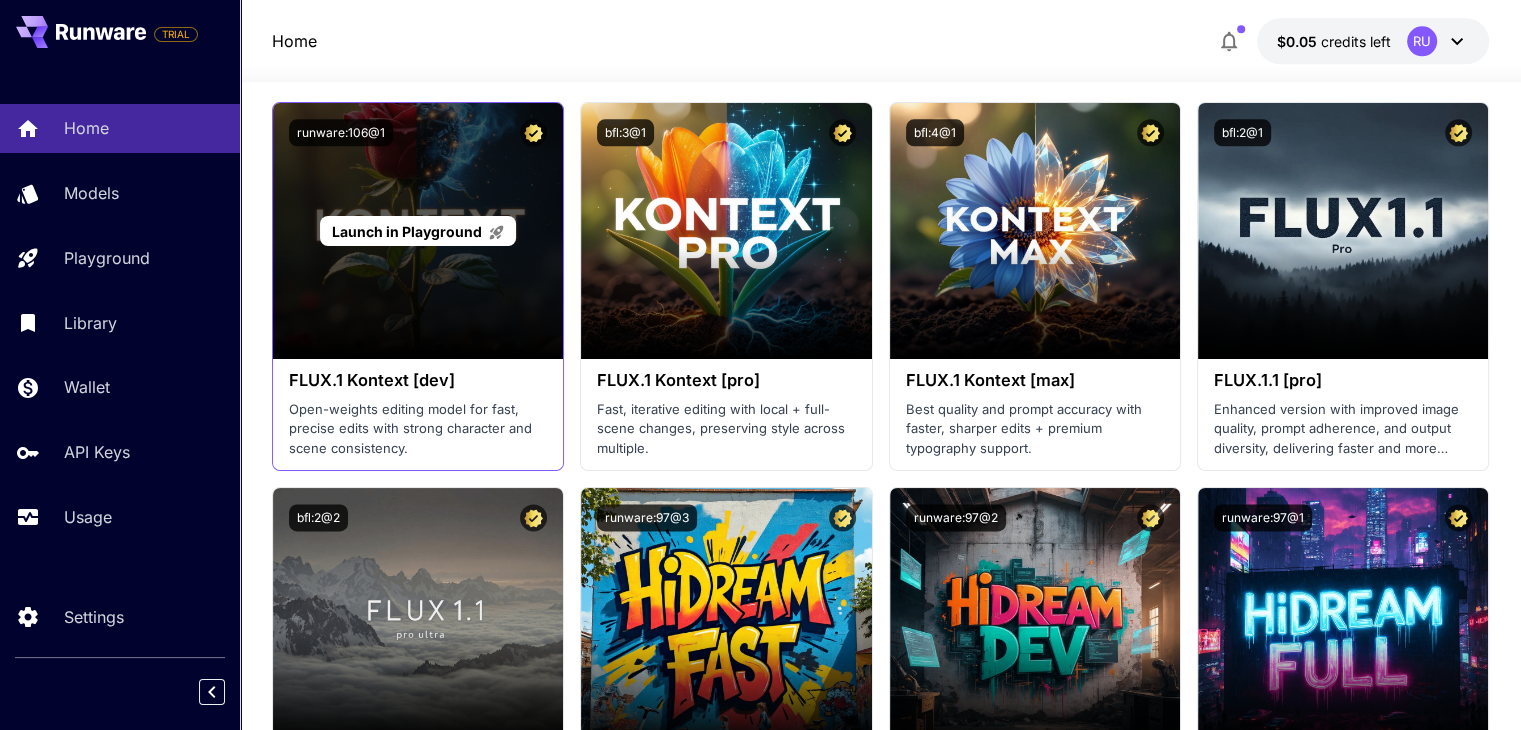 click on "Launch in Playground" at bounding box center [418, 231] 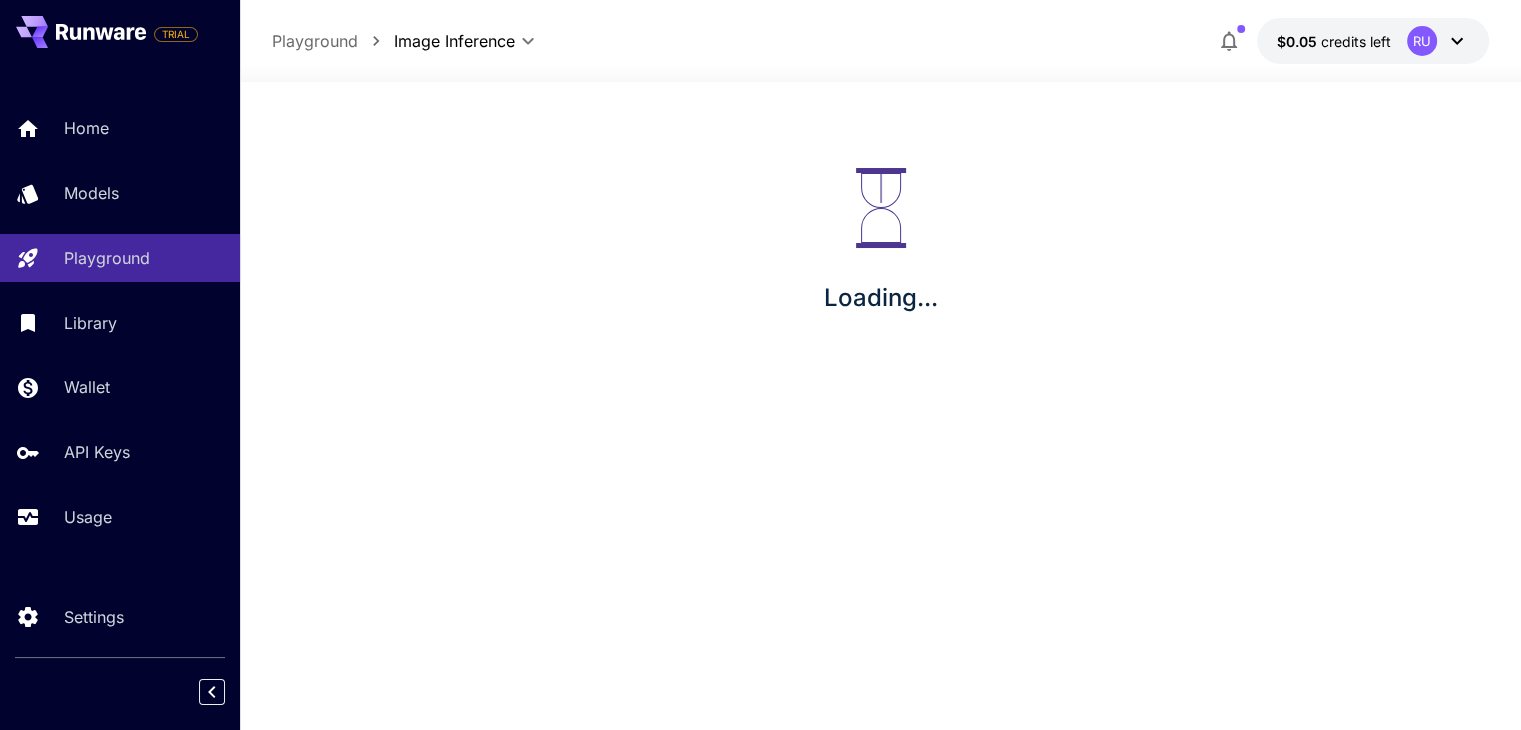 scroll, scrollTop: 0, scrollLeft: 0, axis: both 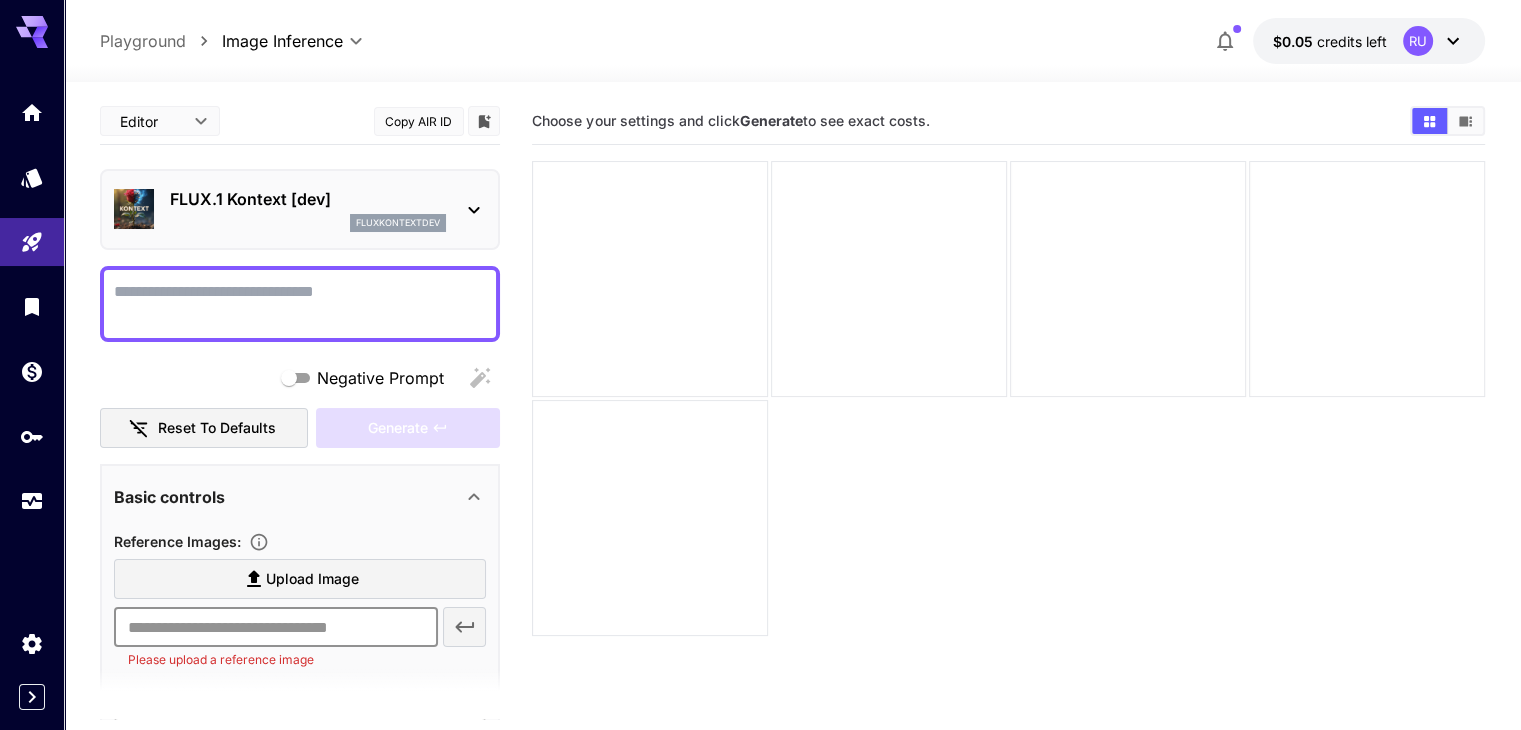 click at bounding box center (275, 627) 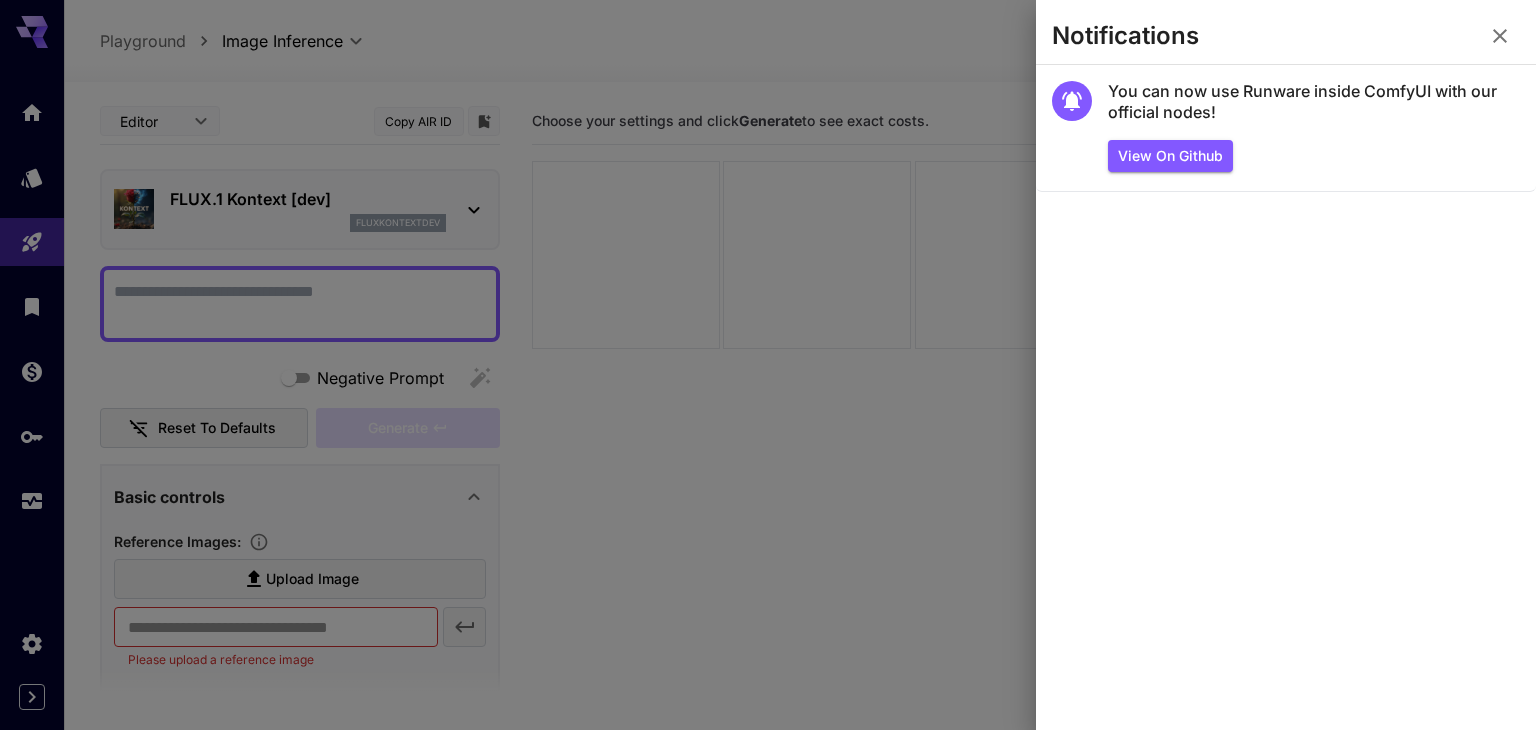 click 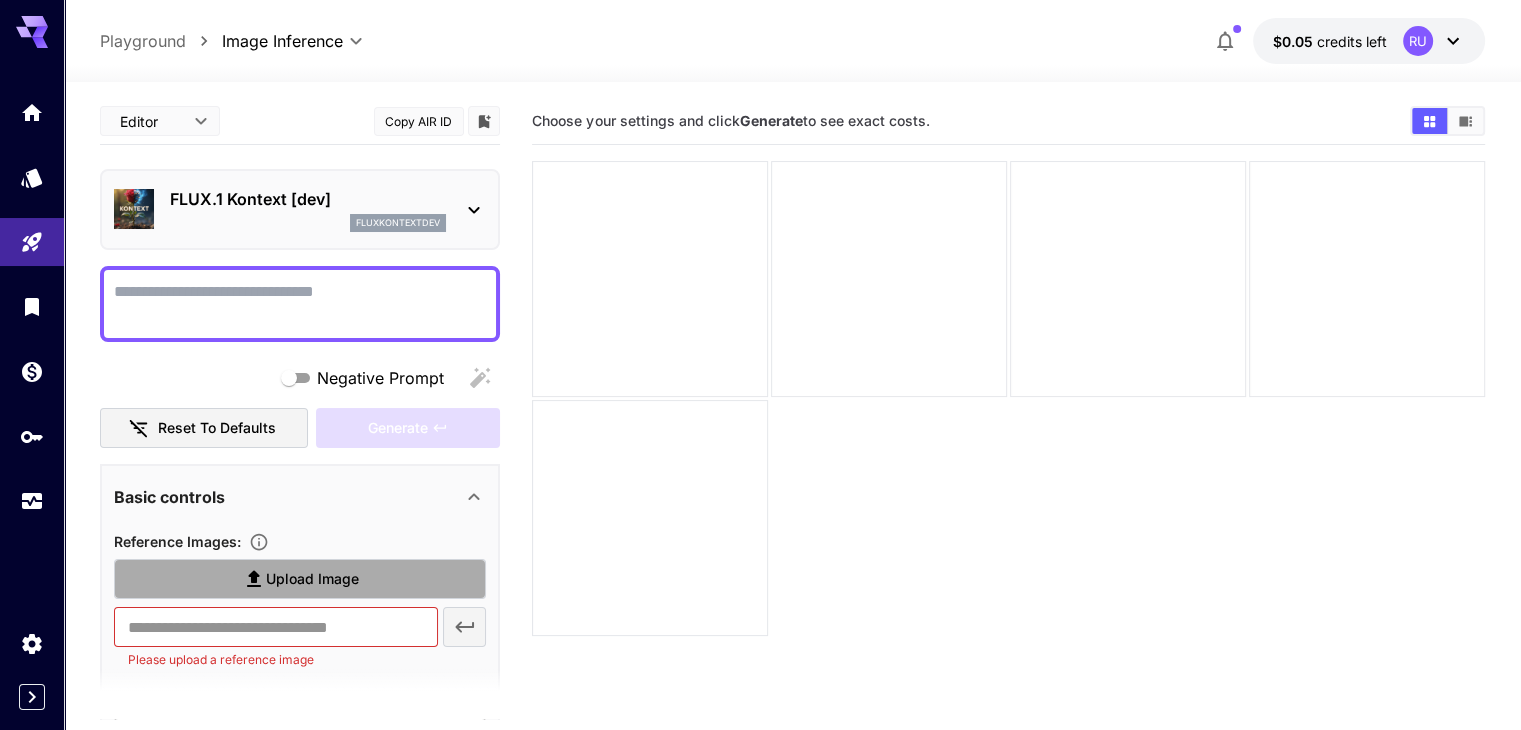 click 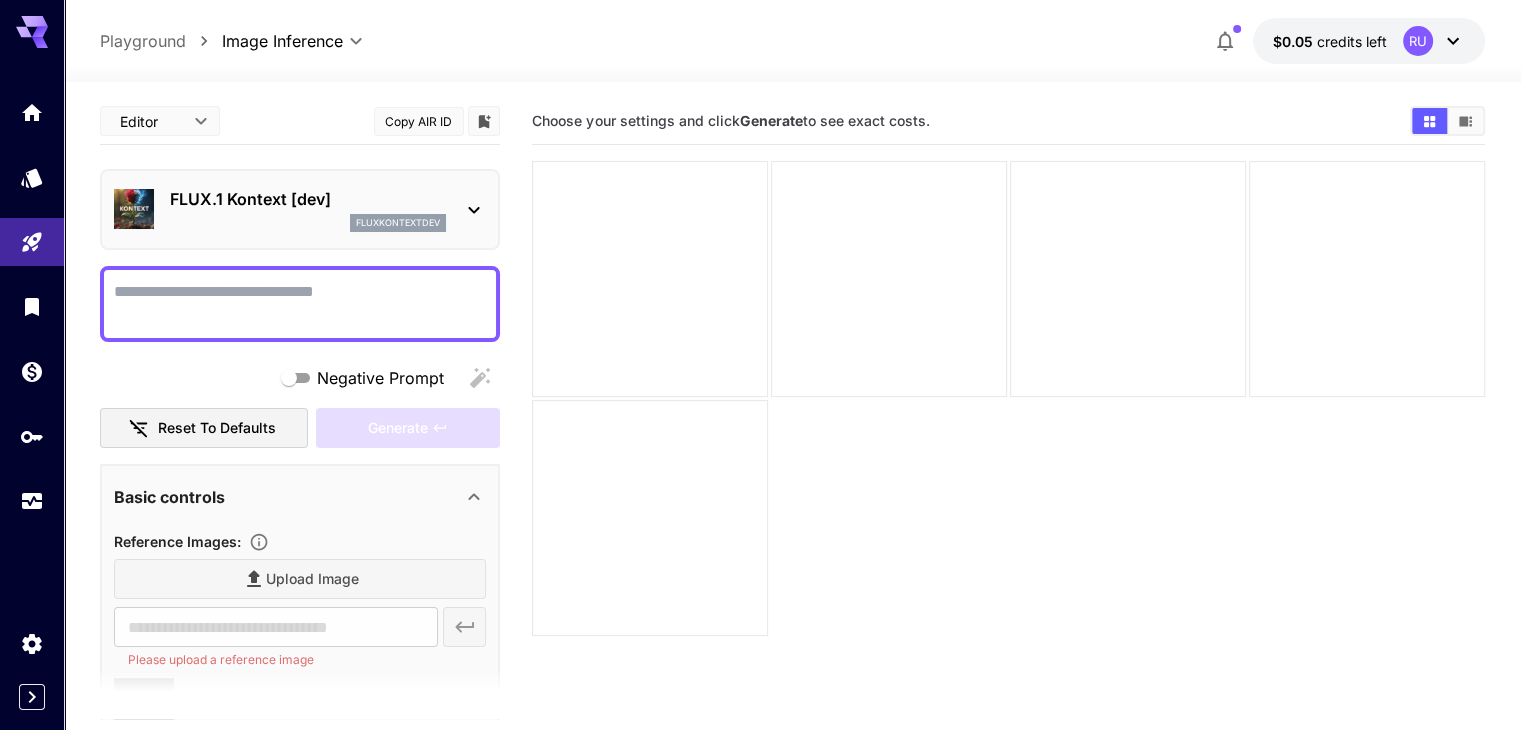 type on "**********" 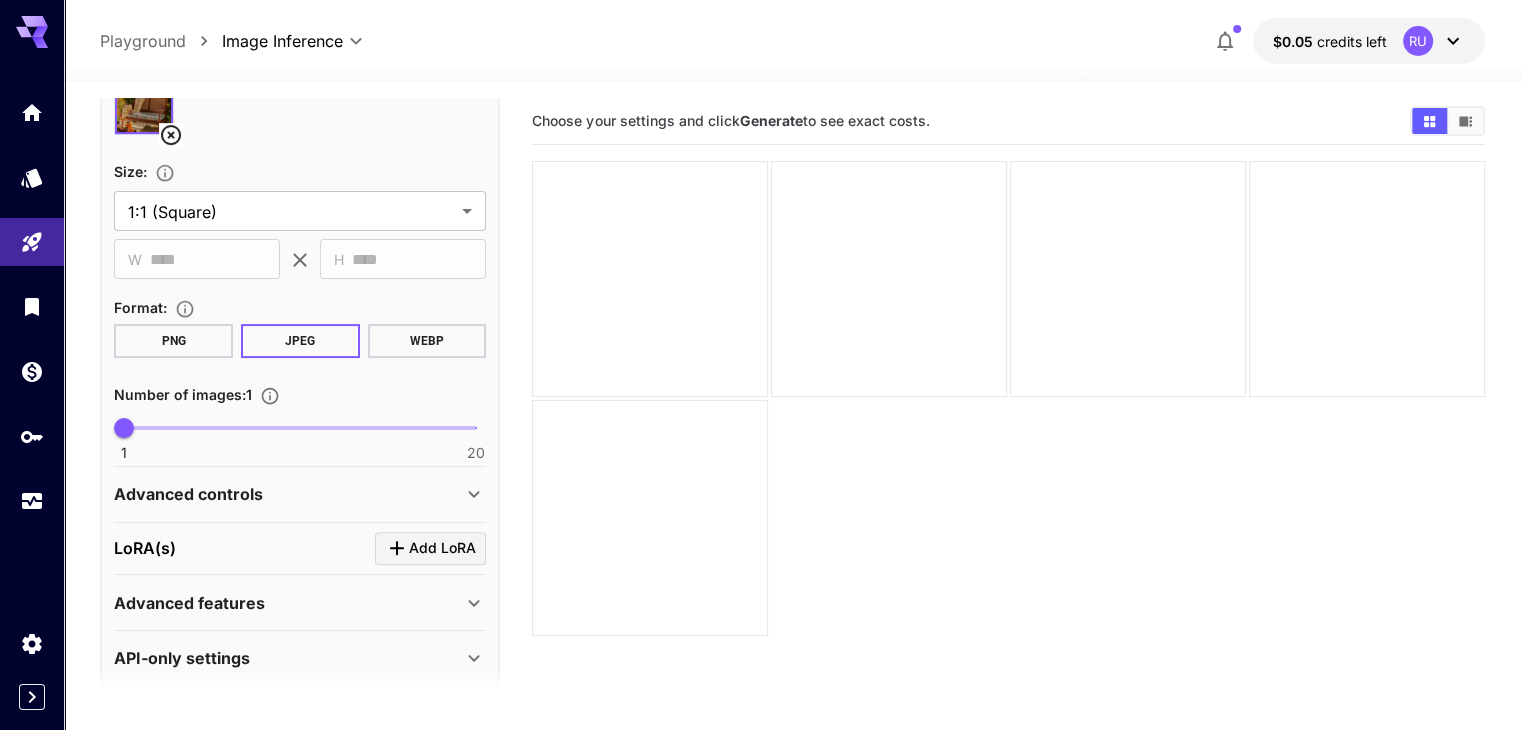 scroll, scrollTop: 594, scrollLeft: 0, axis: vertical 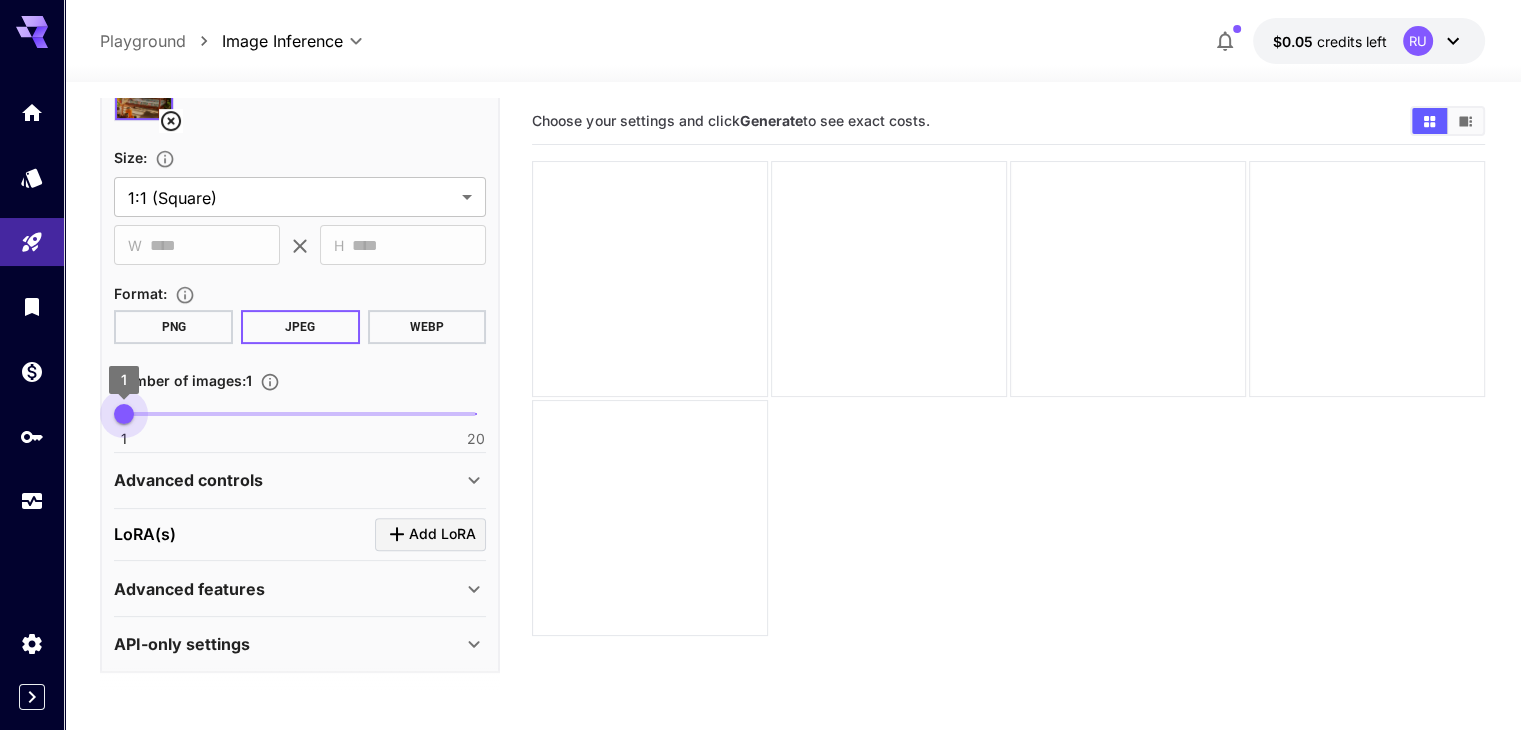 drag, startPoint x: 120, startPoint y: 406, endPoint x: 104, endPoint y: 406, distance: 16 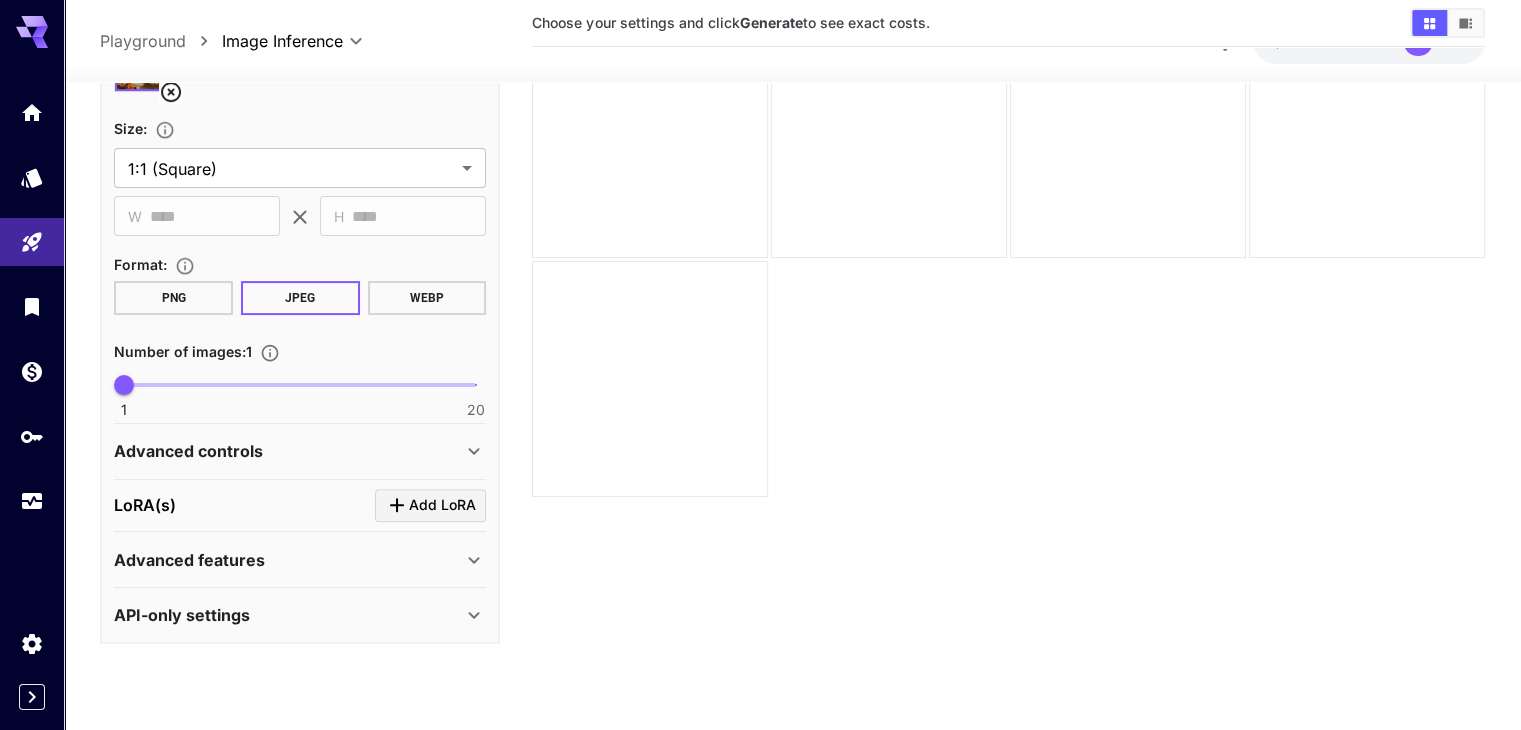 scroll, scrollTop: 158, scrollLeft: 0, axis: vertical 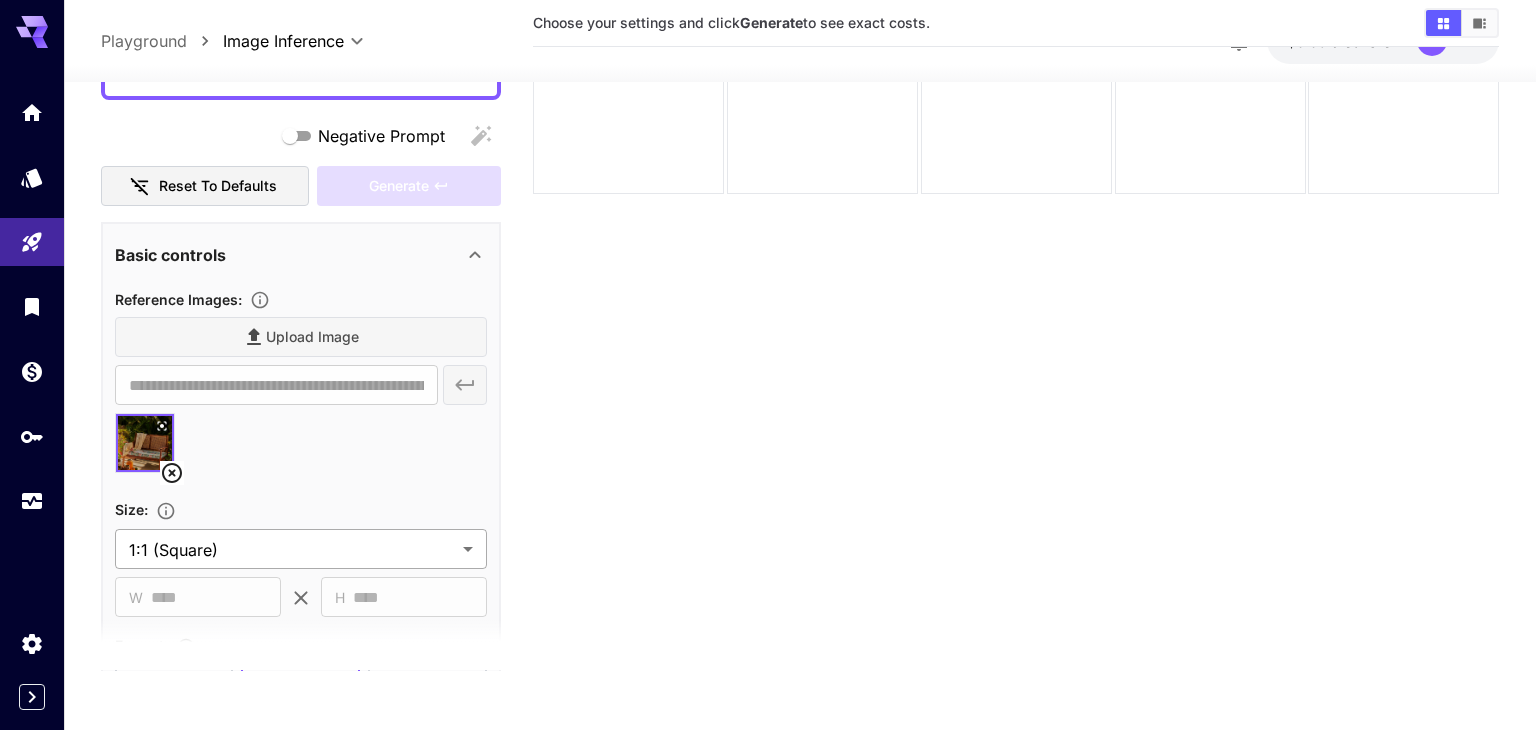 click on "**********" at bounding box center [768, 286] 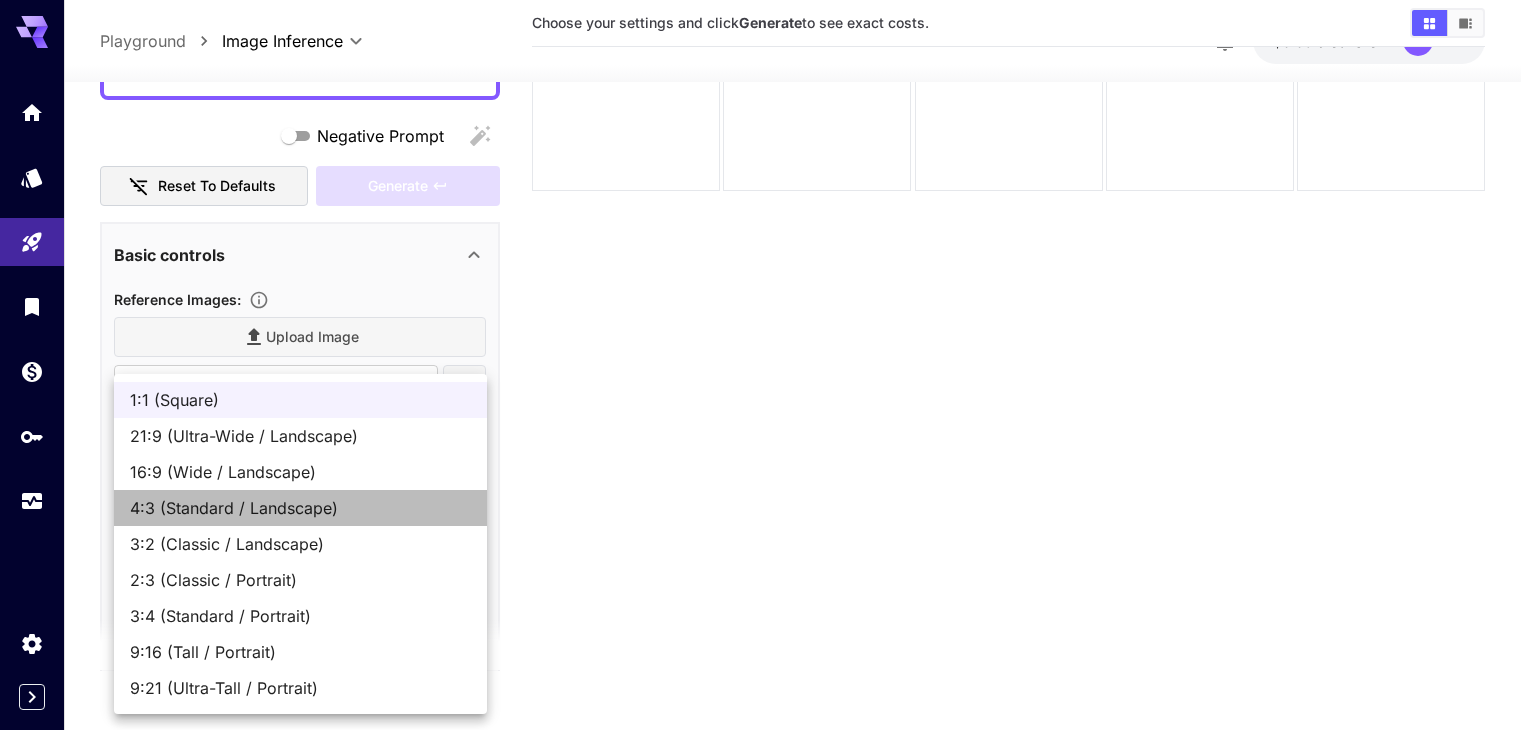 click on "4:3 (Standard / Landscape)" at bounding box center (300, 508) 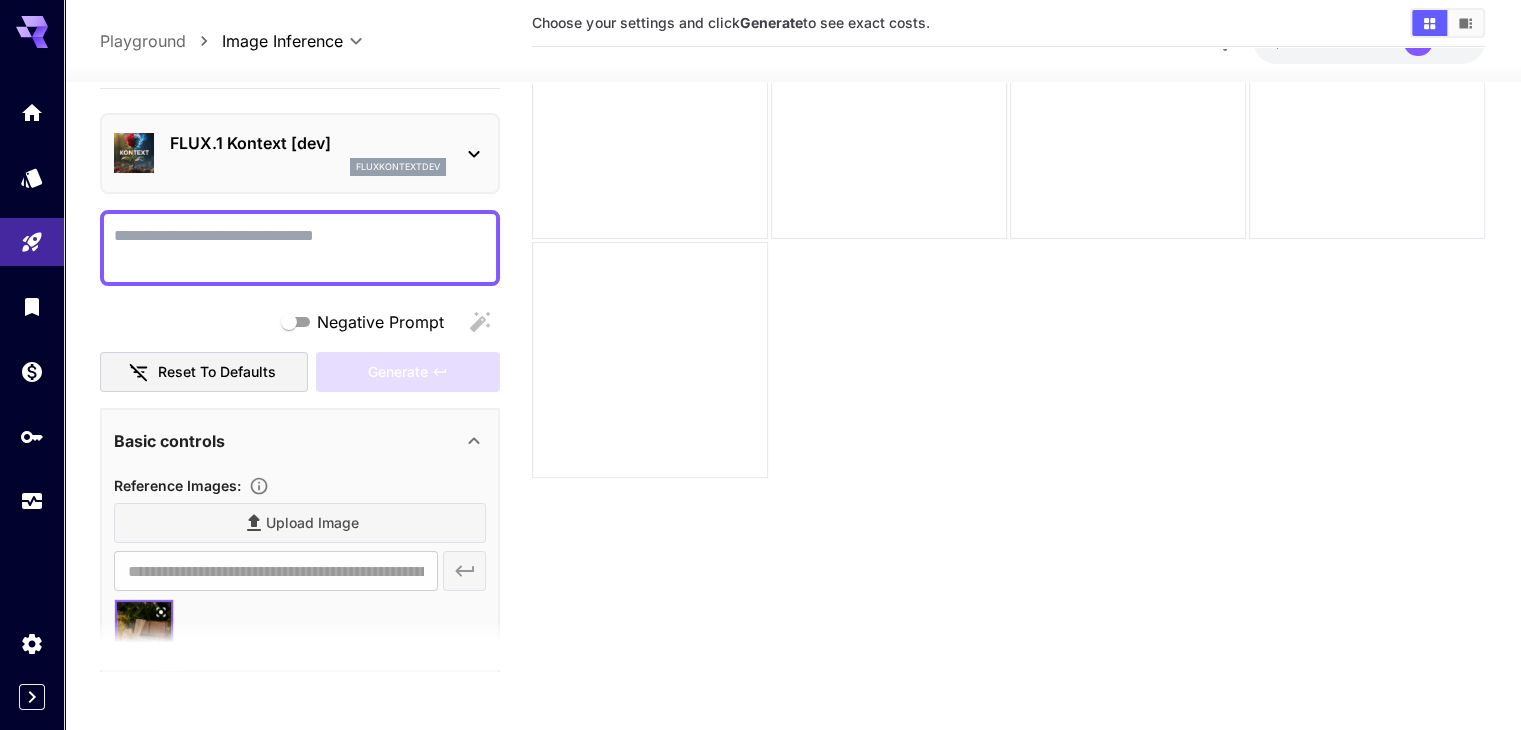 scroll, scrollTop: 0, scrollLeft: 0, axis: both 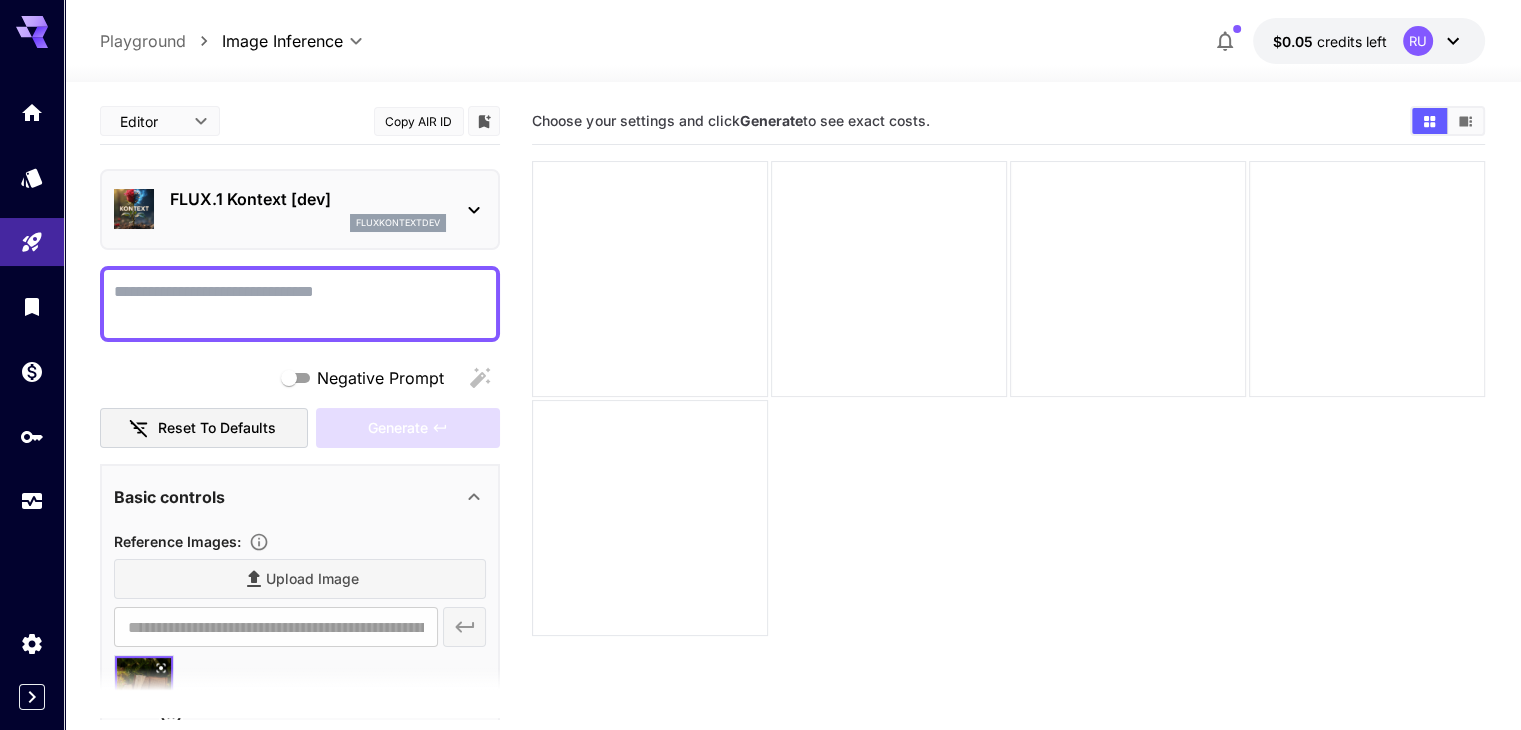 click on "Negative Prompt" at bounding box center (300, 304) 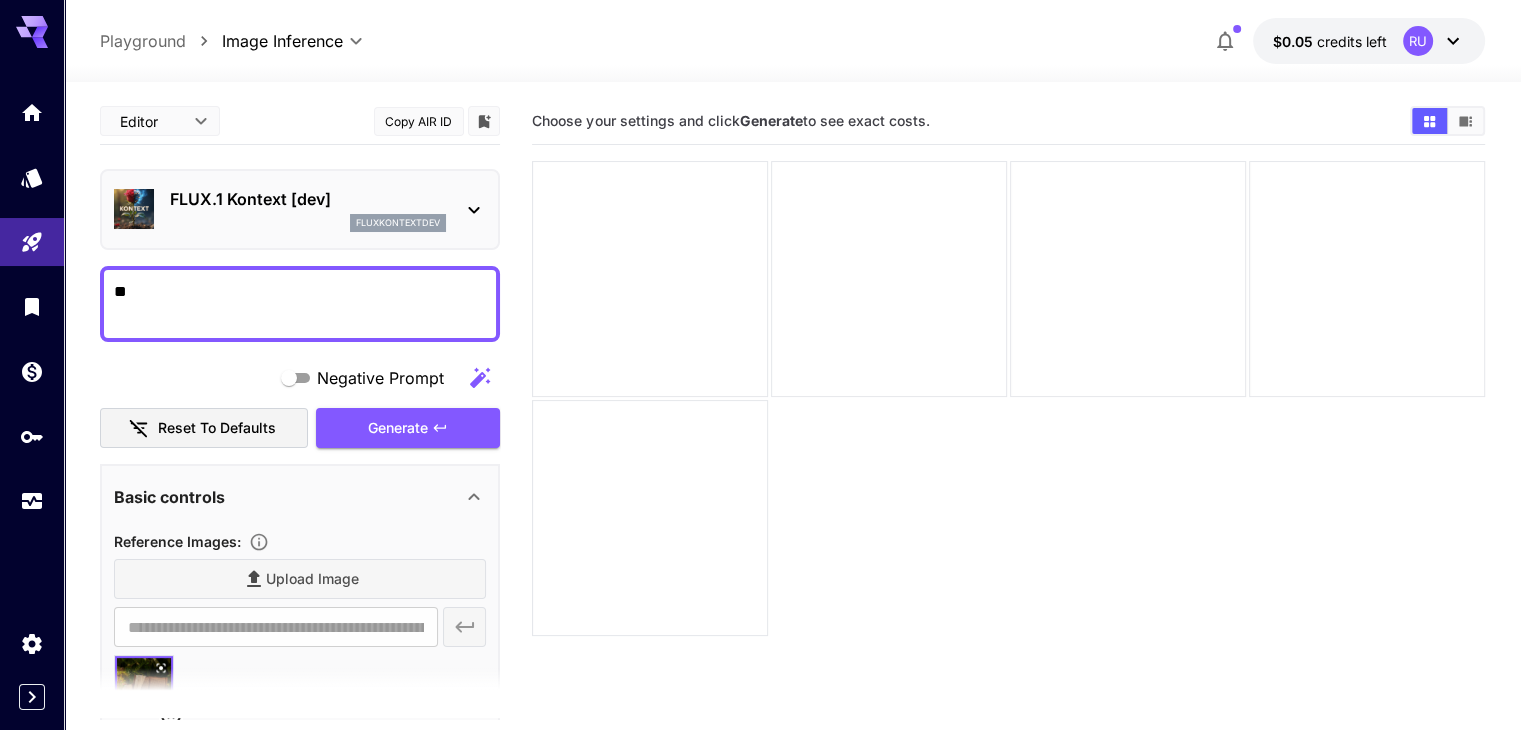 type on "*" 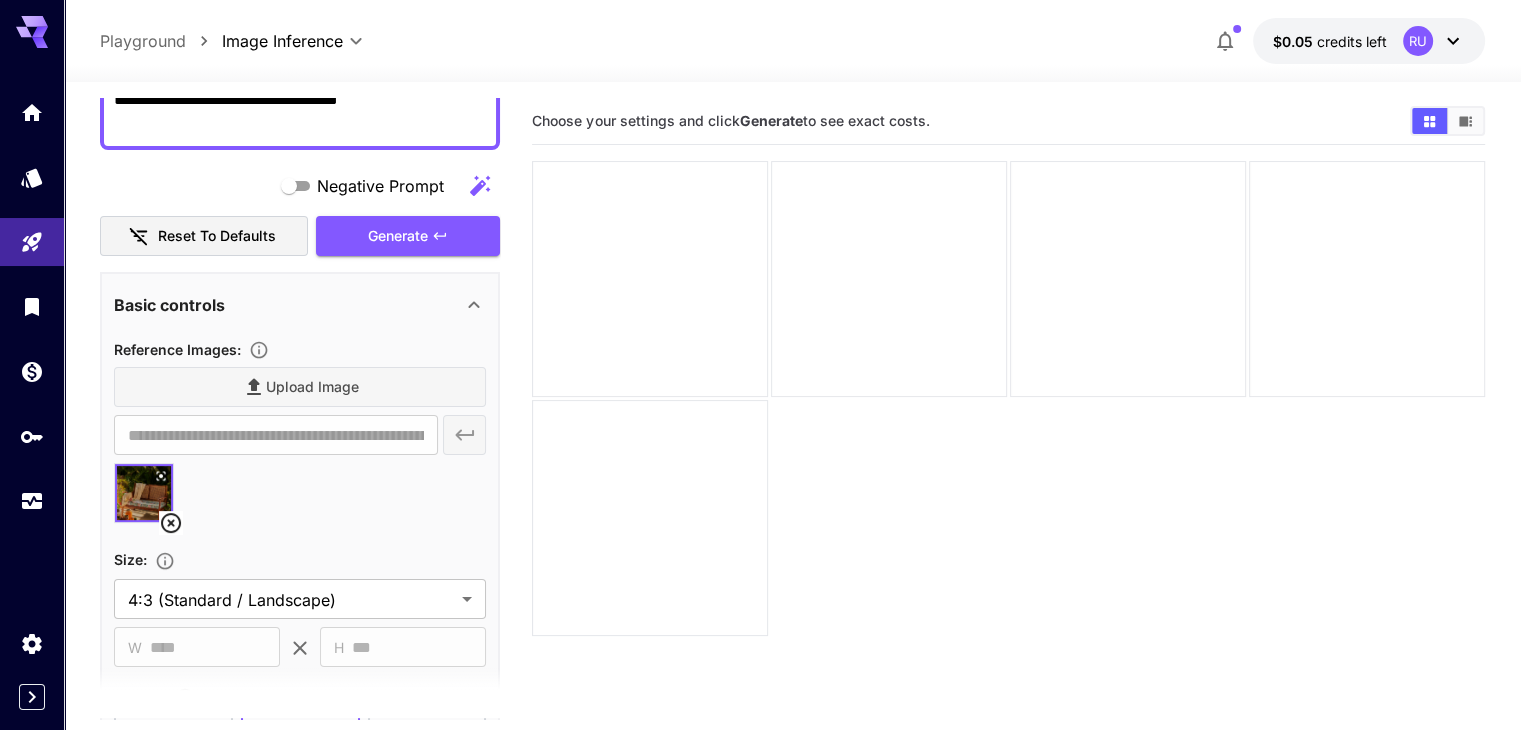 scroll, scrollTop: 0, scrollLeft: 0, axis: both 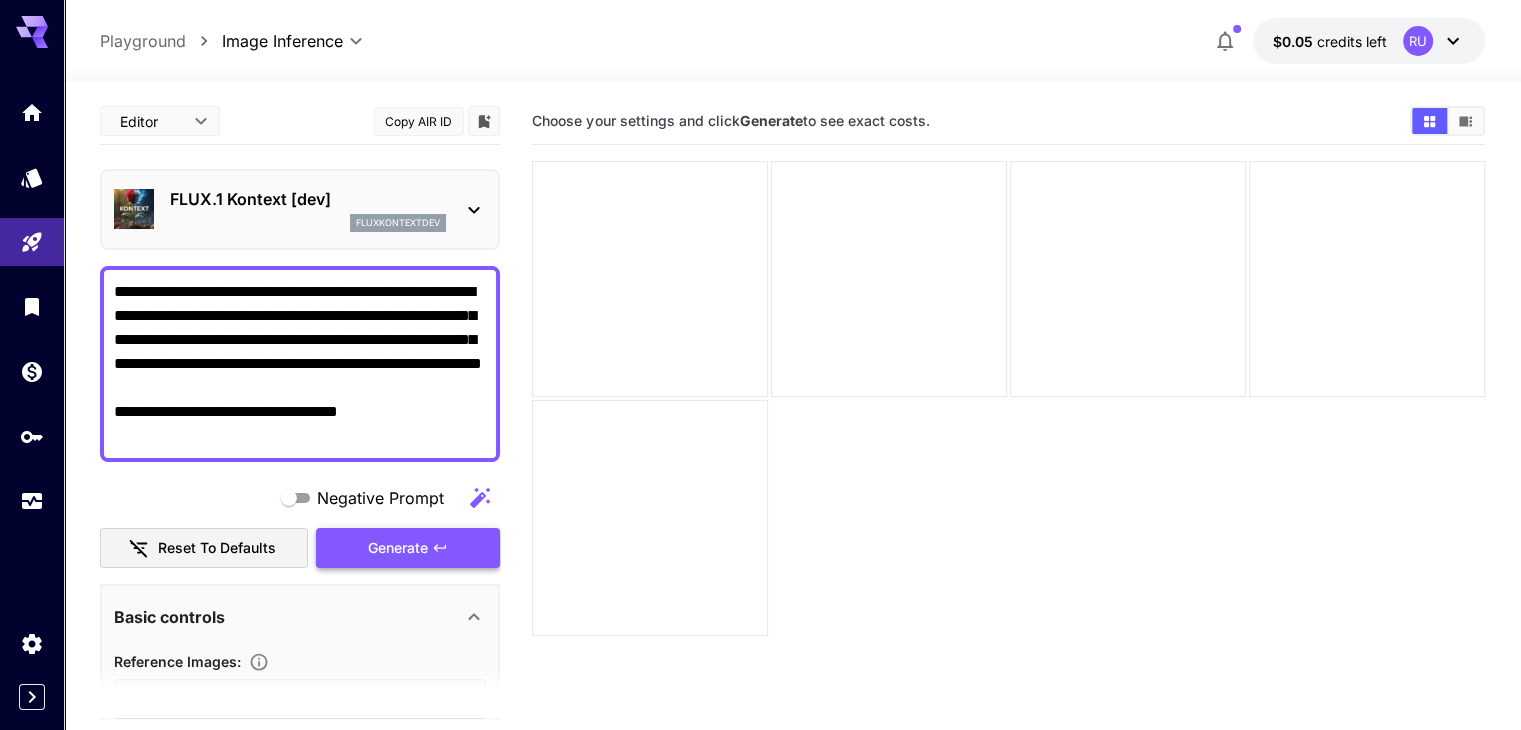 type on "**********" 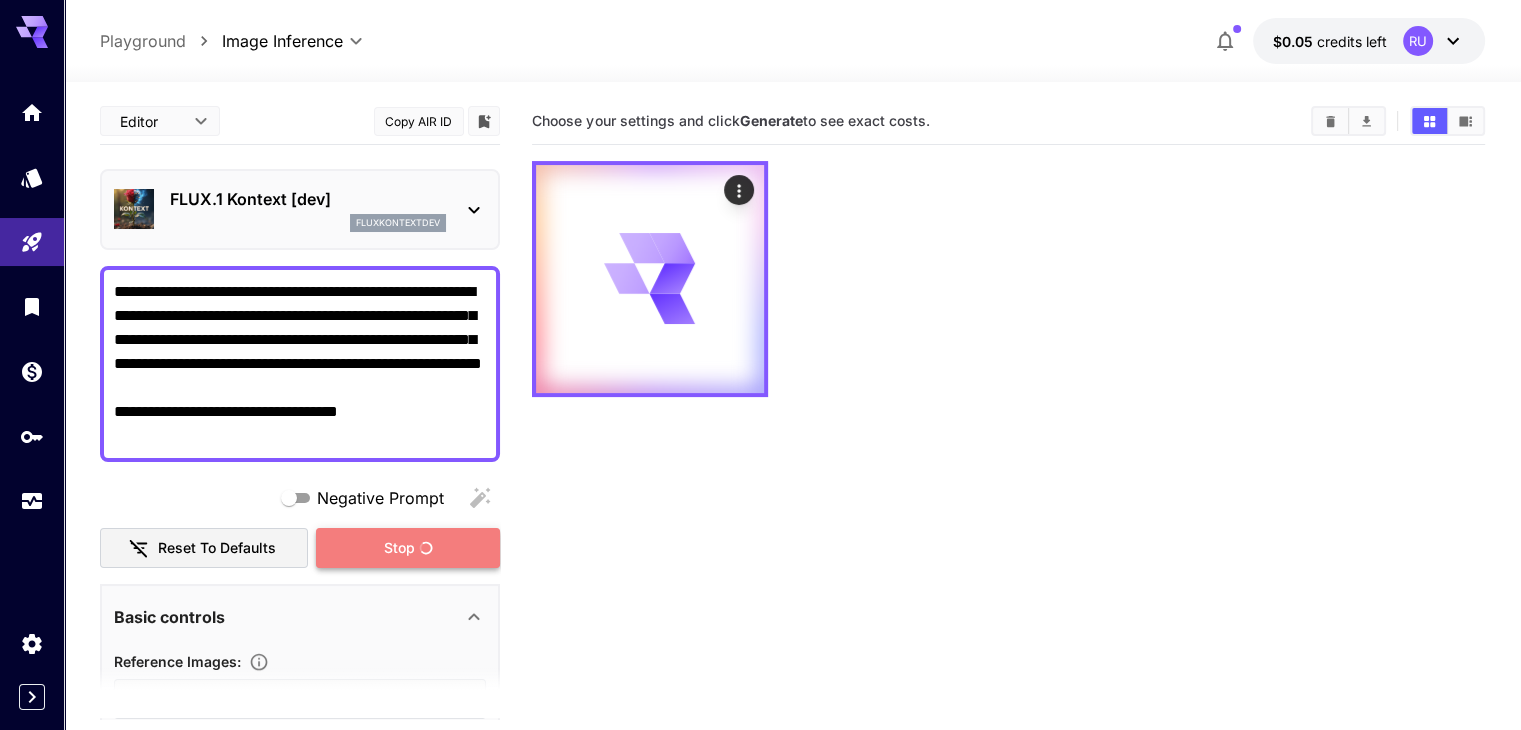 click on "Stop" at bounding box center [399, 548] 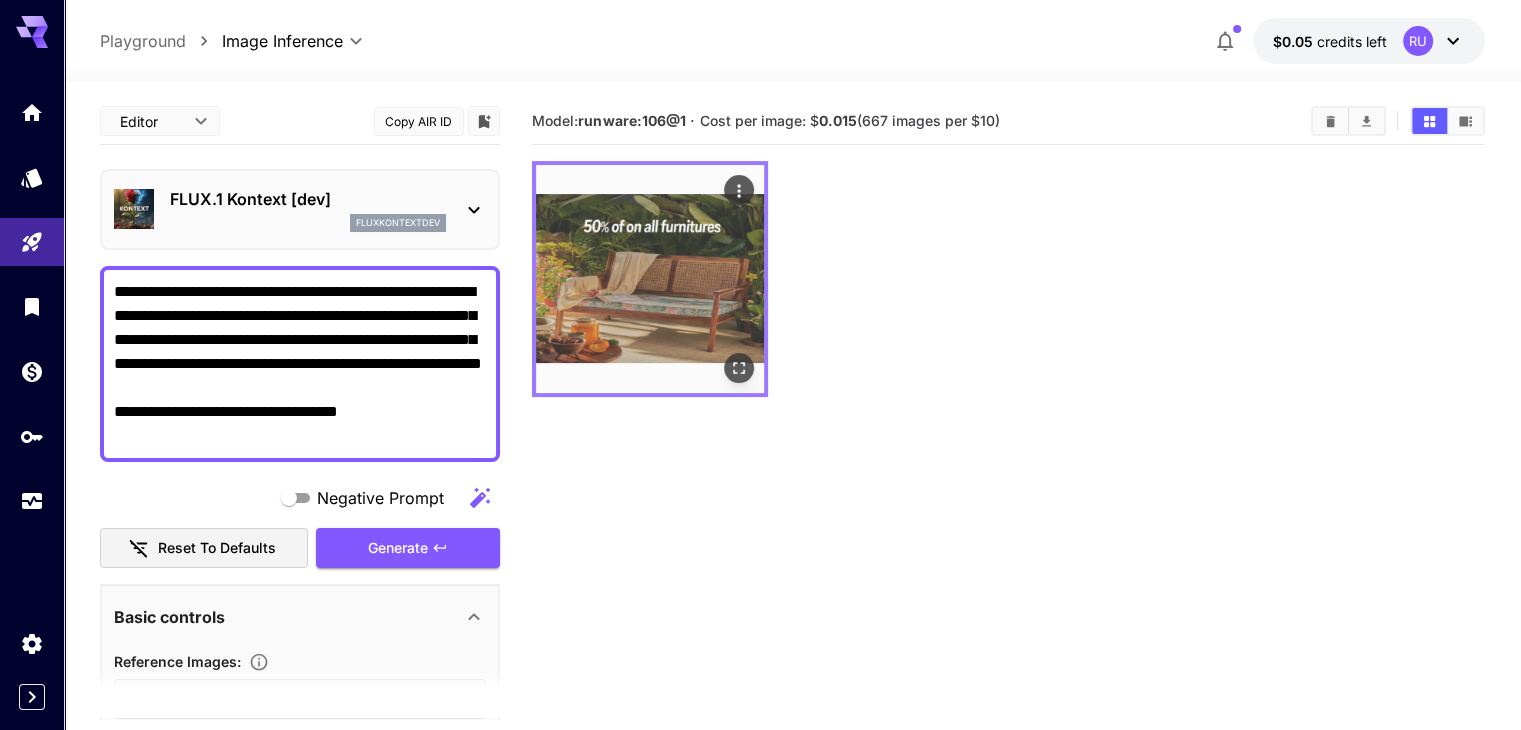 click at bounding box center [650, 279] 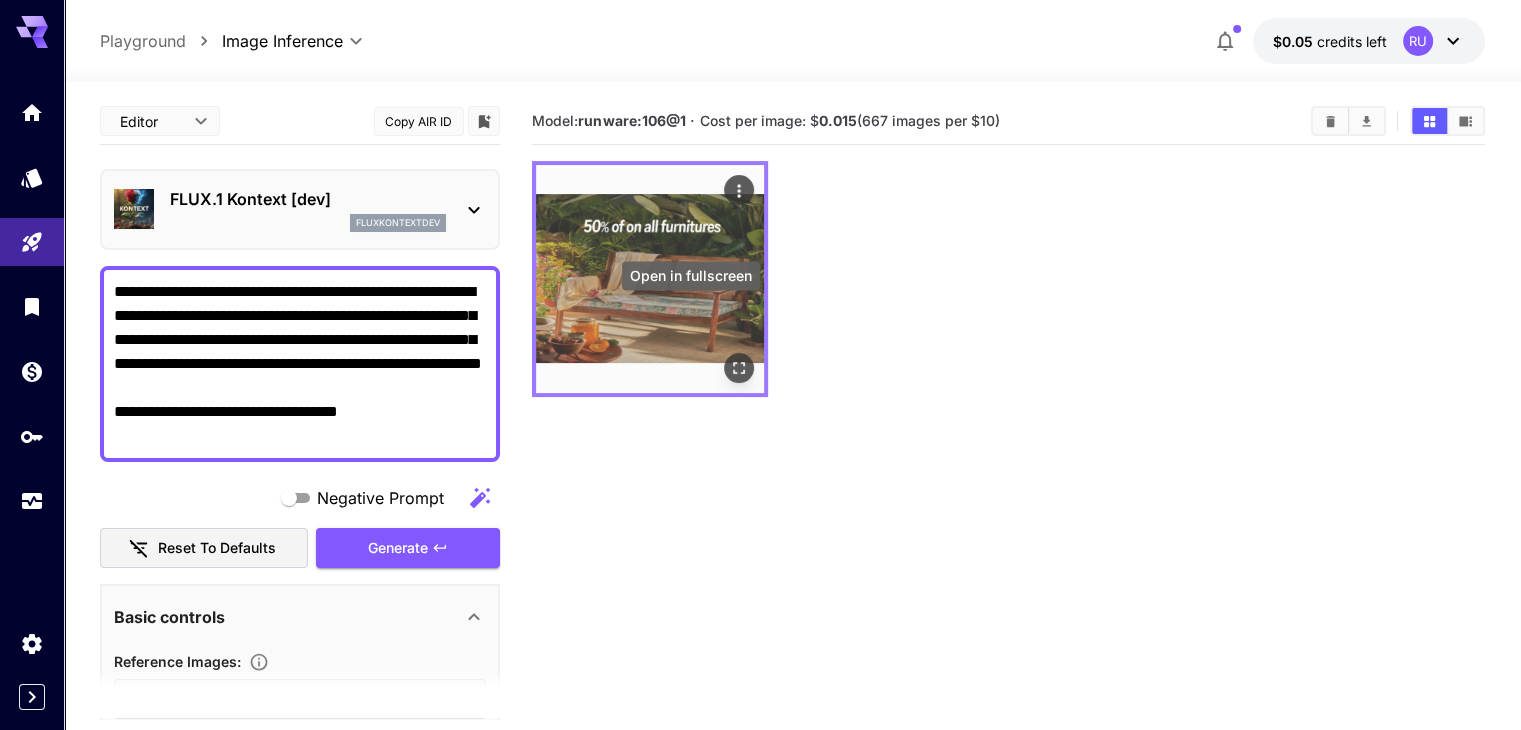 click 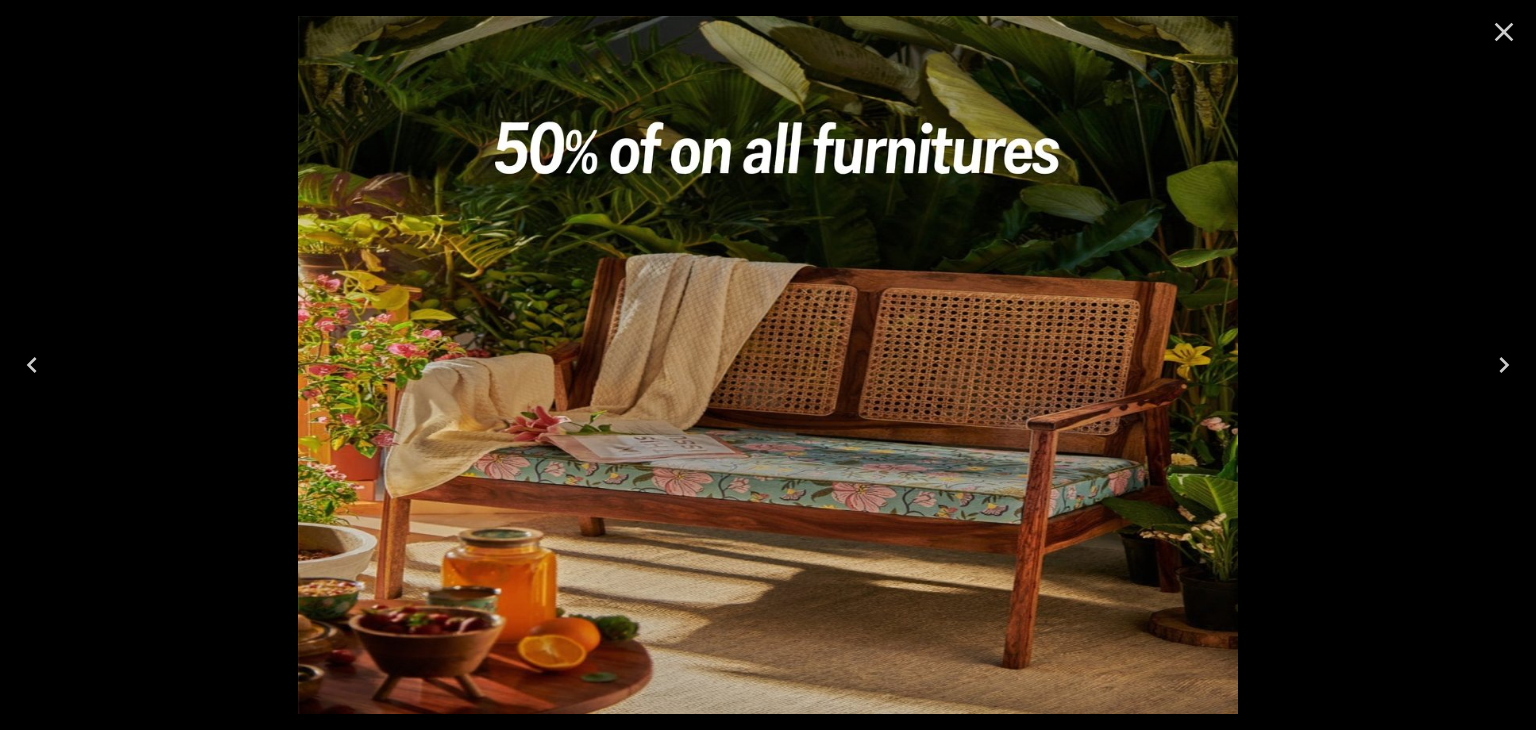 click 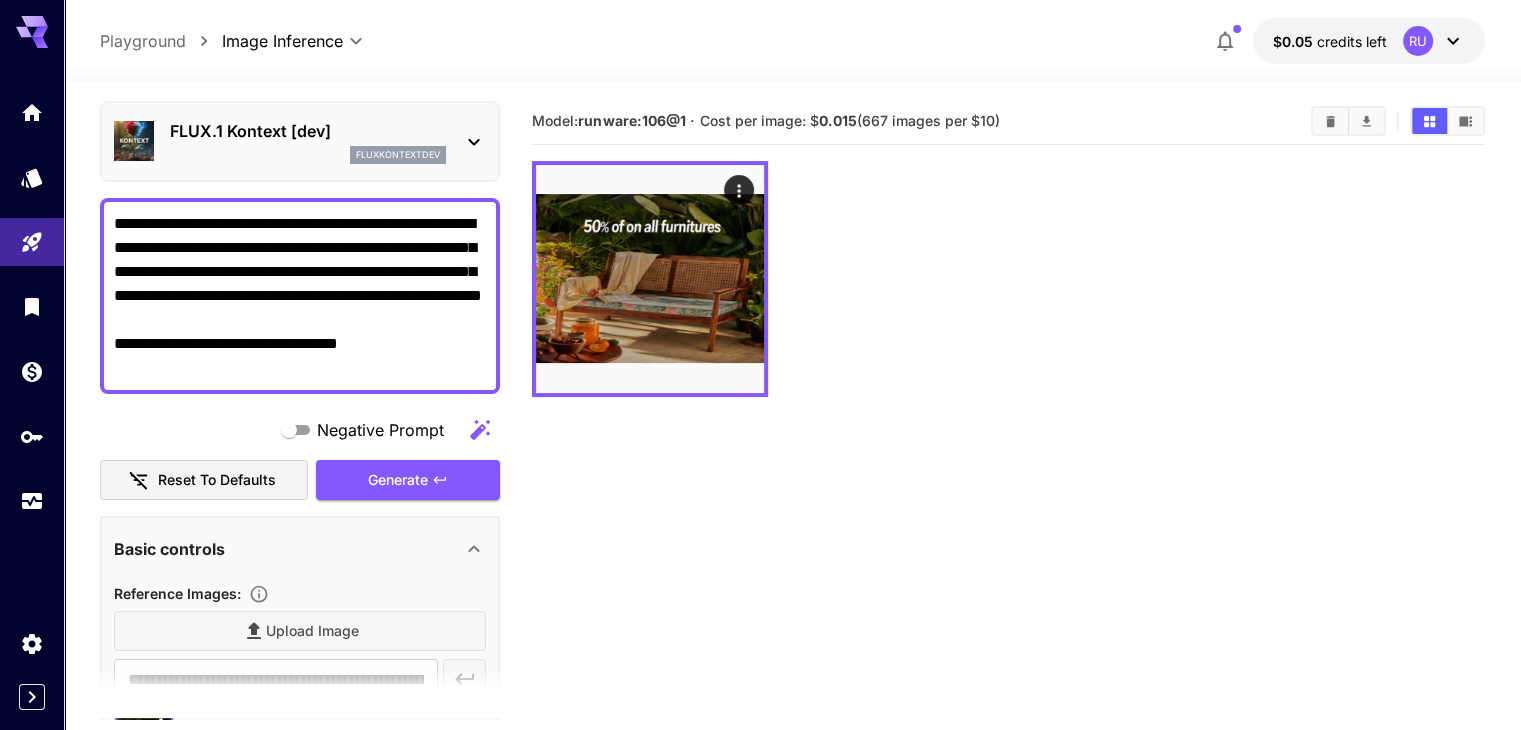 scroll, scrollTop: 400, scrollLeft: 0, axis: vertical 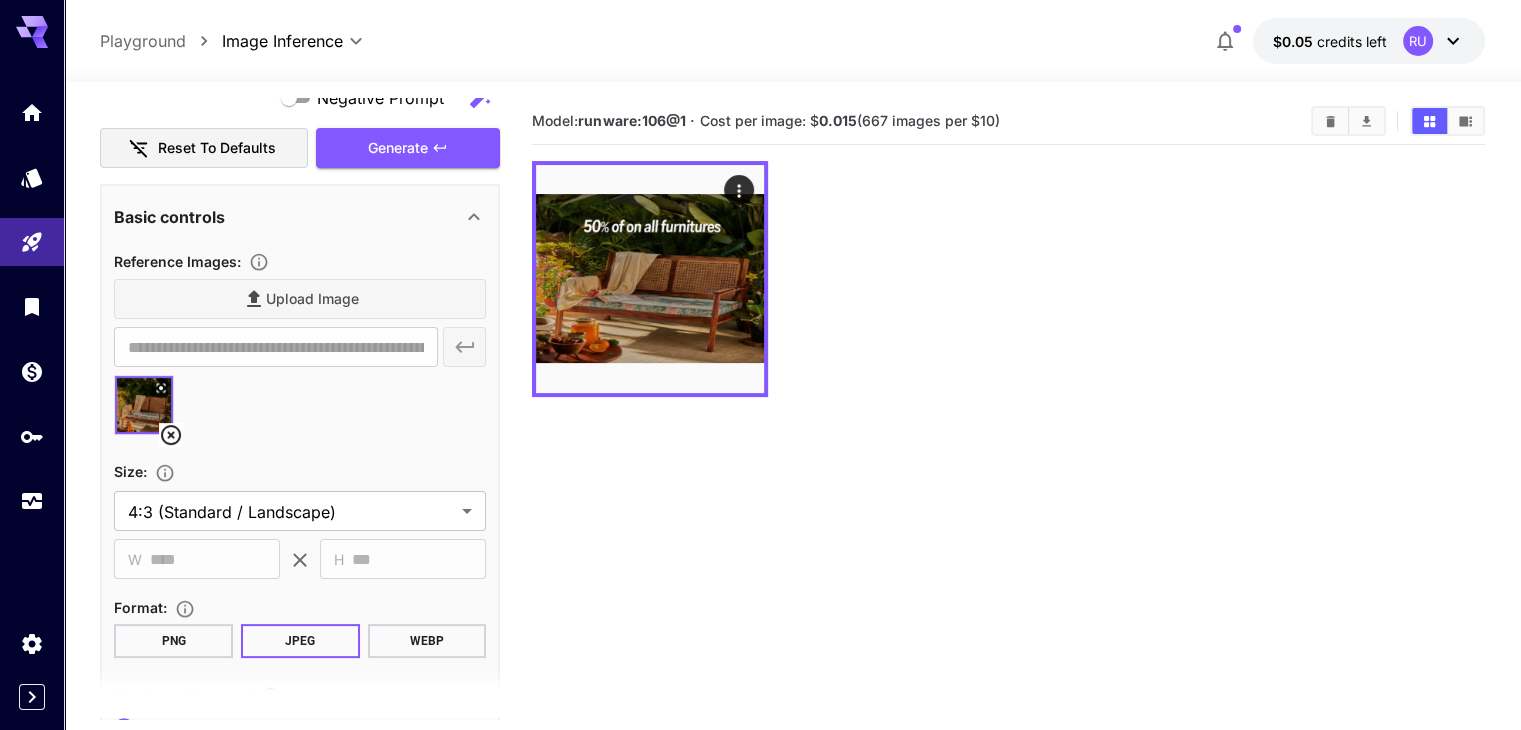 click at bounding box center [144, 405] 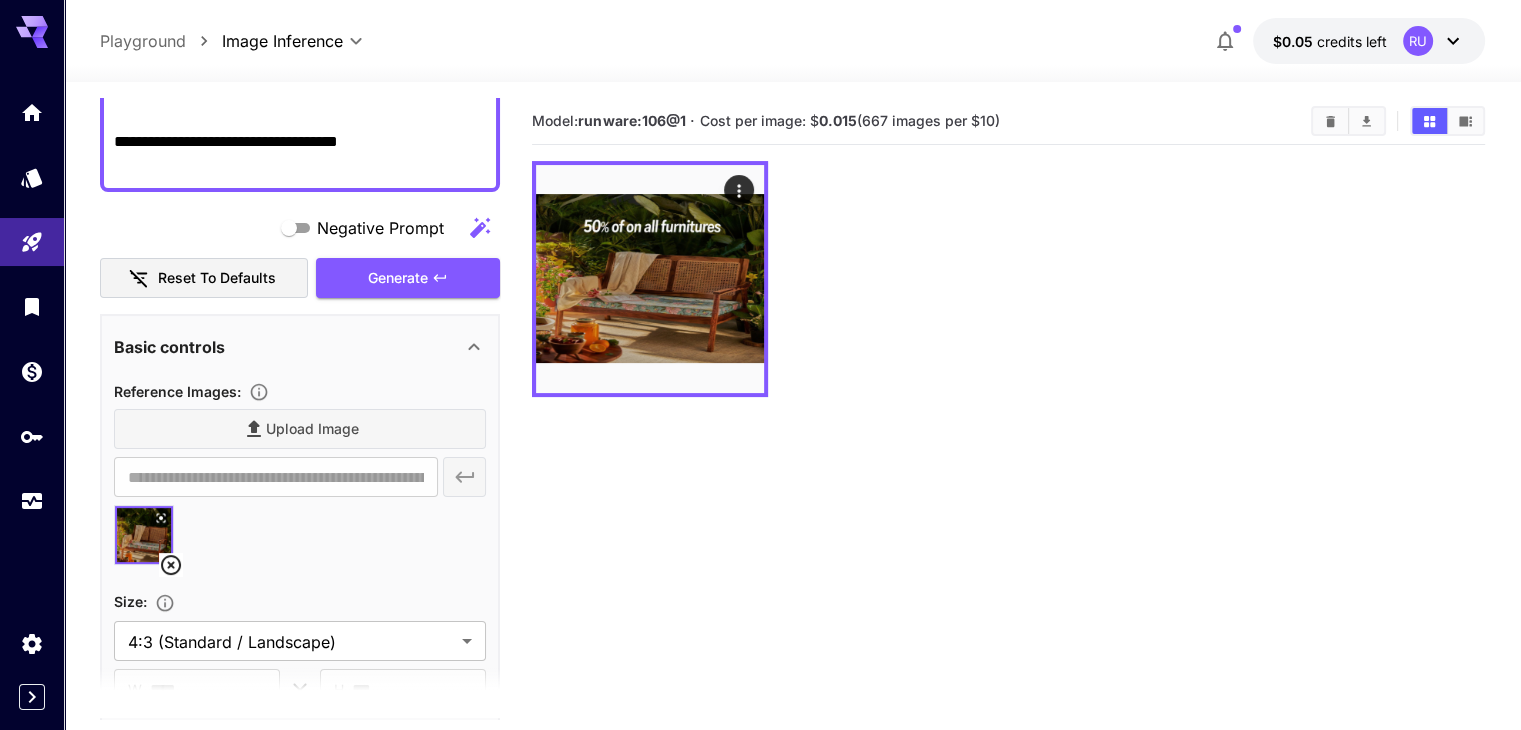 scroll, scrollTop: 300, scrollLeft: 0, axis: vertical 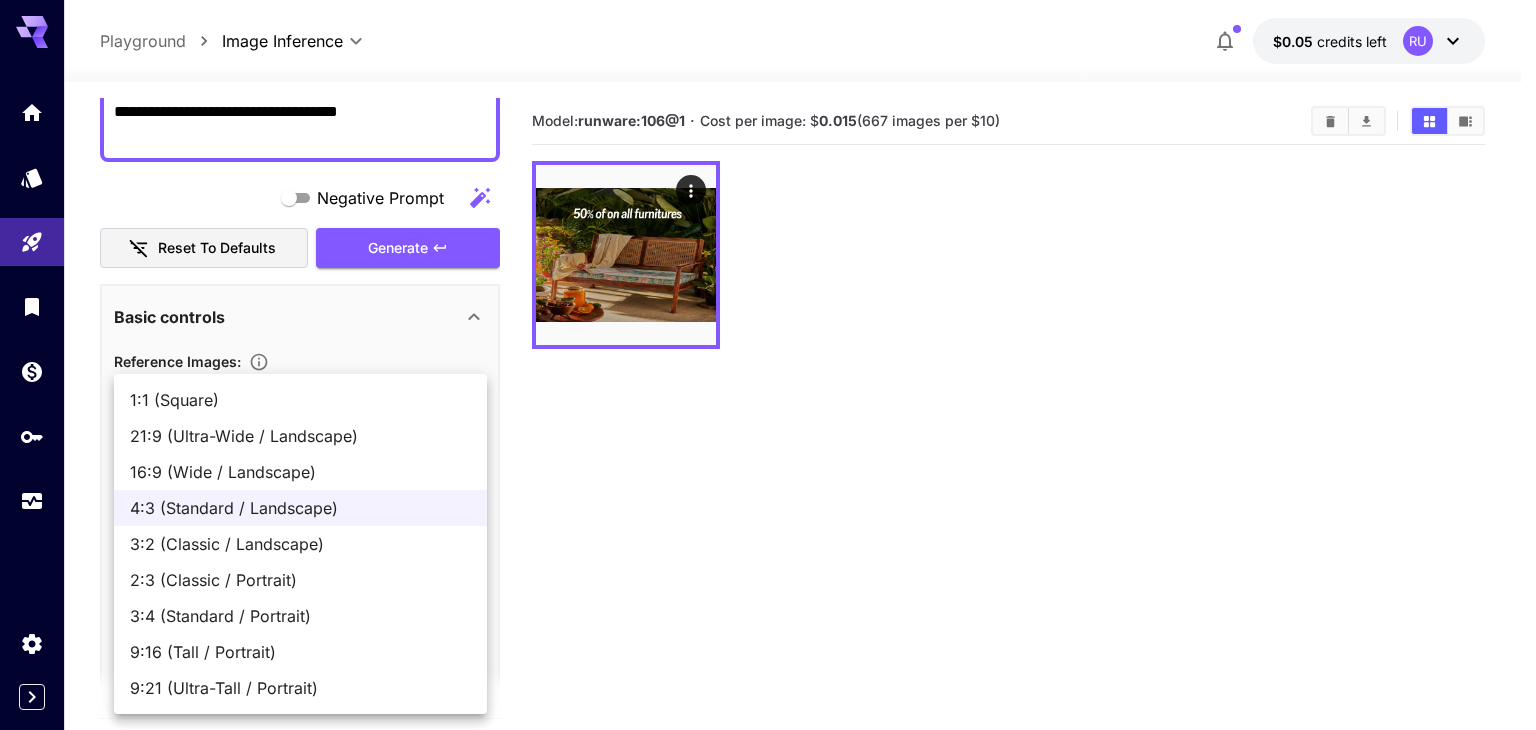 click on "**********" at bounding box center (768, 444) 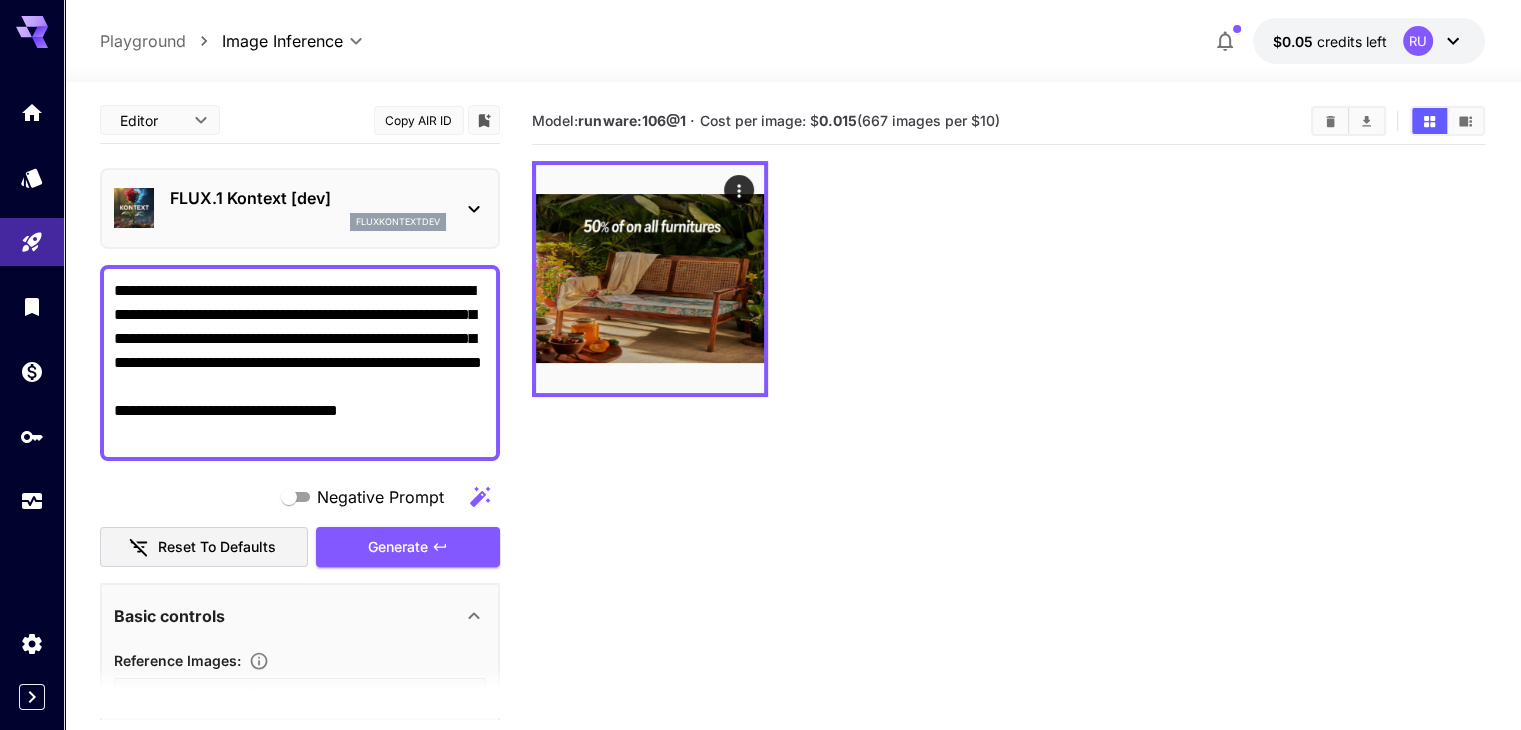 scroll, scrollTop: 0, scrollLeft: 0, axis: both 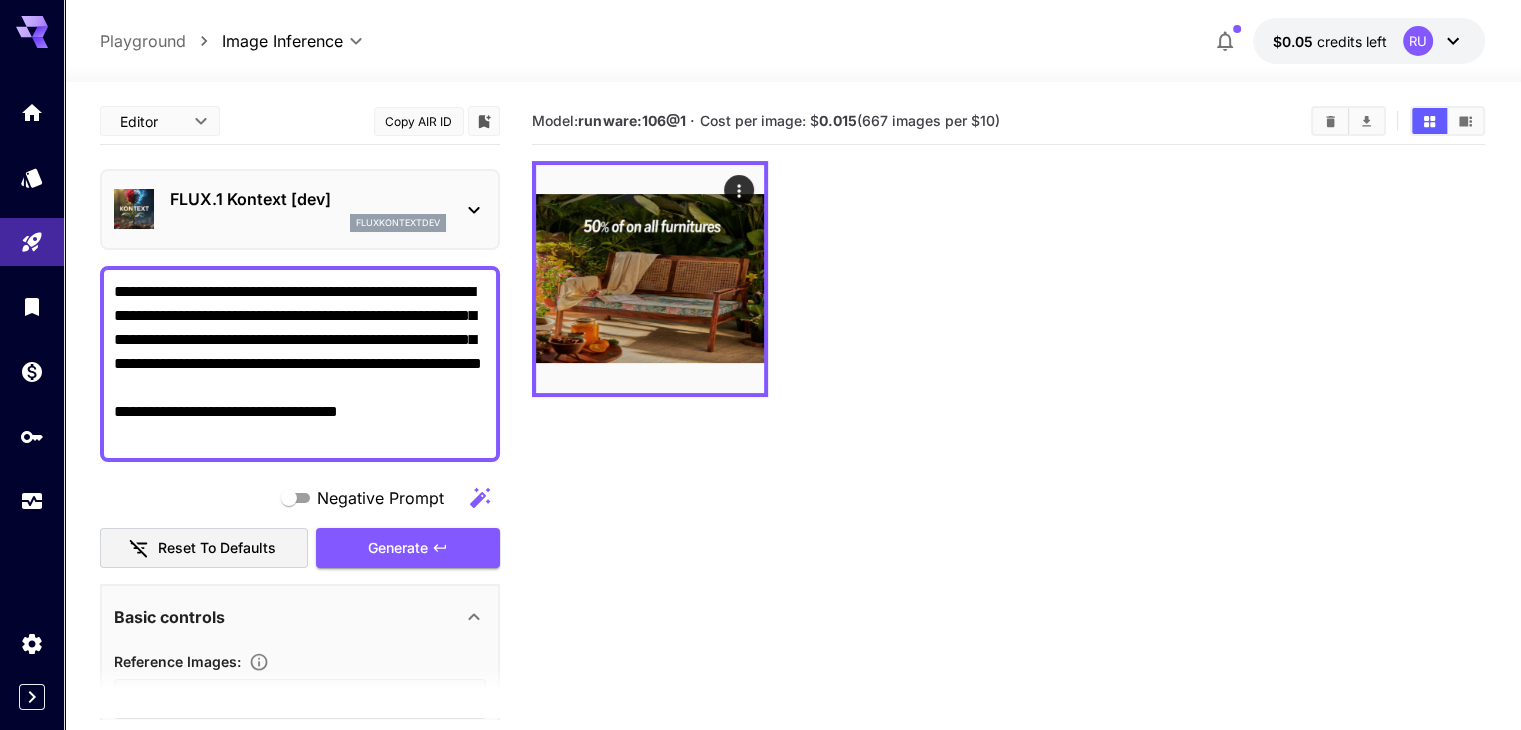 drag, startPoint x: 389, startPoint y: 429, endPoint x: 99, endPoint y: 277, distance: 327.42023 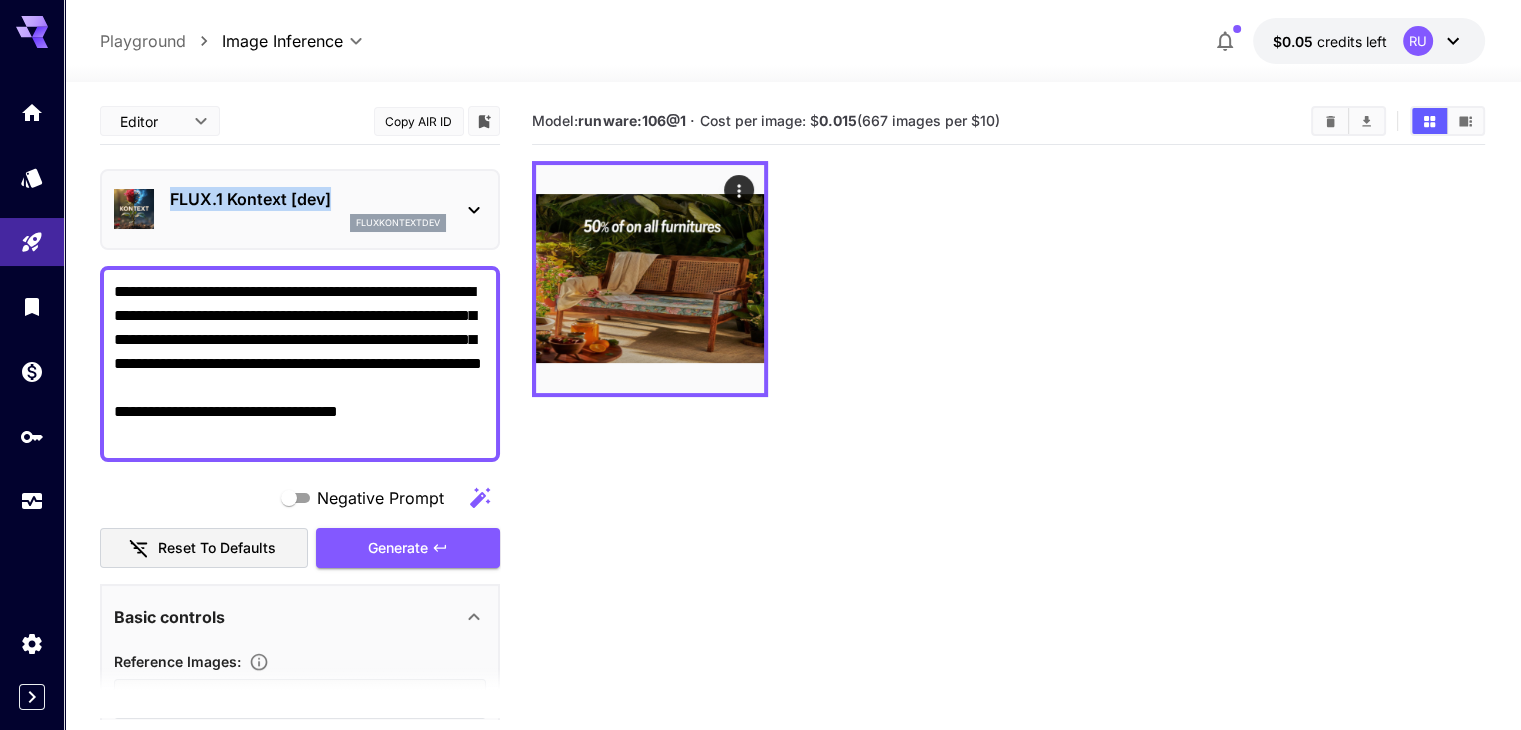 drag, startPoint x: 342, startPoint y: 191, endPoint x: 166, endPoint y: 179, distance: 176.40862 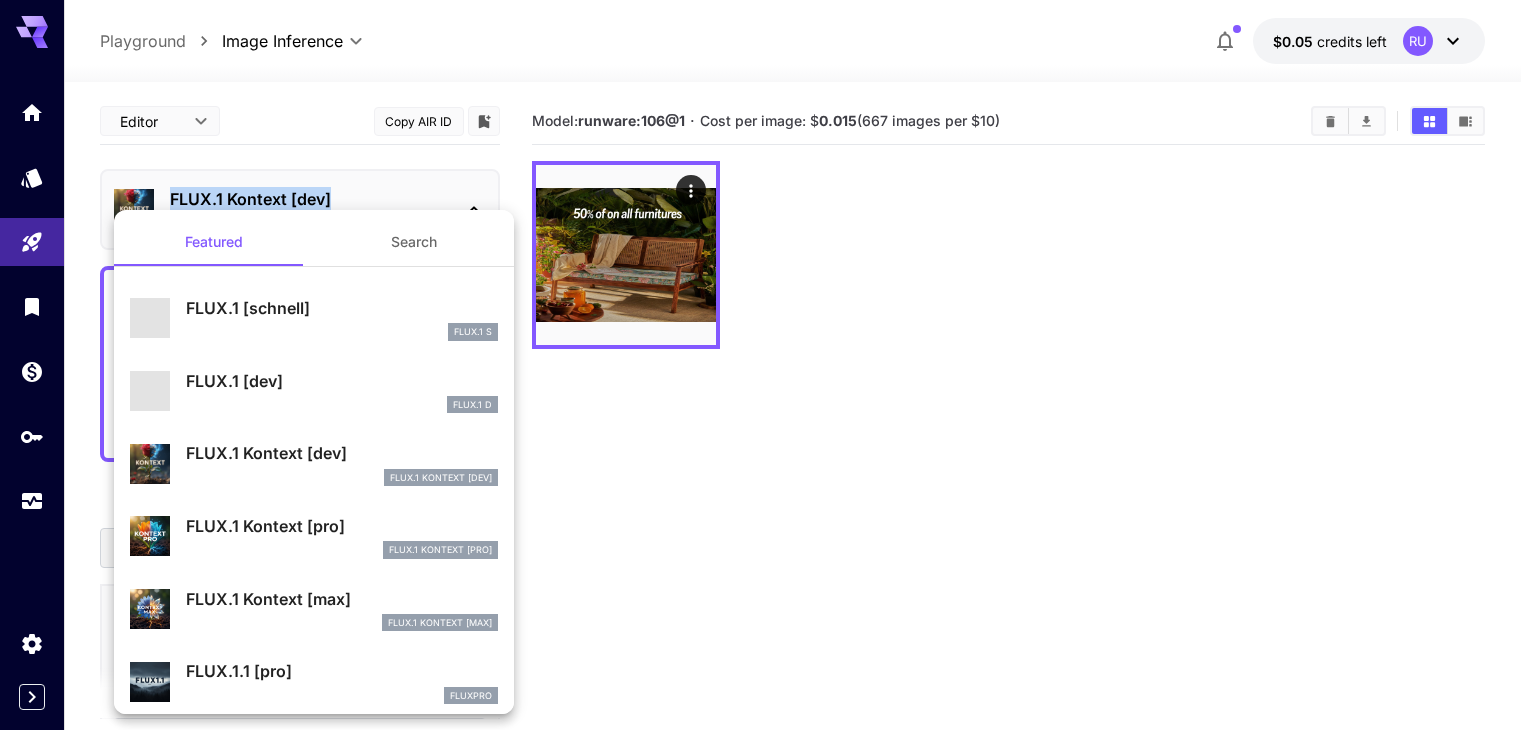 copy on "FLUX.1 Kontext [dev]" 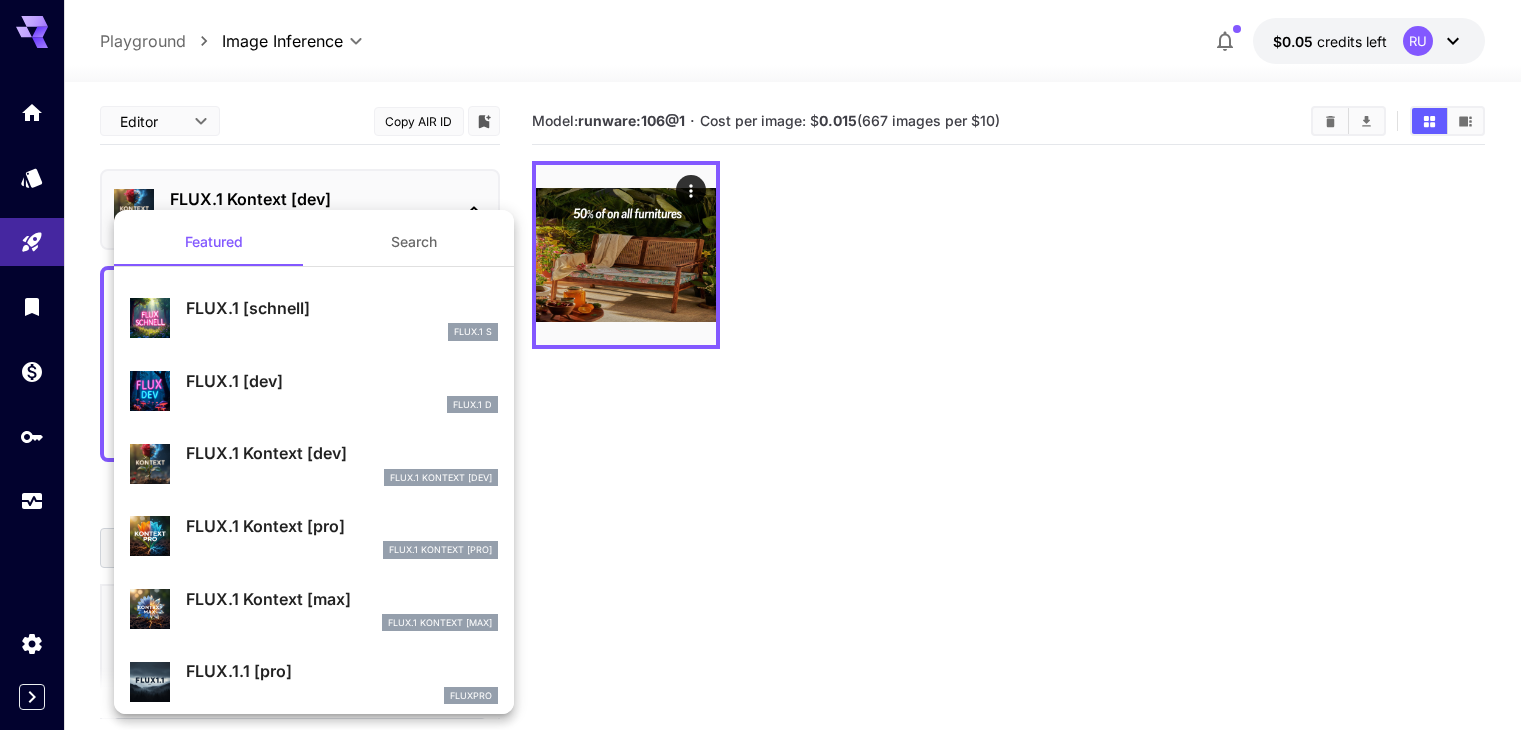 click at bounding box center [768, 365] 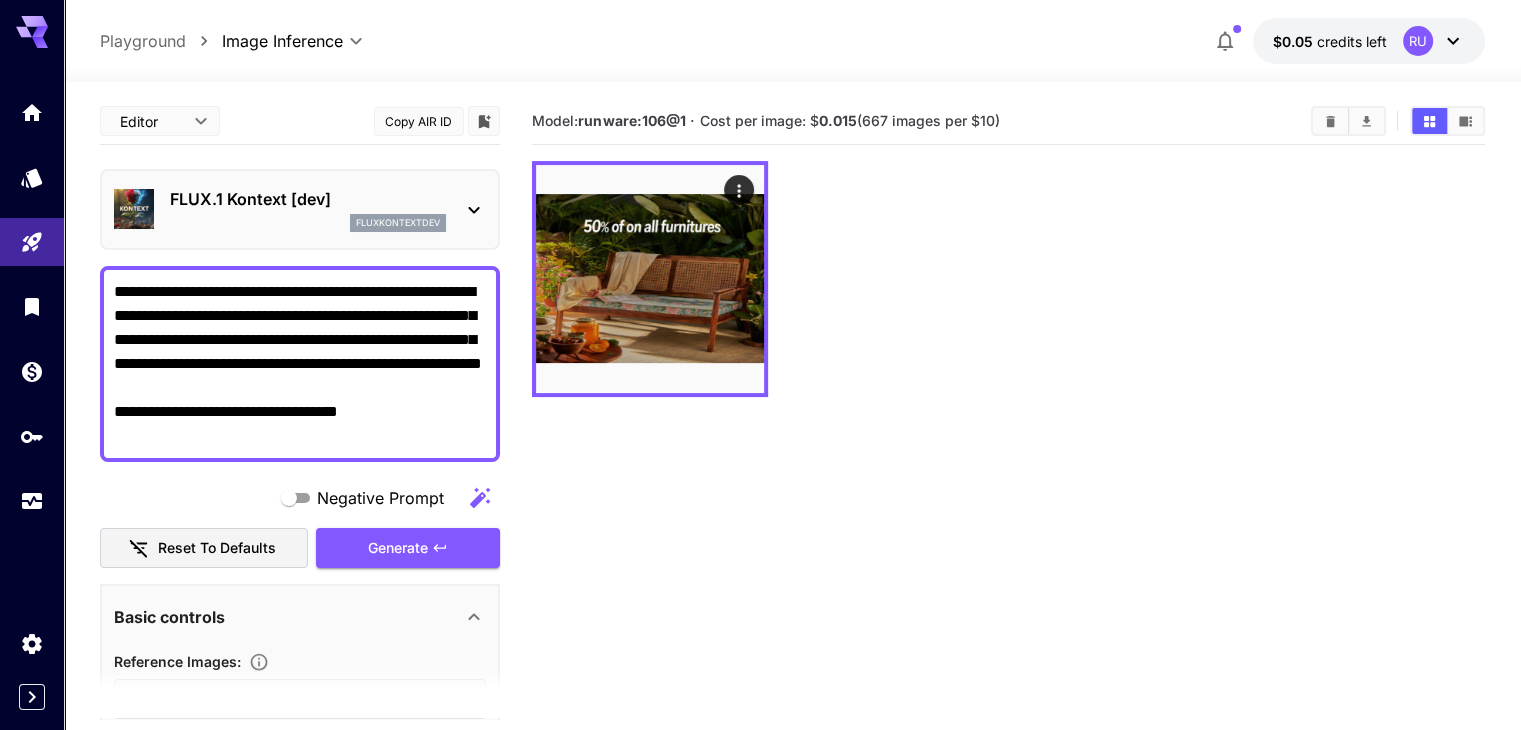 click on "Model:  runware:106@[EMAIL] · Cost per image: $ 0.015  (667 images per $10)" at bounding box center (1008, 463) 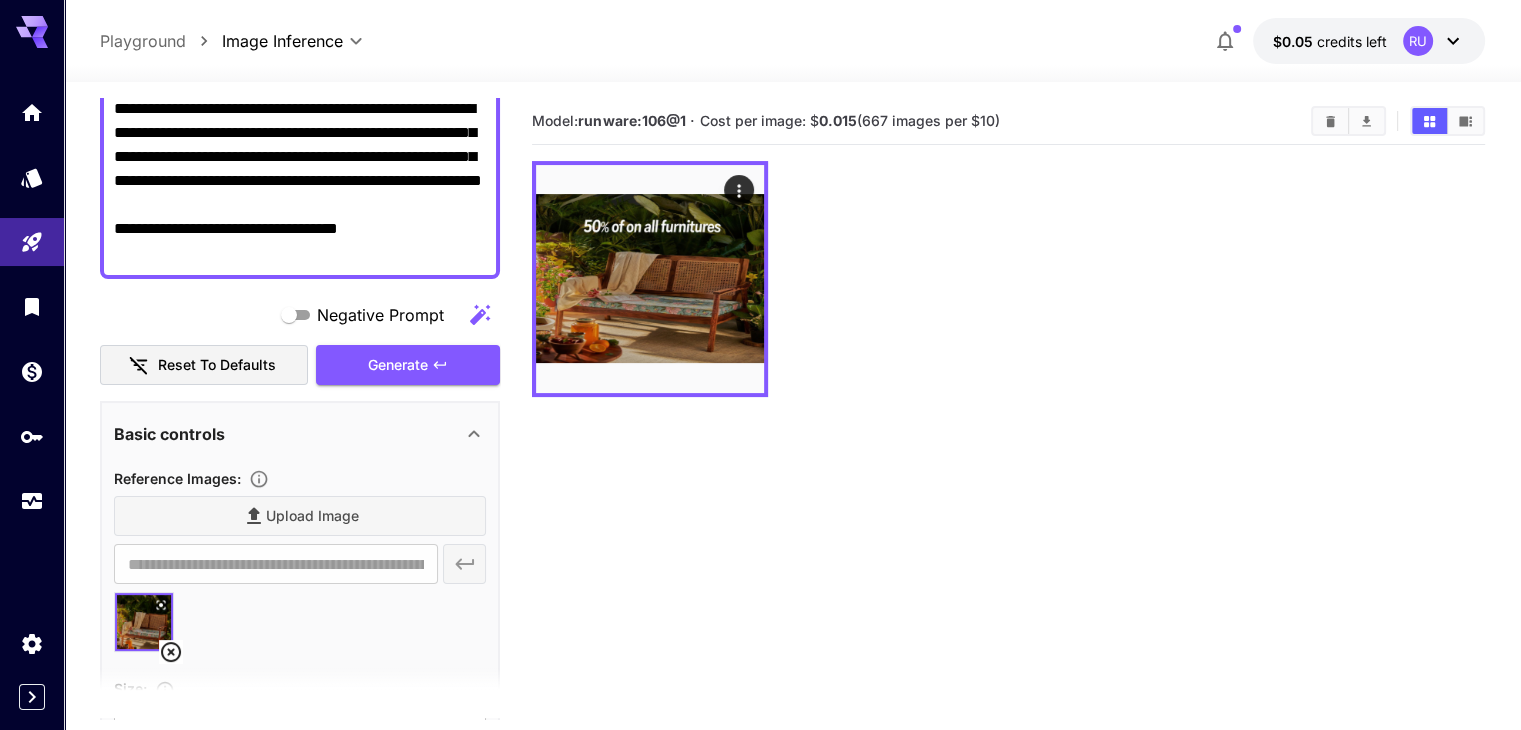 scroll, scrollTop: 0, scrollLeft: 0, axis: both 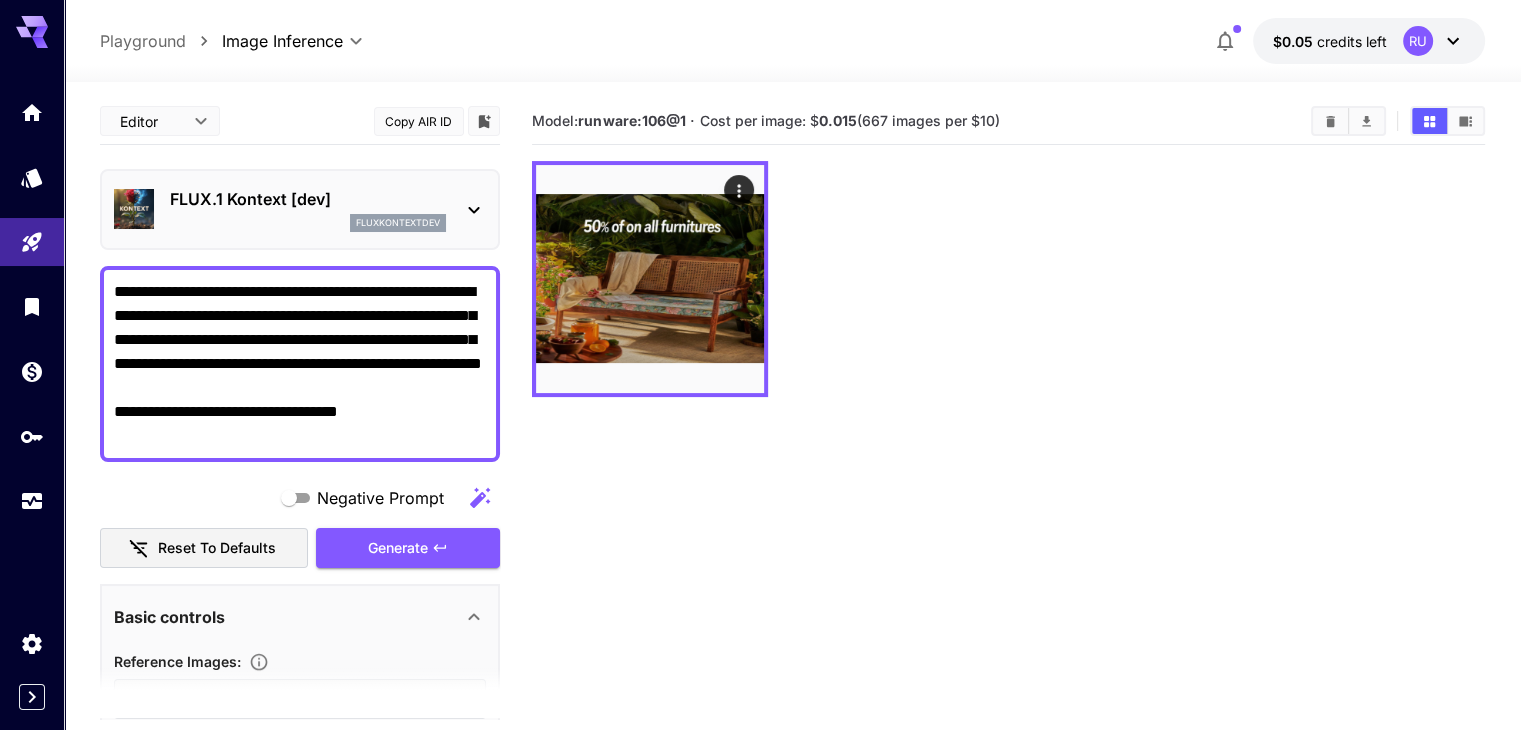 click on "**********" at bounding box center [300, 364] 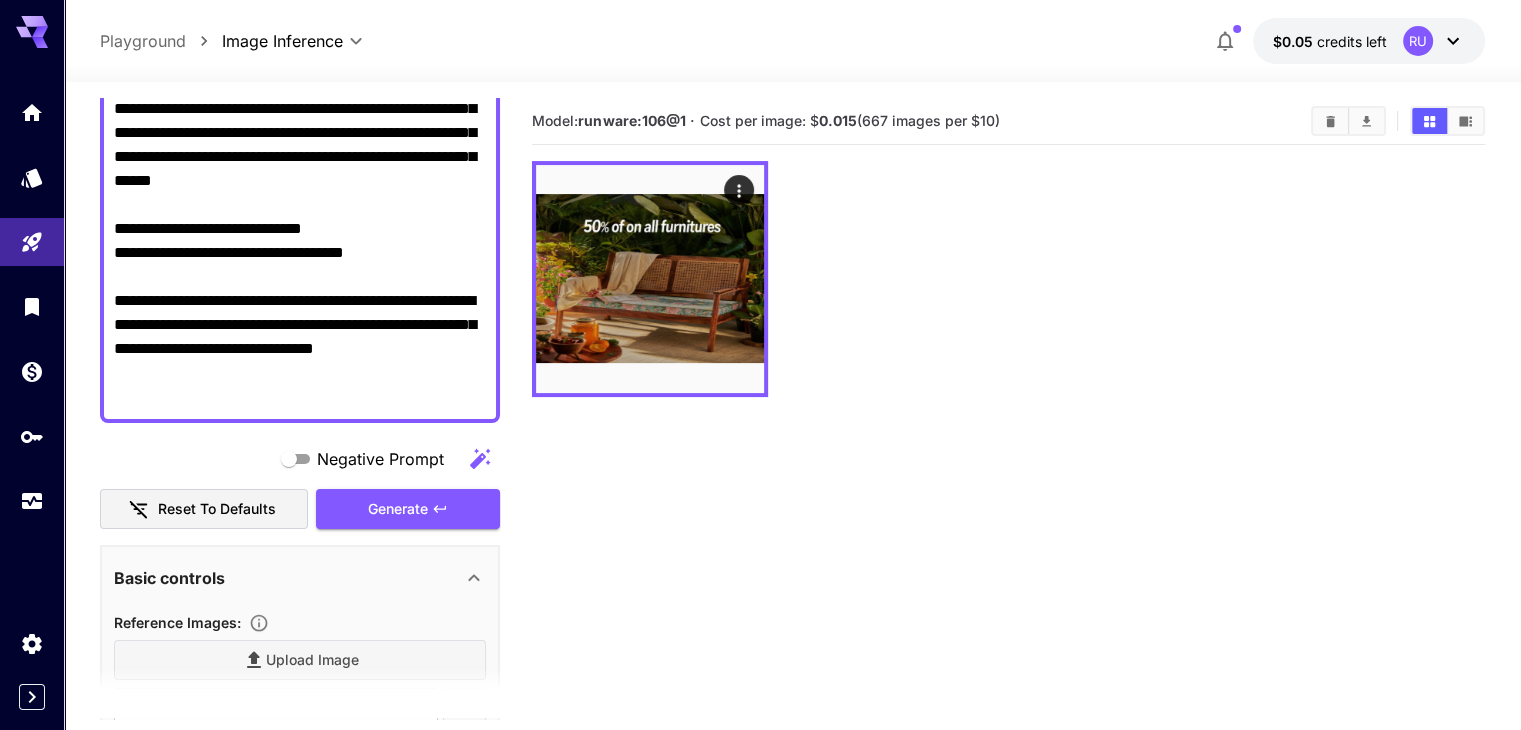 scroll, scrollTop: 300, scrollLeft: 0, axis: vertical 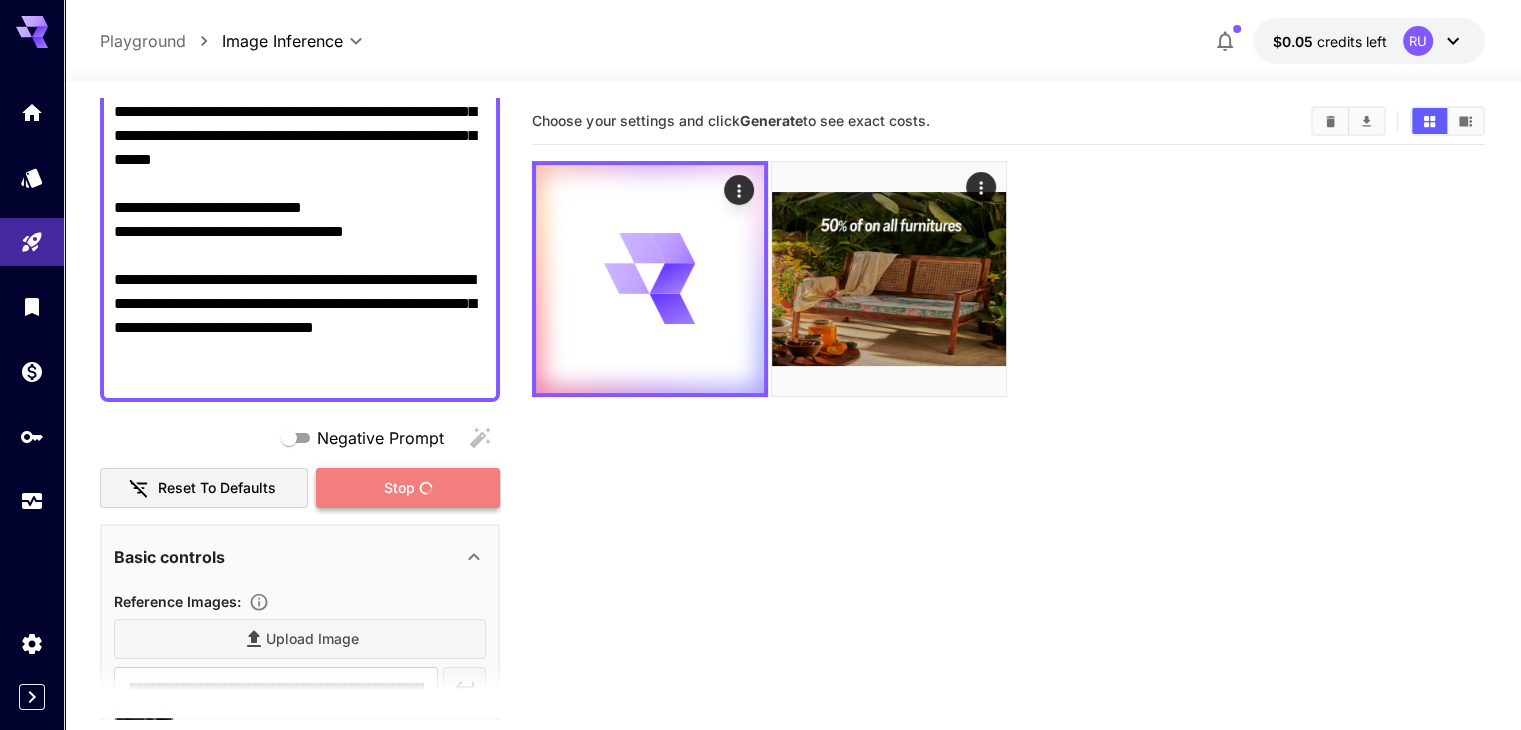 click on "Stop" at bounding box center [399, 488] 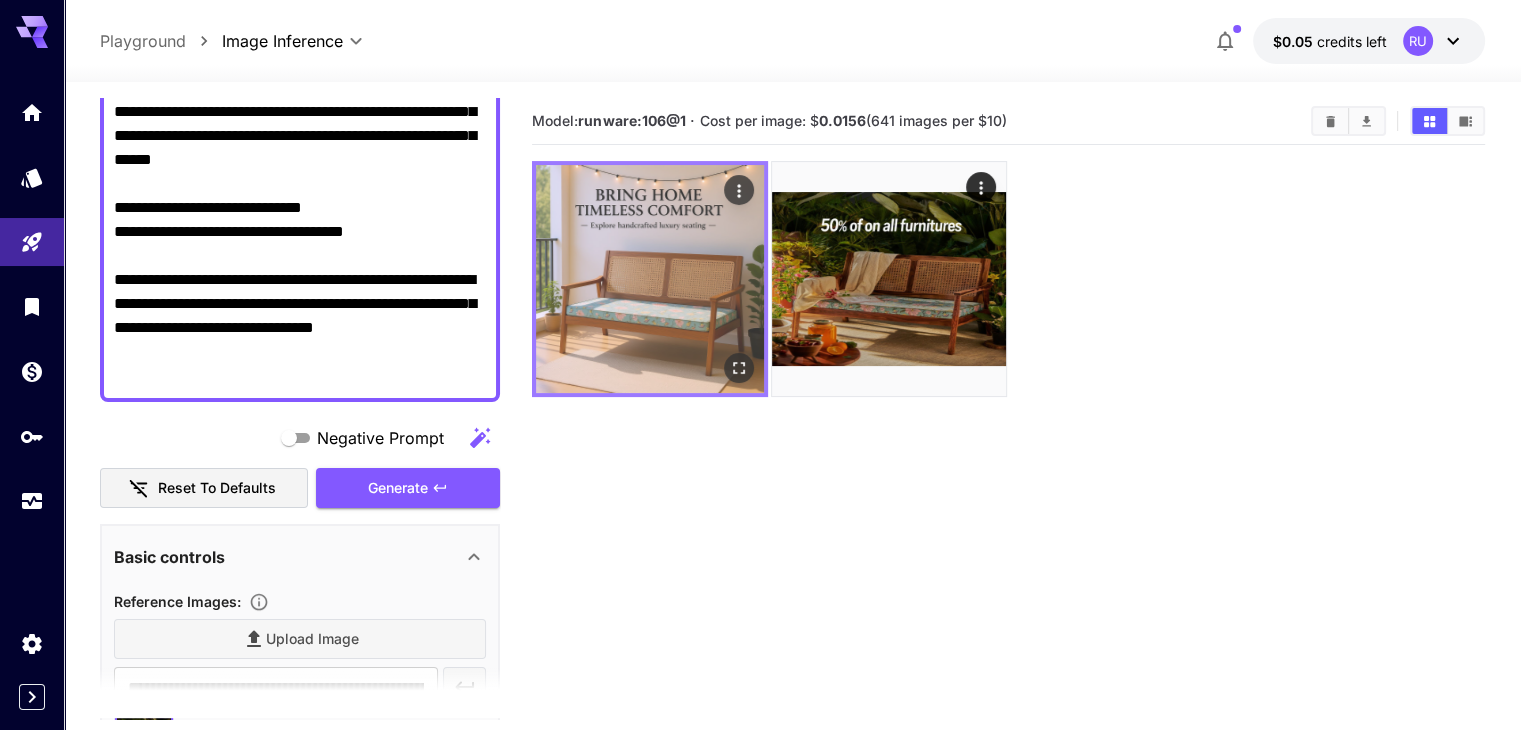 click at bounding box center [650, 279] 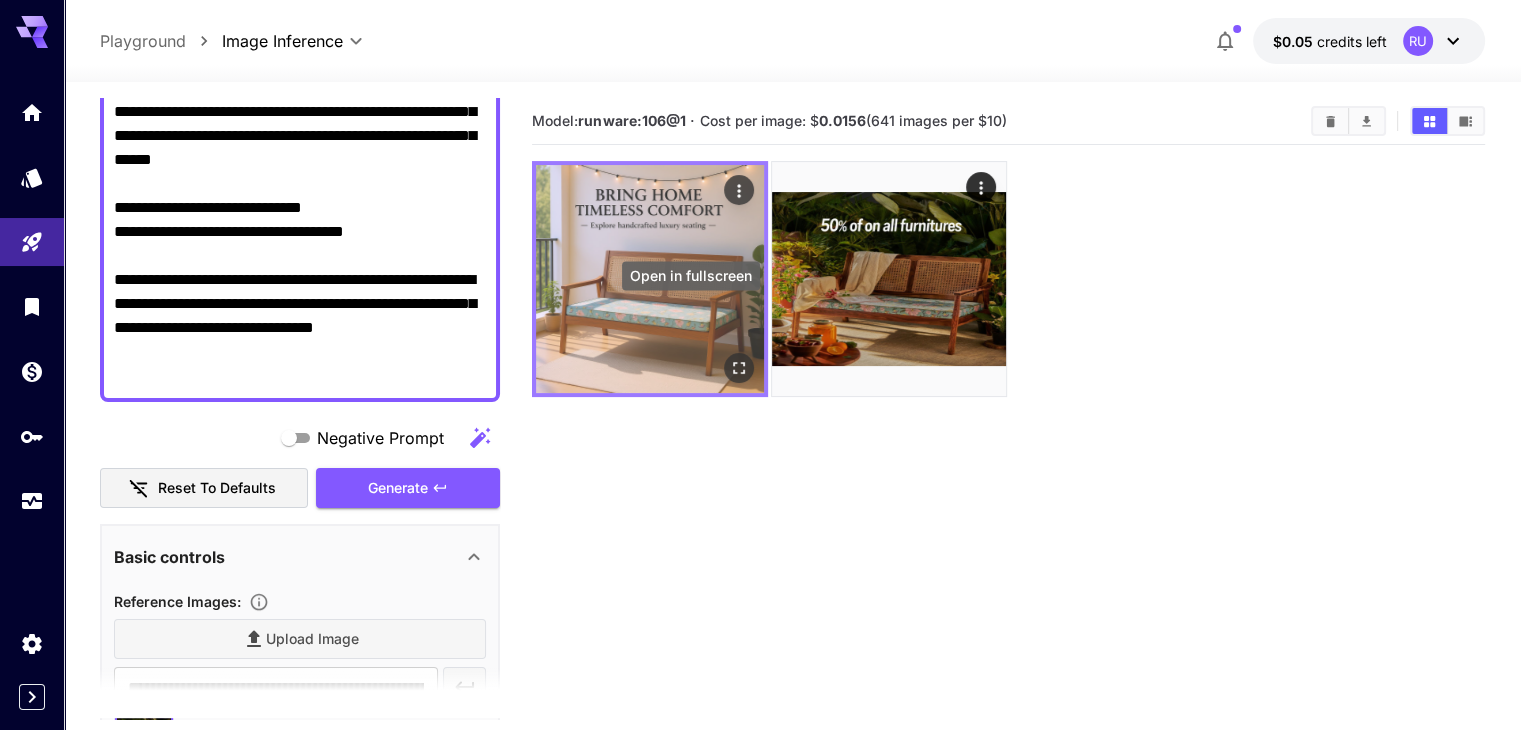 click 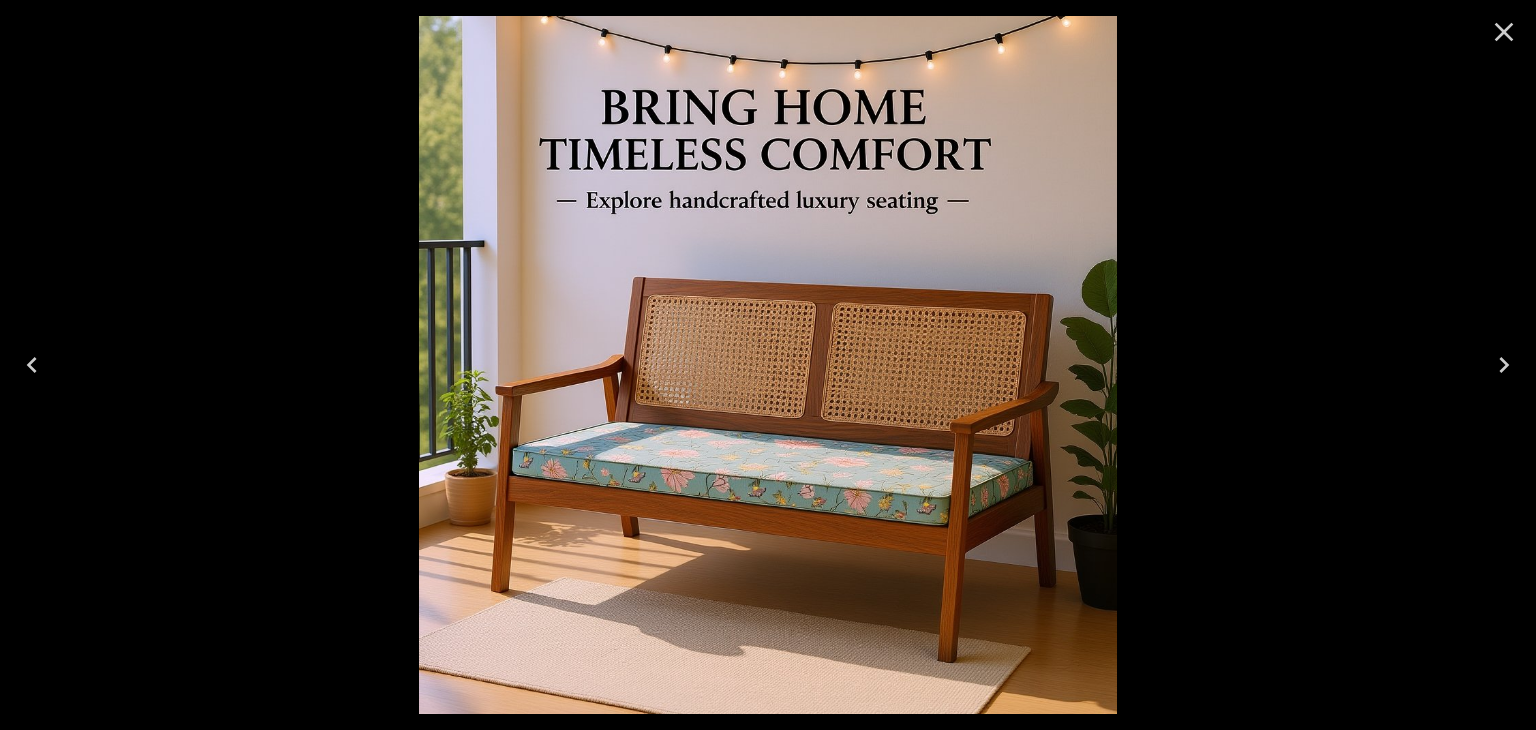click at bounding box center (1504, 32) 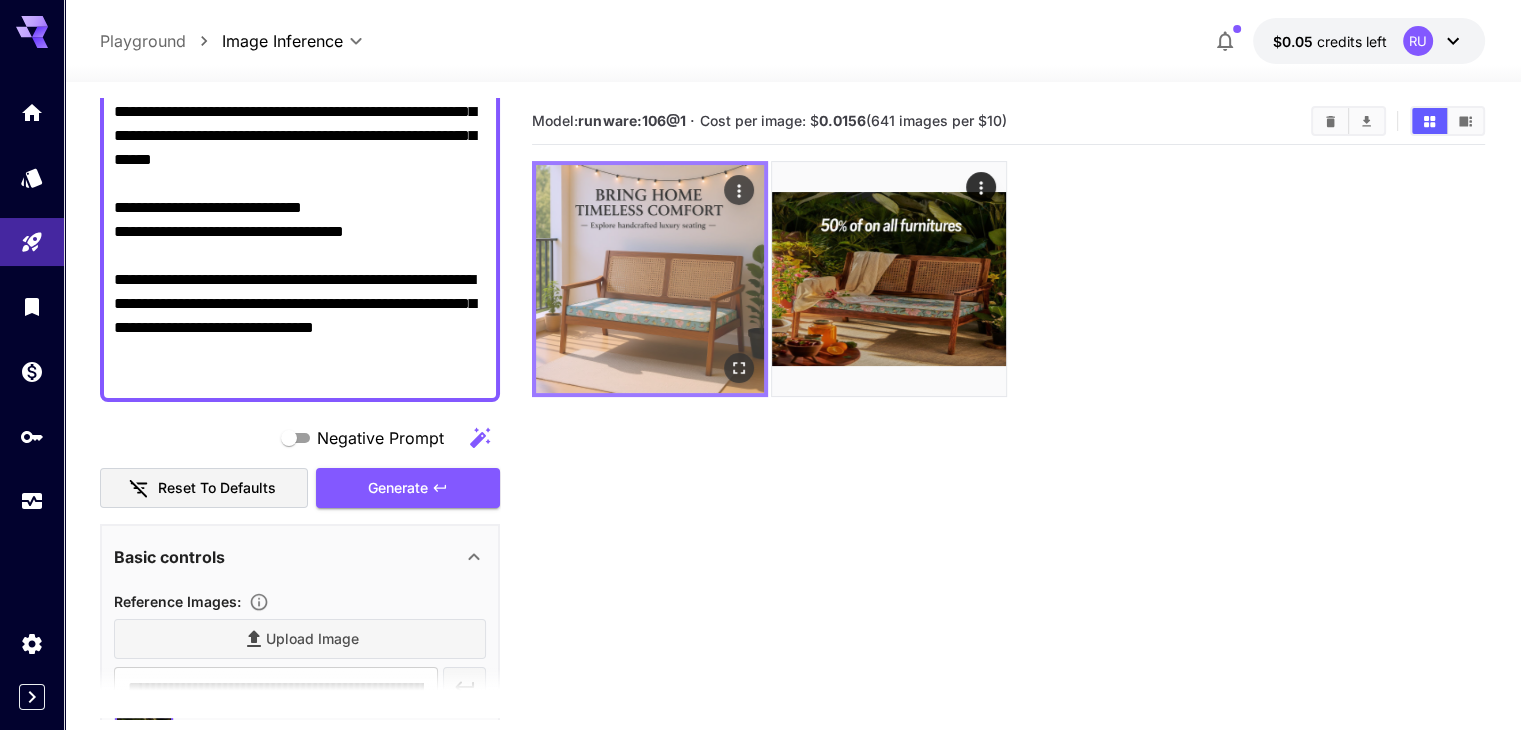 click at bounding box center [650, 279] 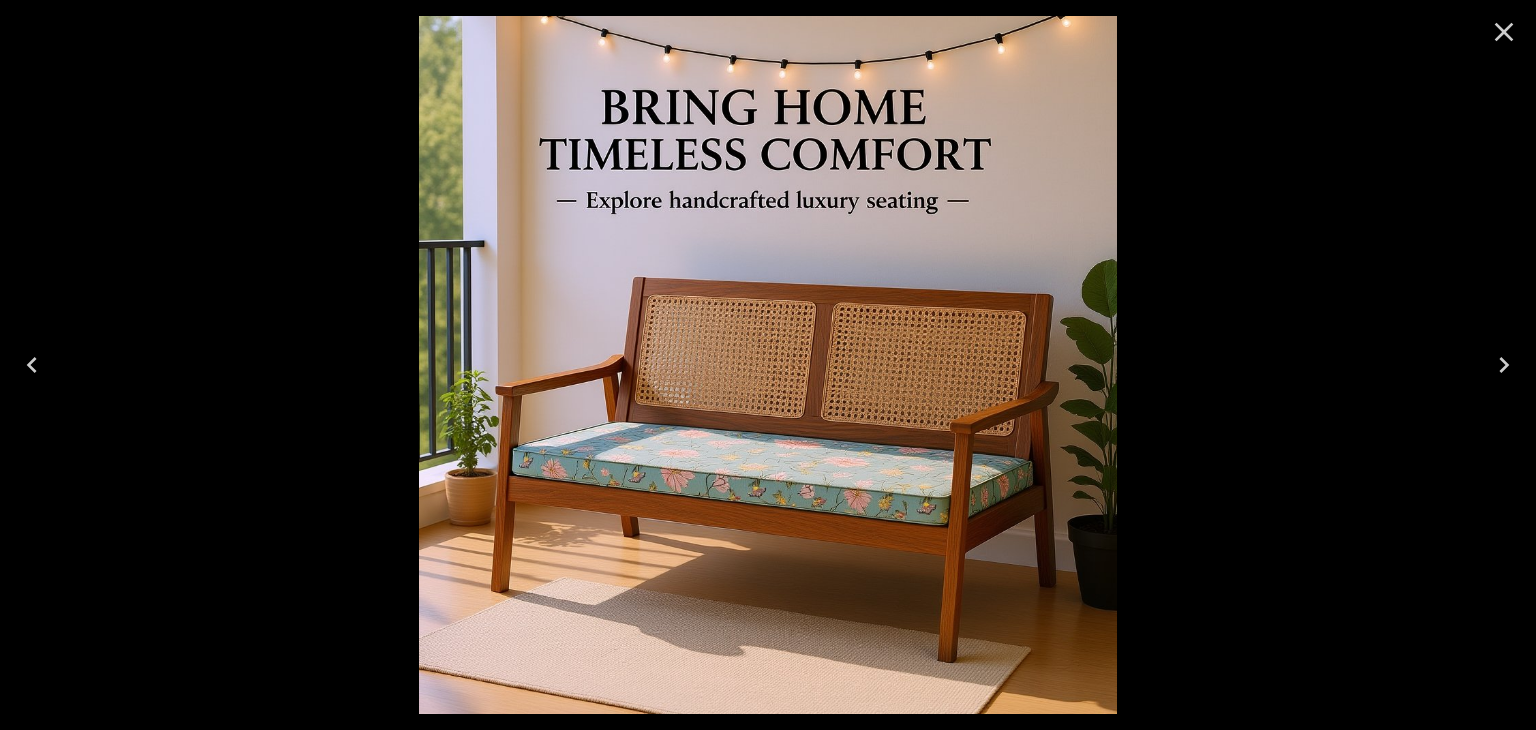 click 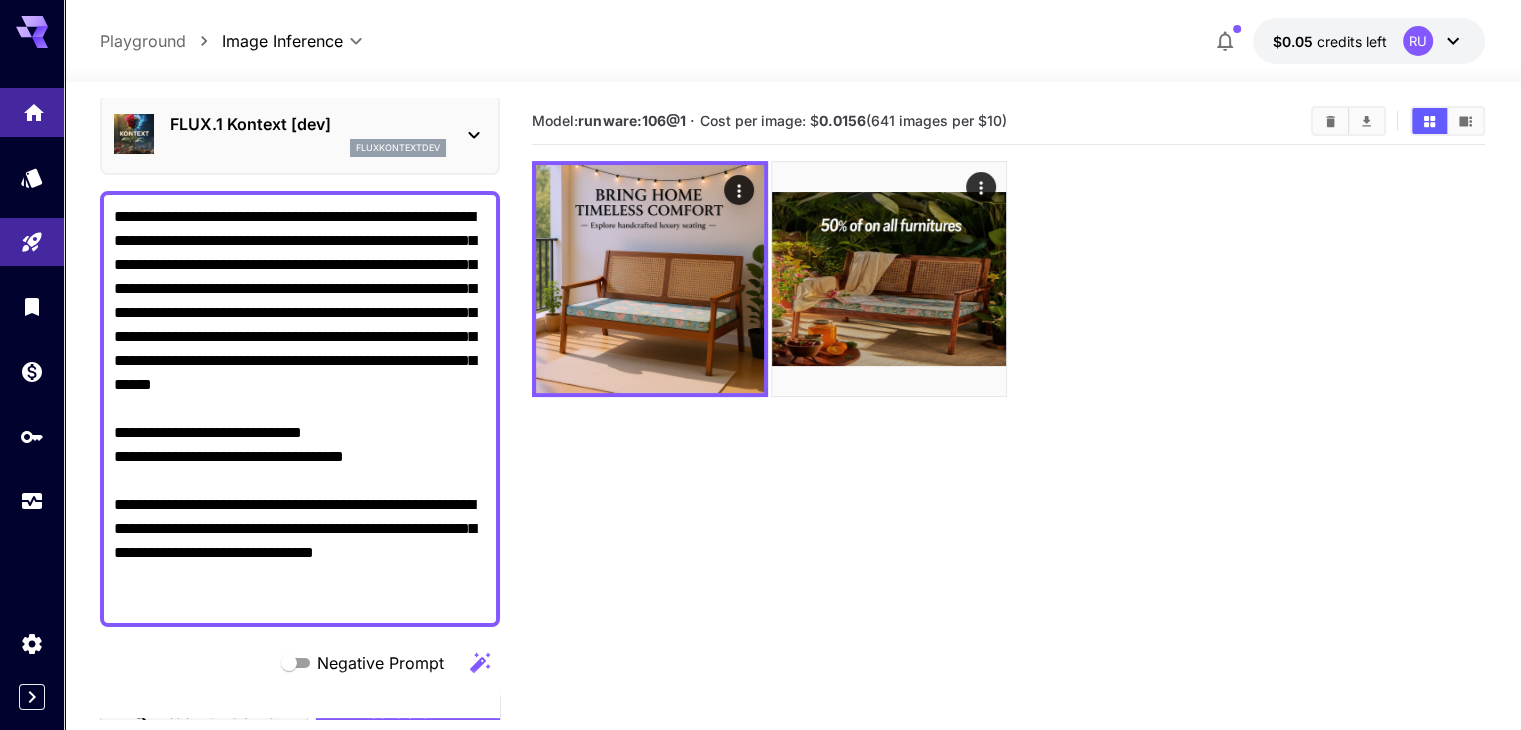 scroll, scrollTop: 0, scrollLeft: 0, axis: both 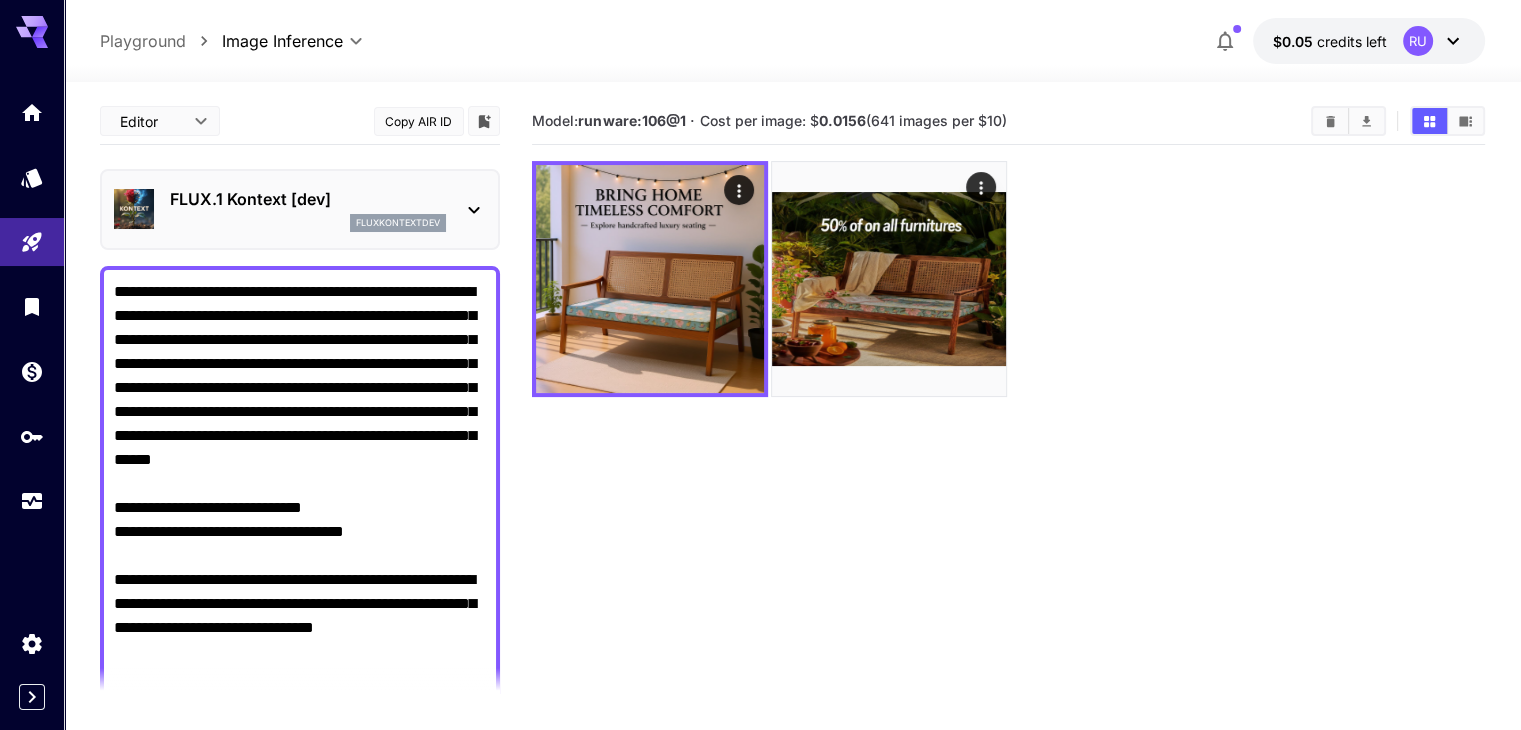 drag, startPoint x: 223, startPoint y: 372, endPoint x: 110, endPoint y: 300, distance: 133.9888 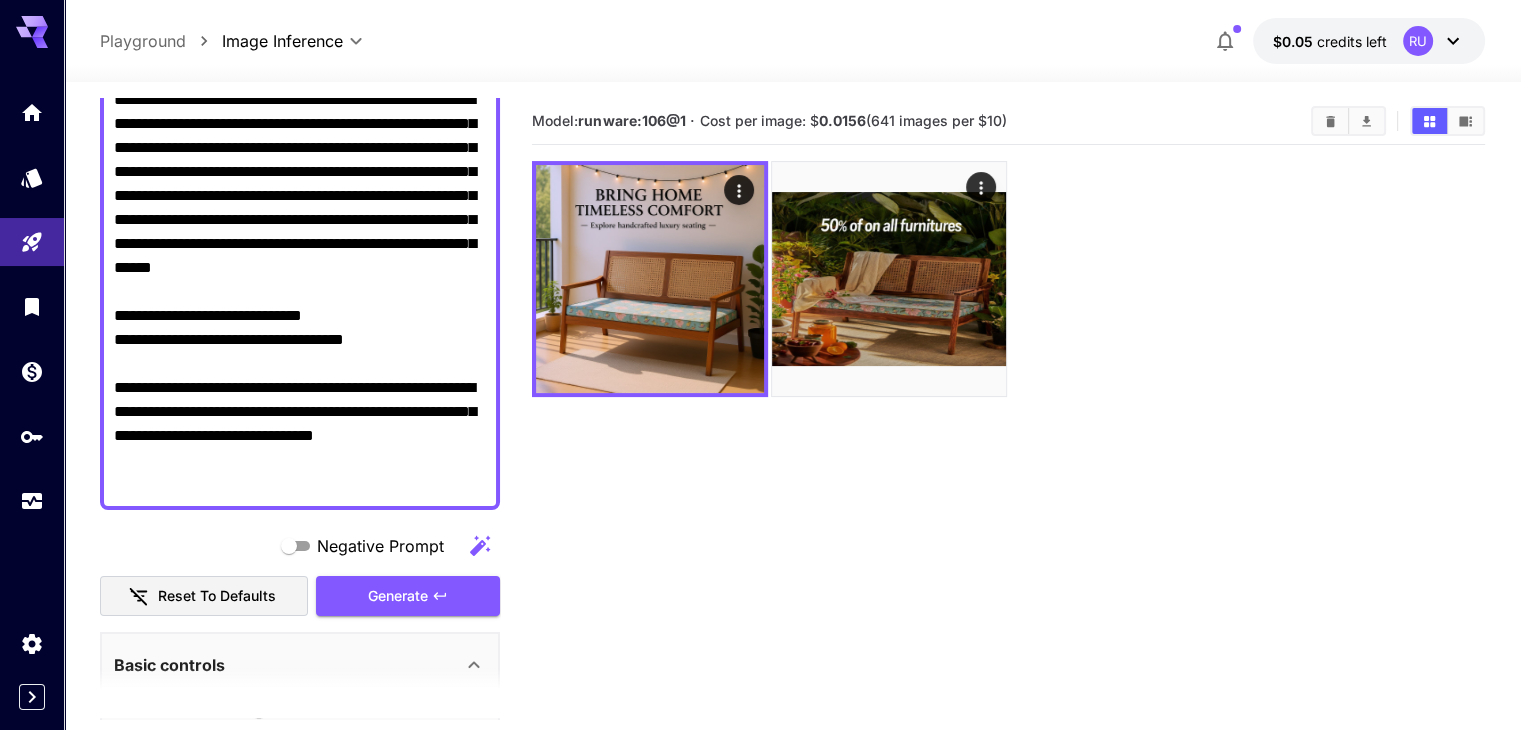 scroll, scrollTop: 200, scrollLeft: 0, axis: vertical 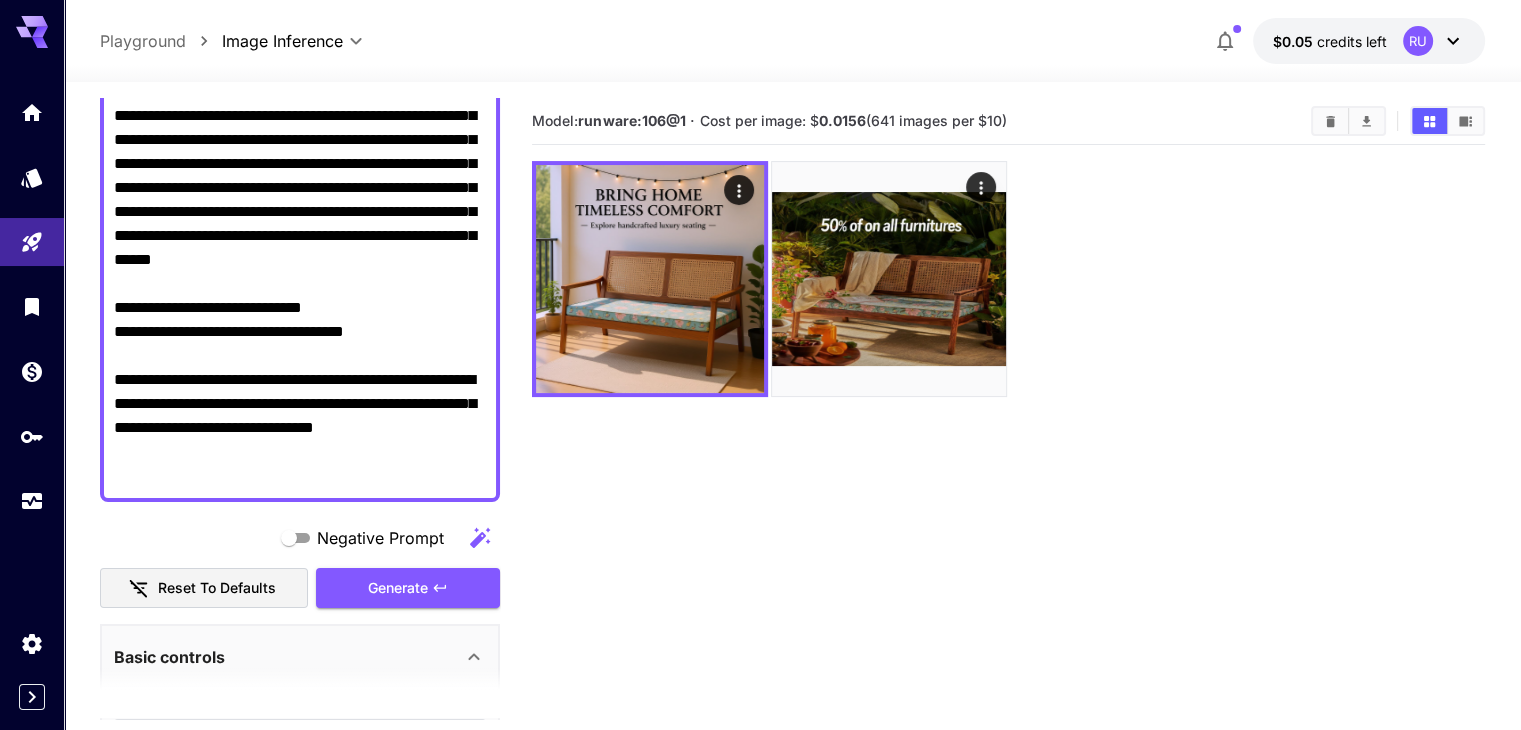 click on "**********" at bounding box center (300, 284) 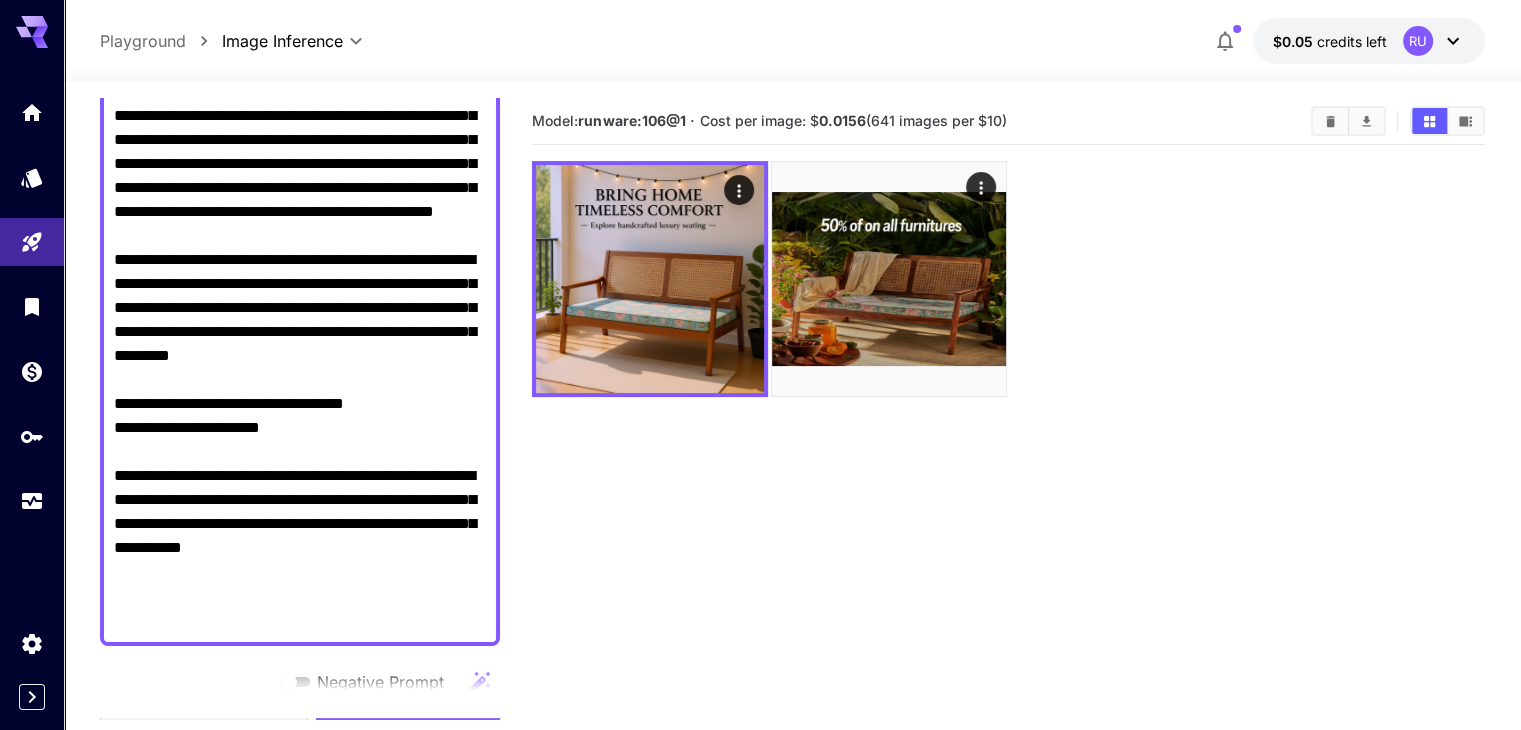 click on "**********" at bounding box center [300, 356] 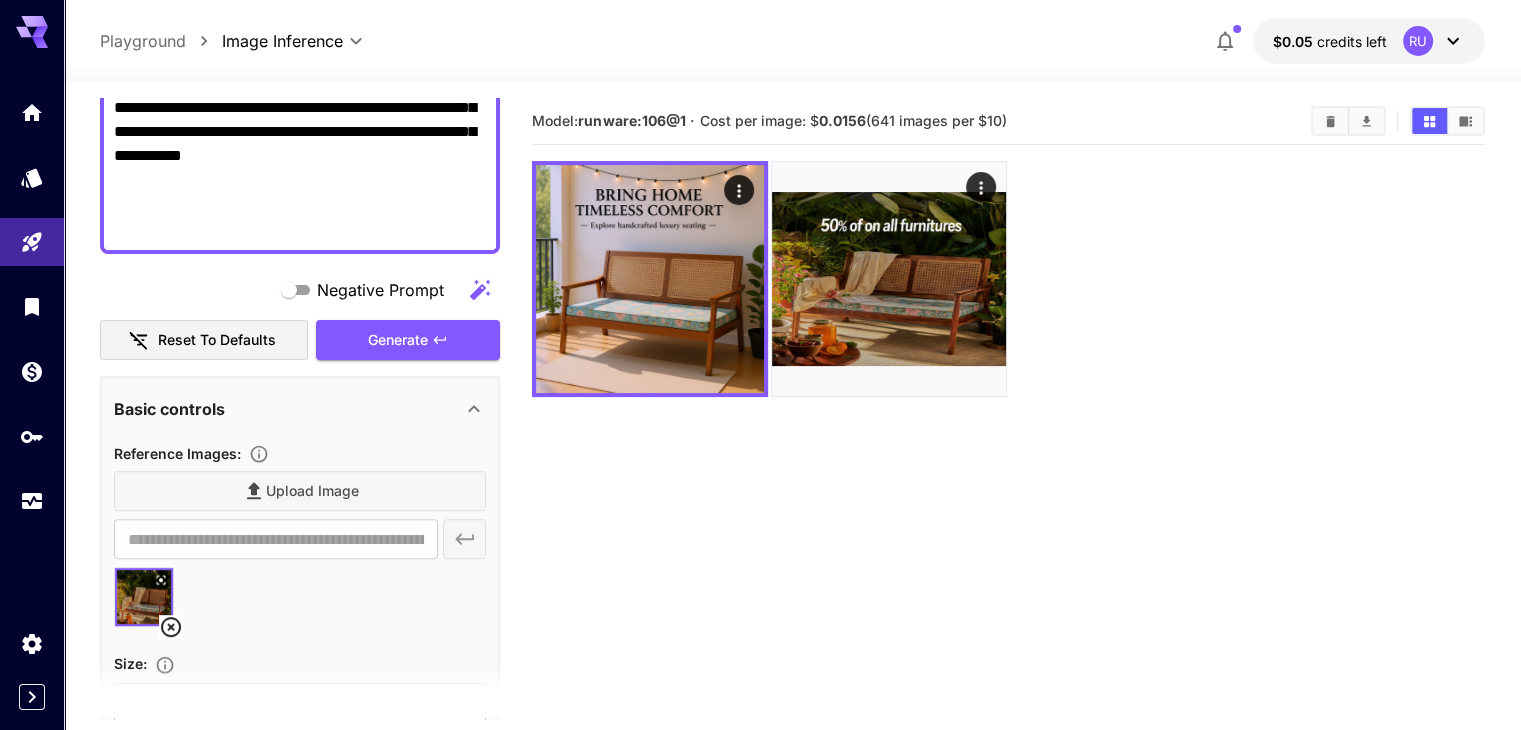 scroll, scrollTop: 600, scrollLeft: 0, axis: vertical 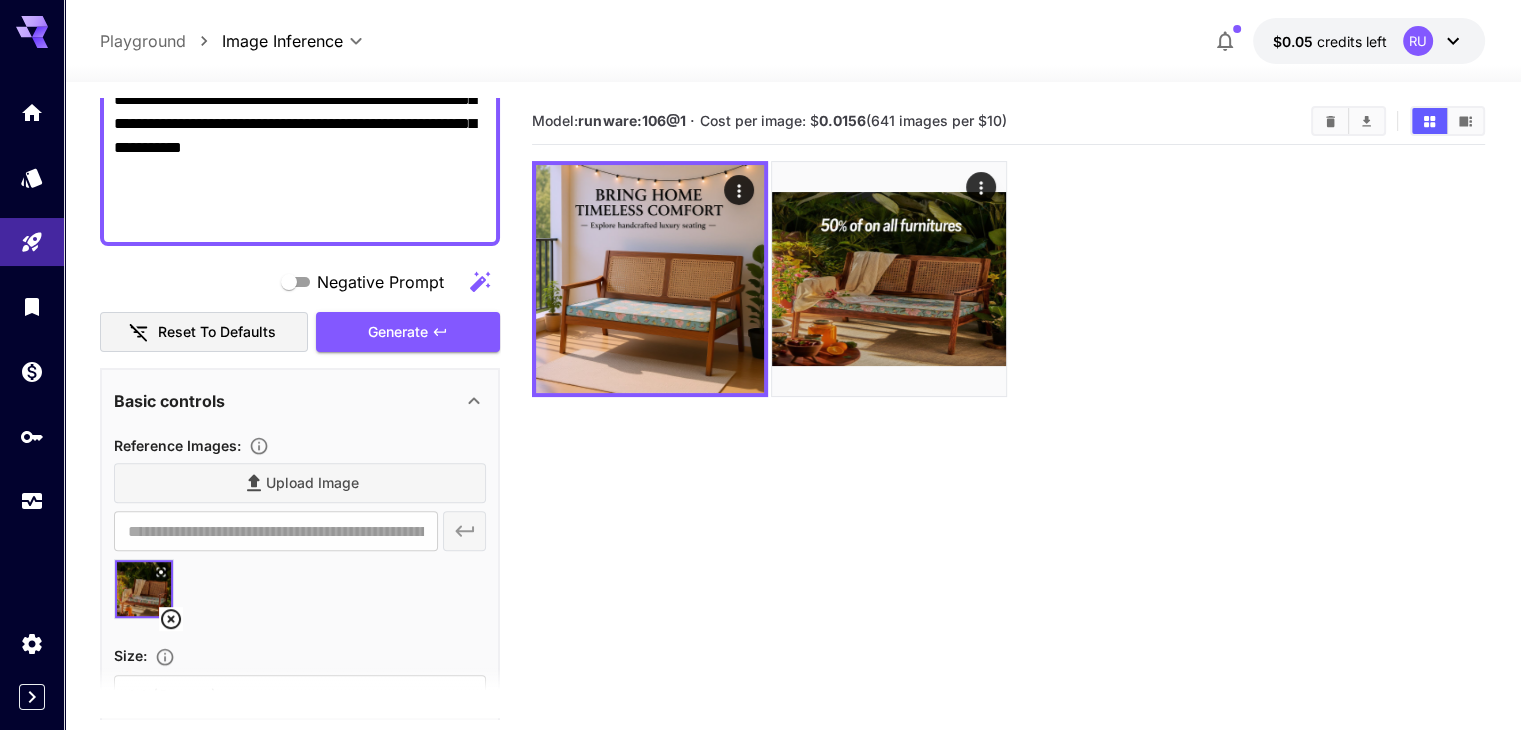 type on "**********" 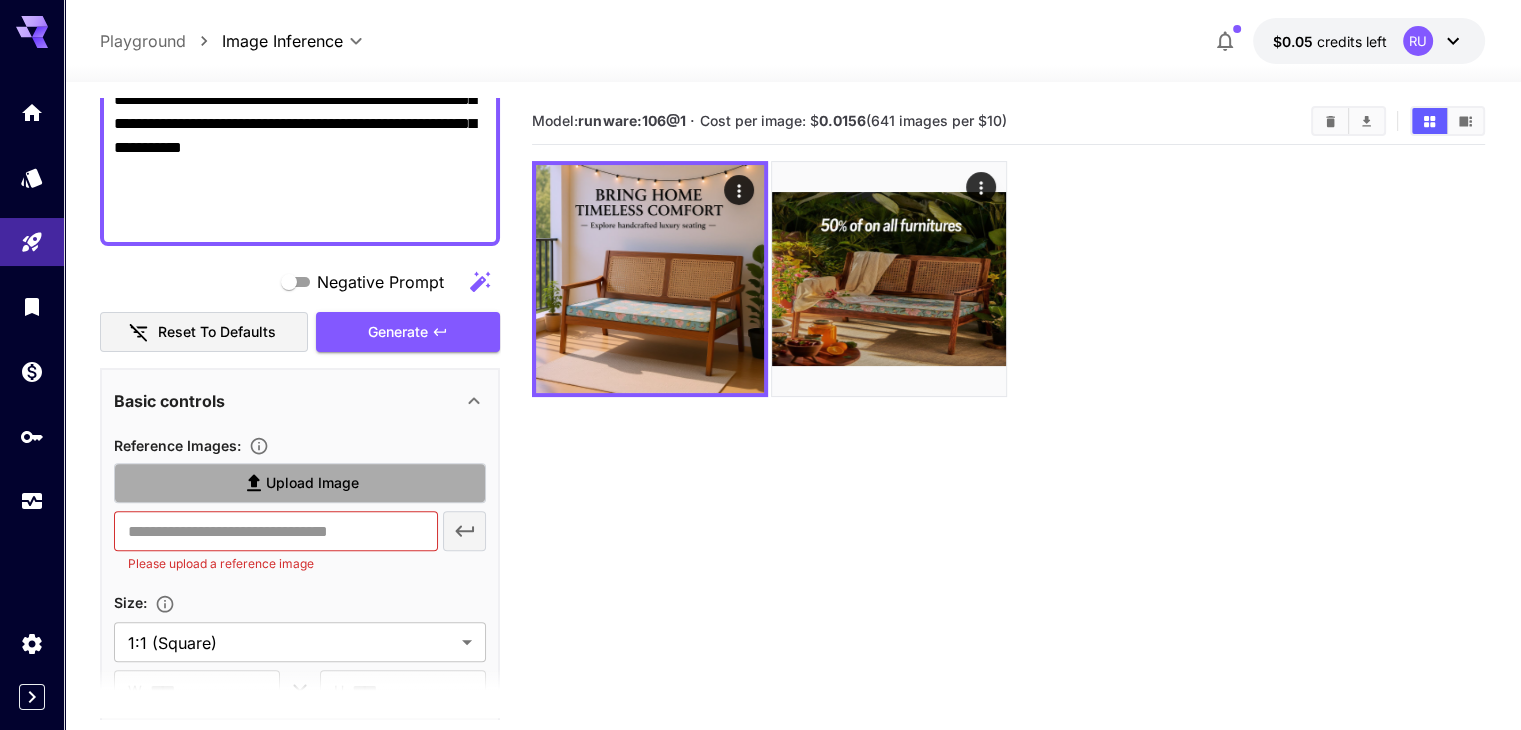 click on "Upload Image" at bounding box center [312, 483] 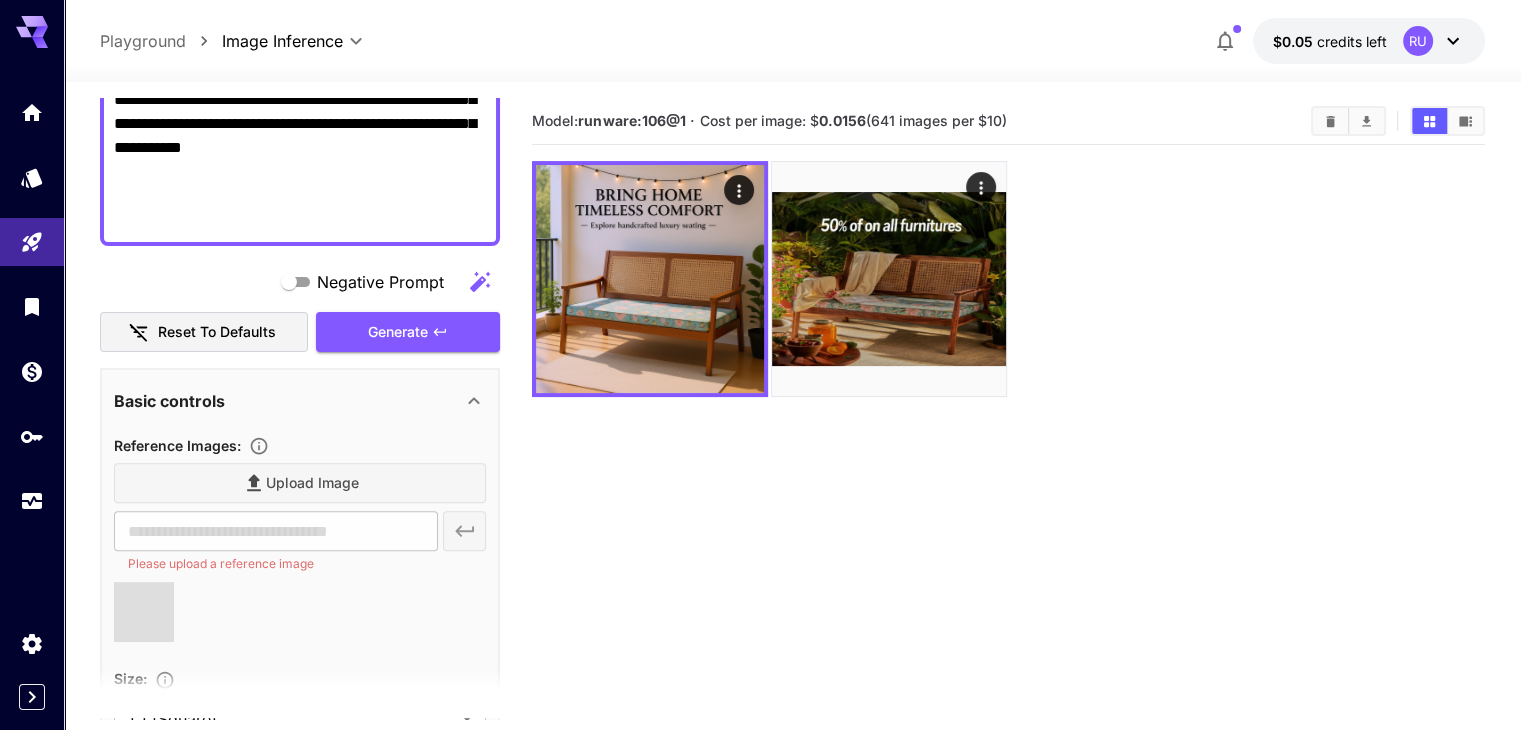 type on "**********" 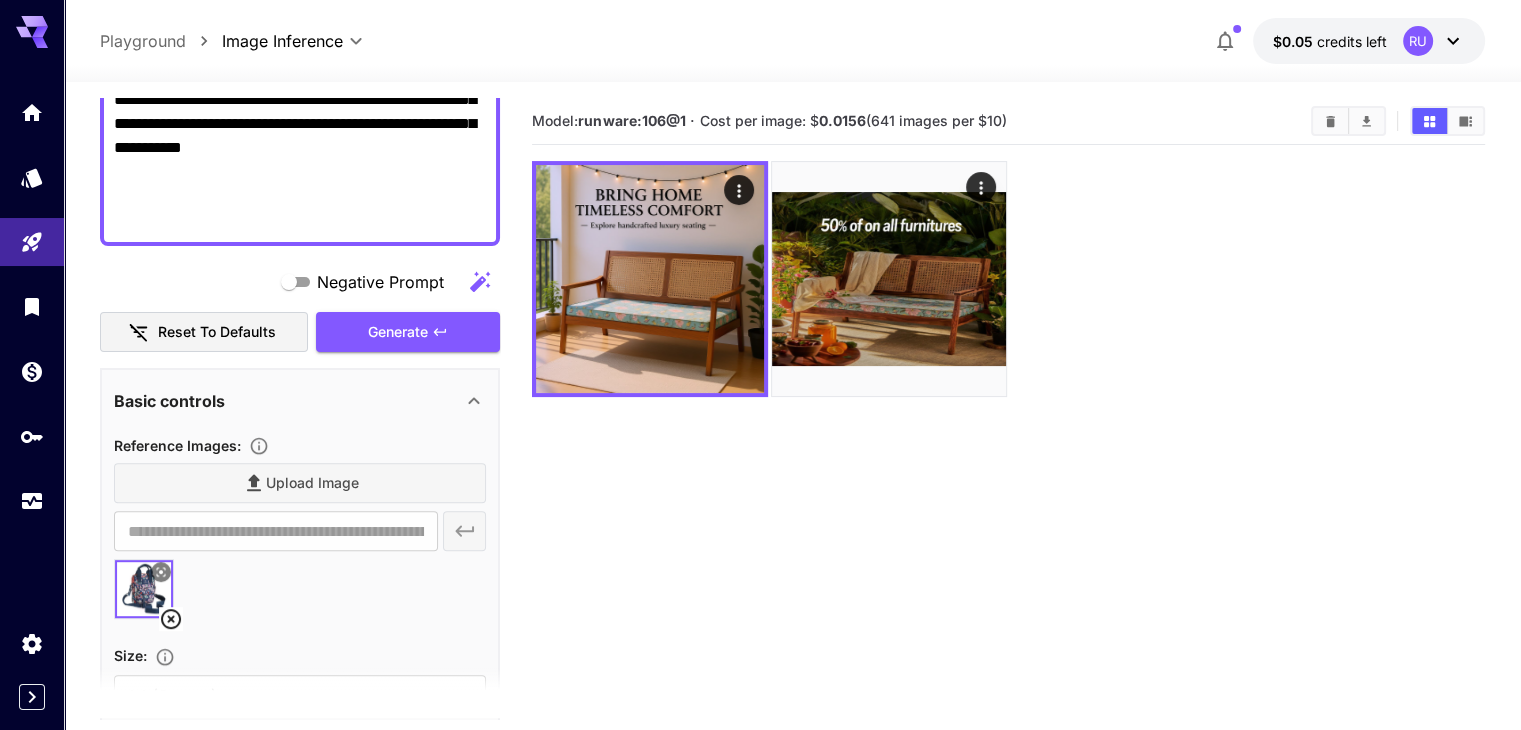 click on "Upload Image" at bounding box center [300, 483] 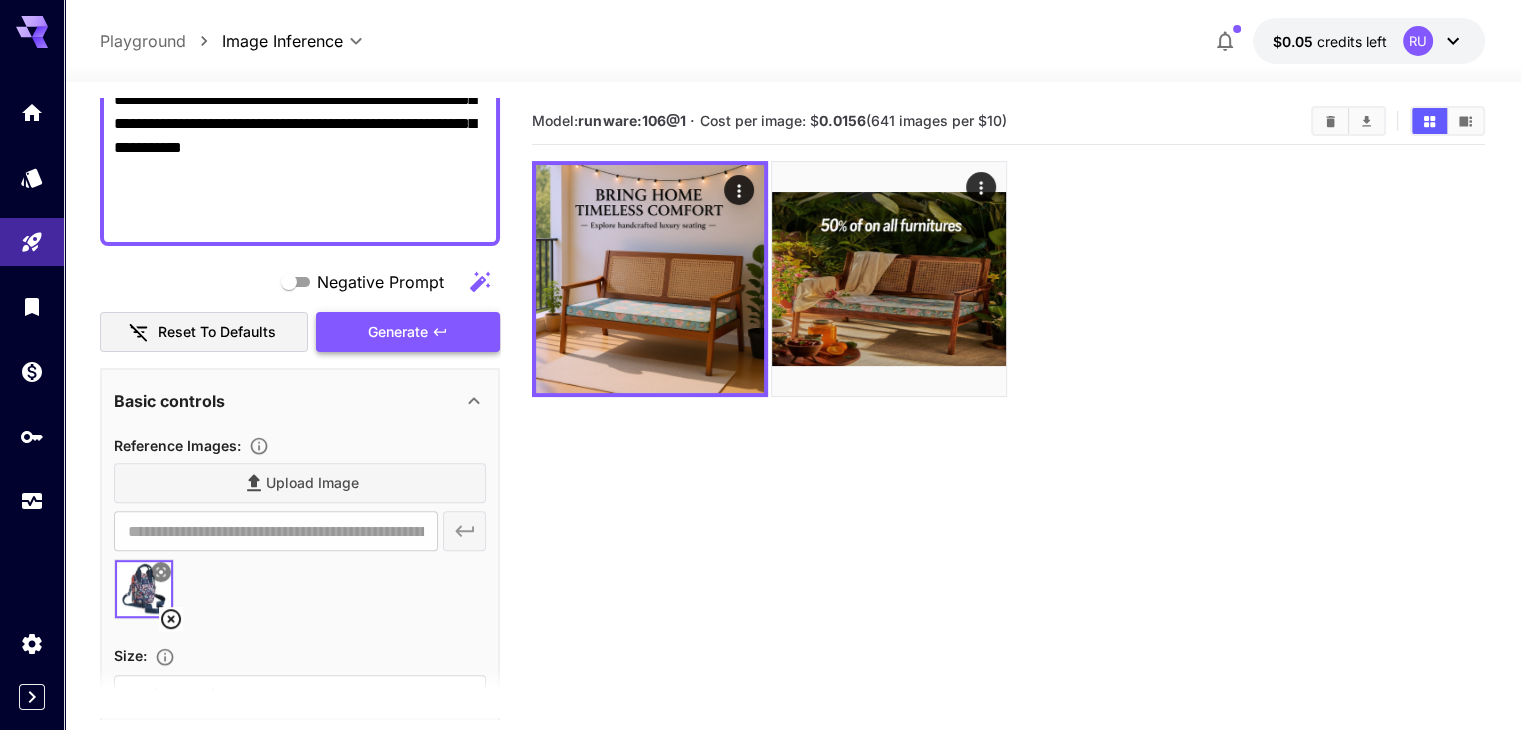 click on "Generate" at bounding box center (408, 332) 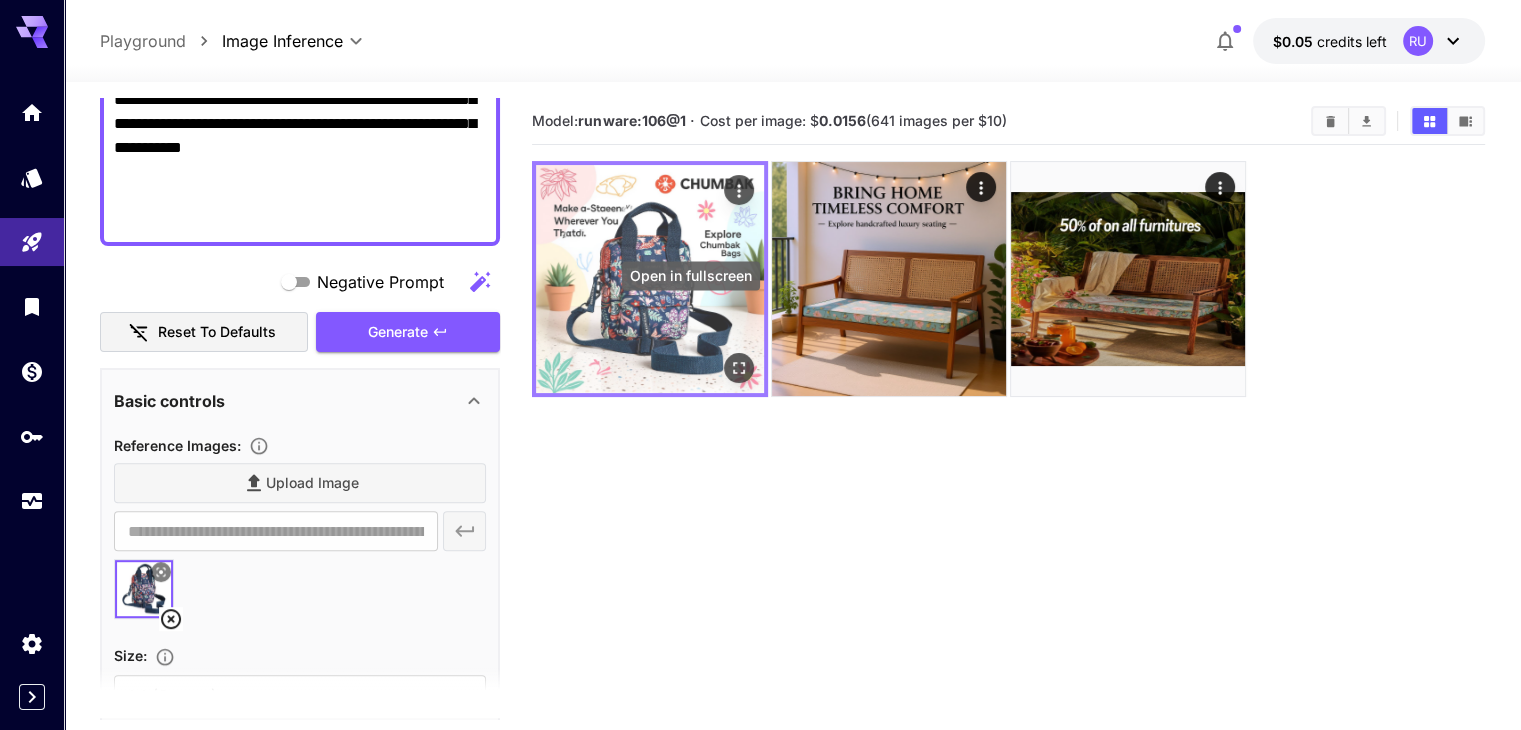 click 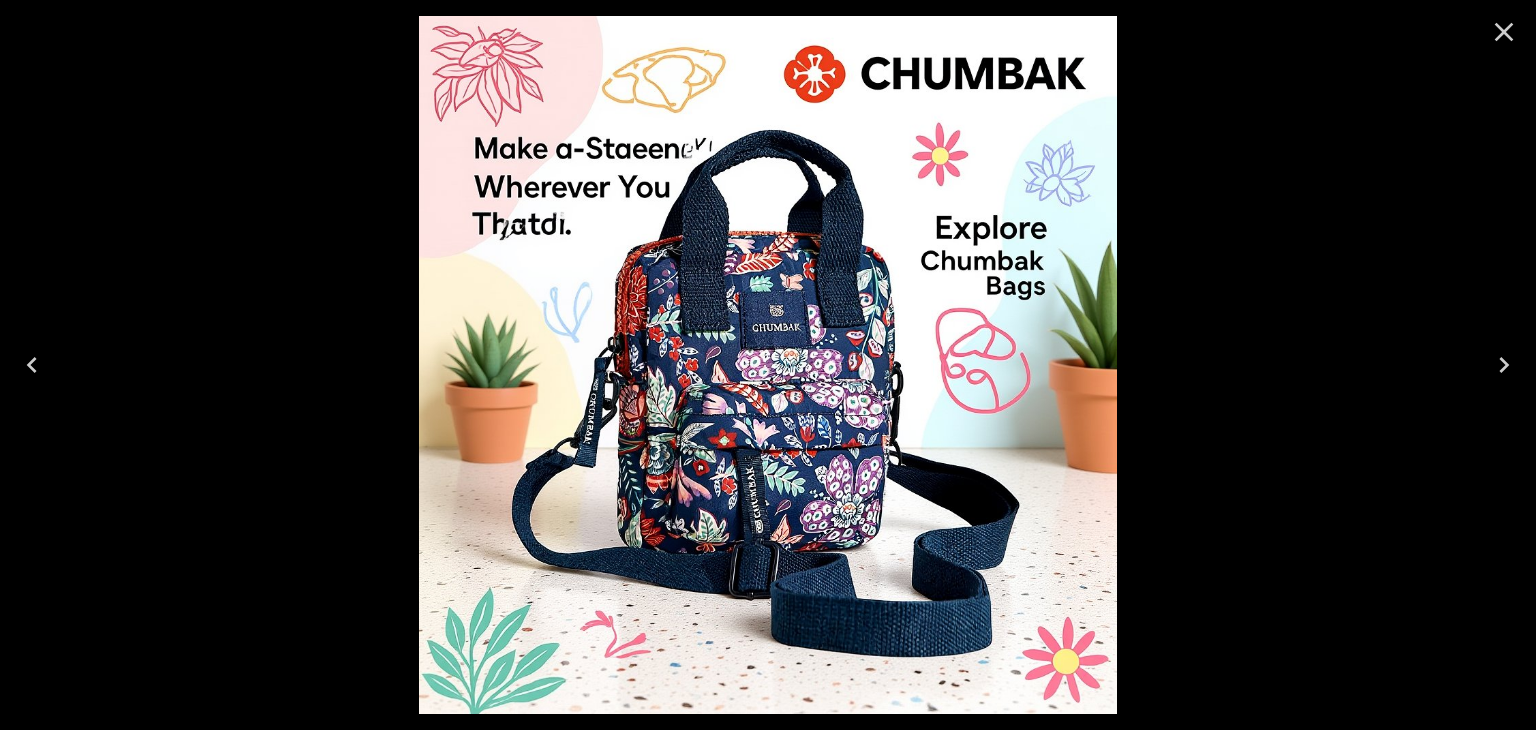 click 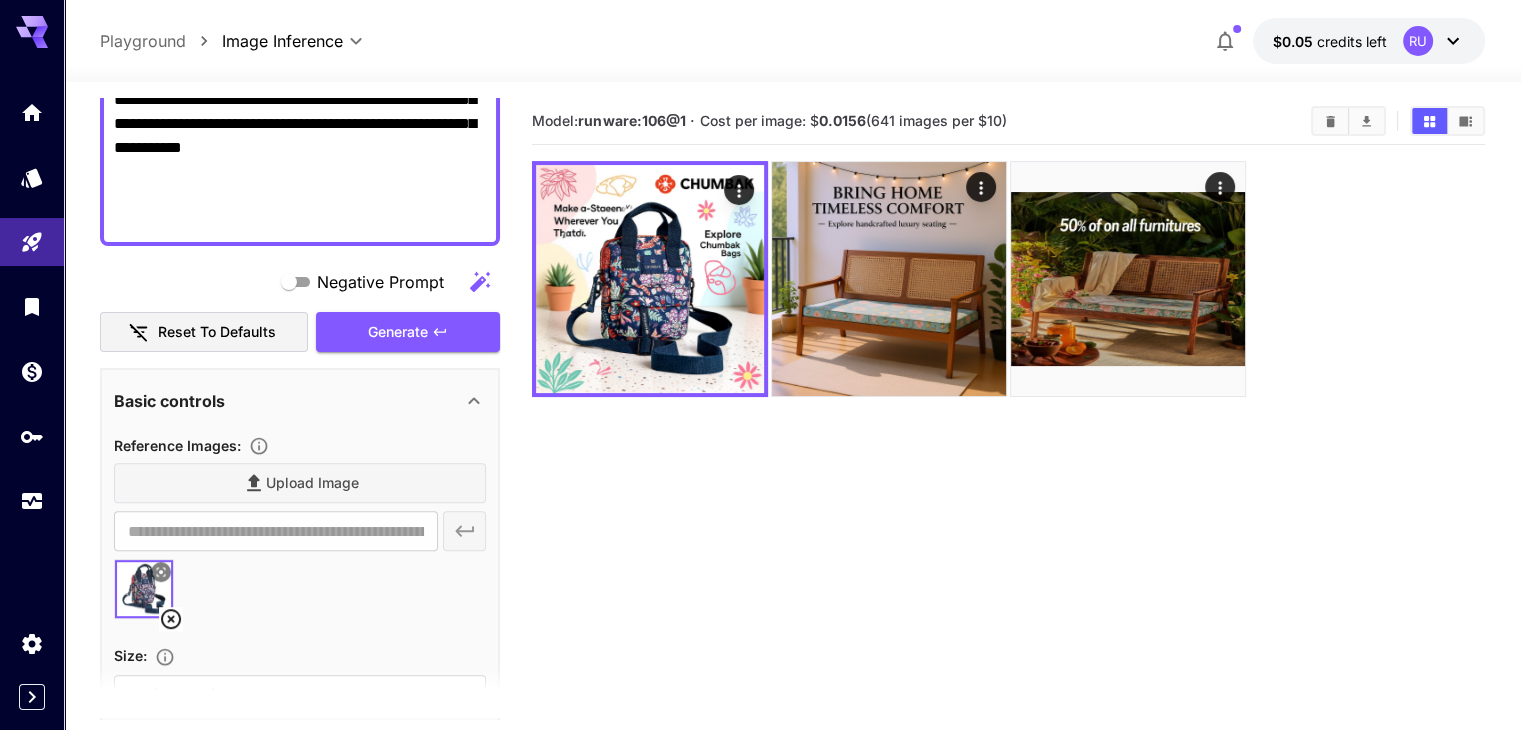 click at bounding box center [144, 589] 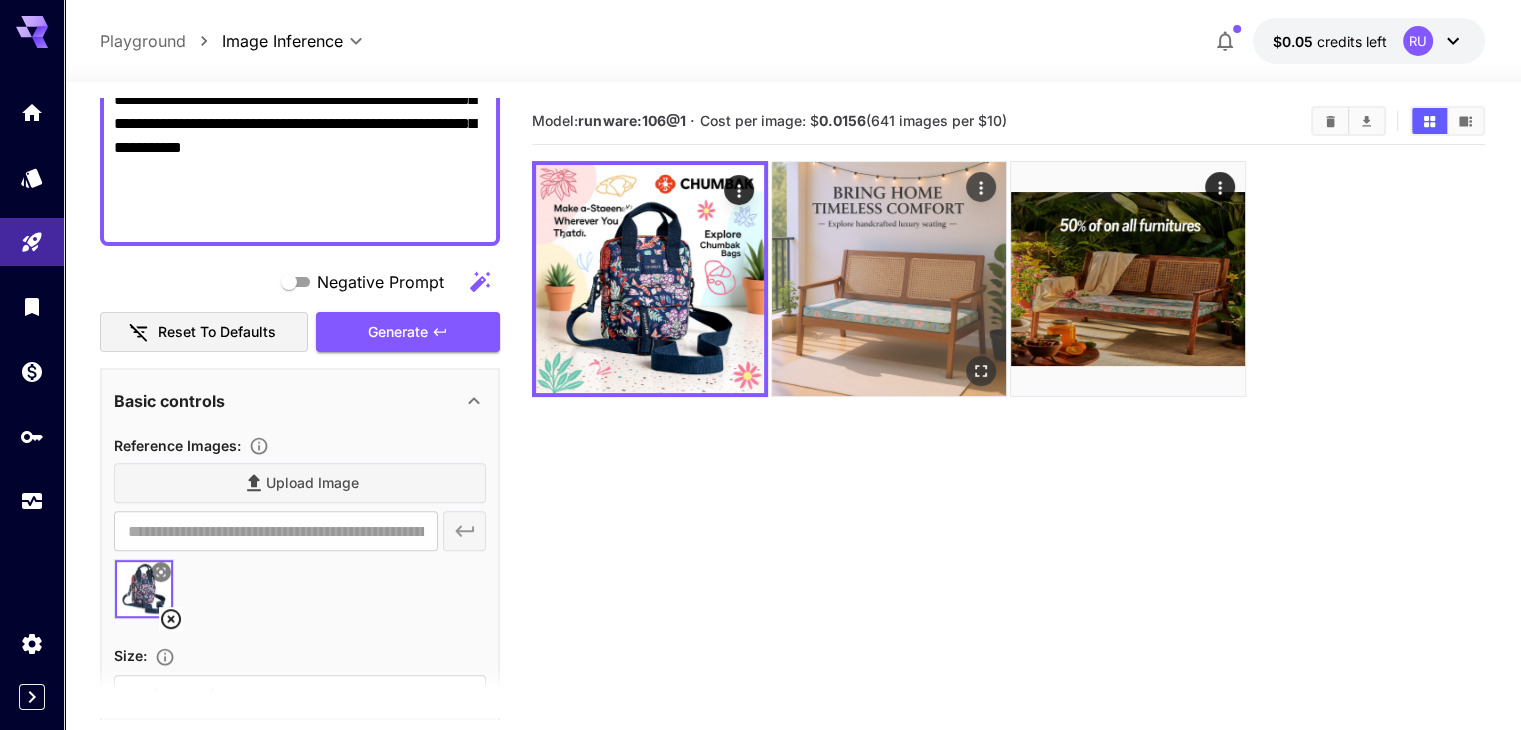 click at bounding box center (889, 279) 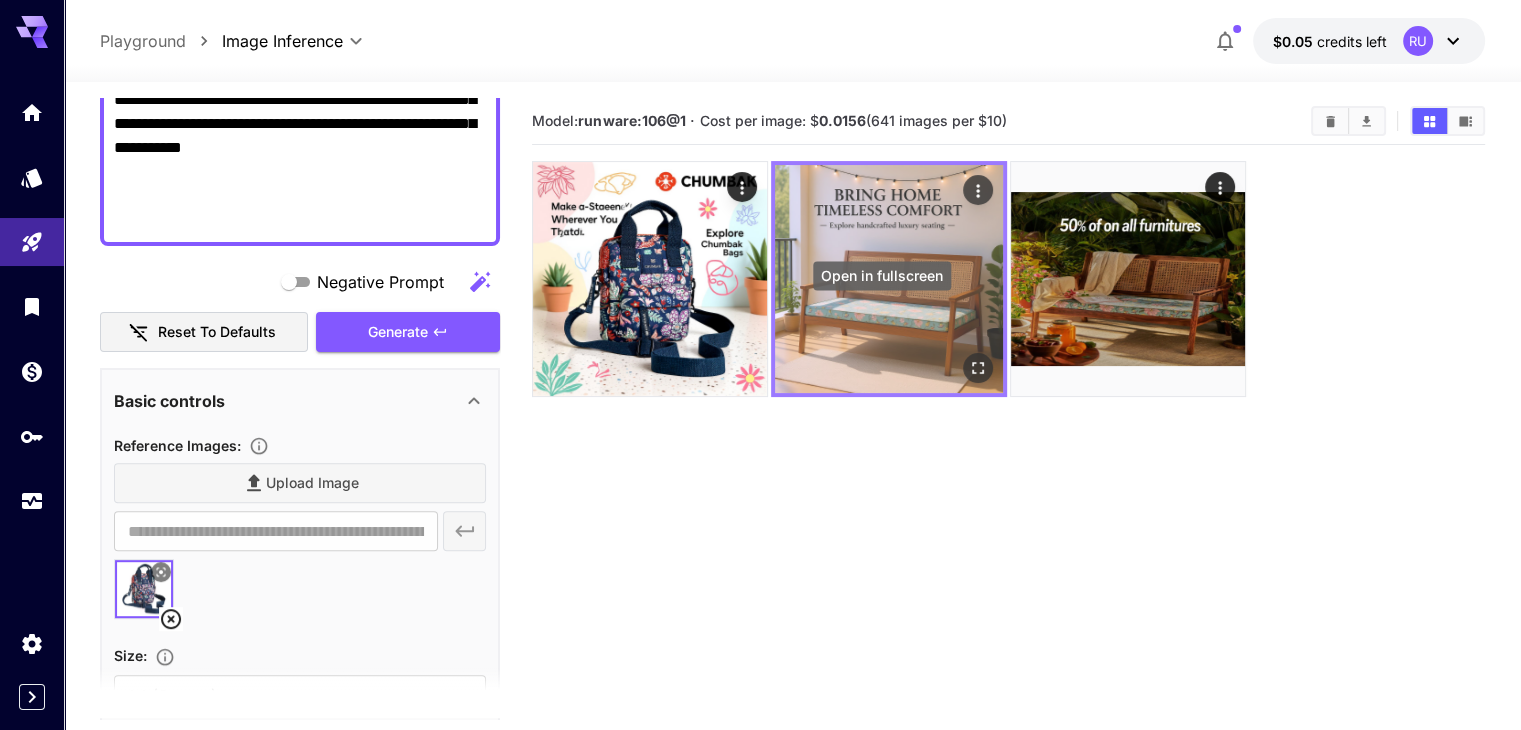click 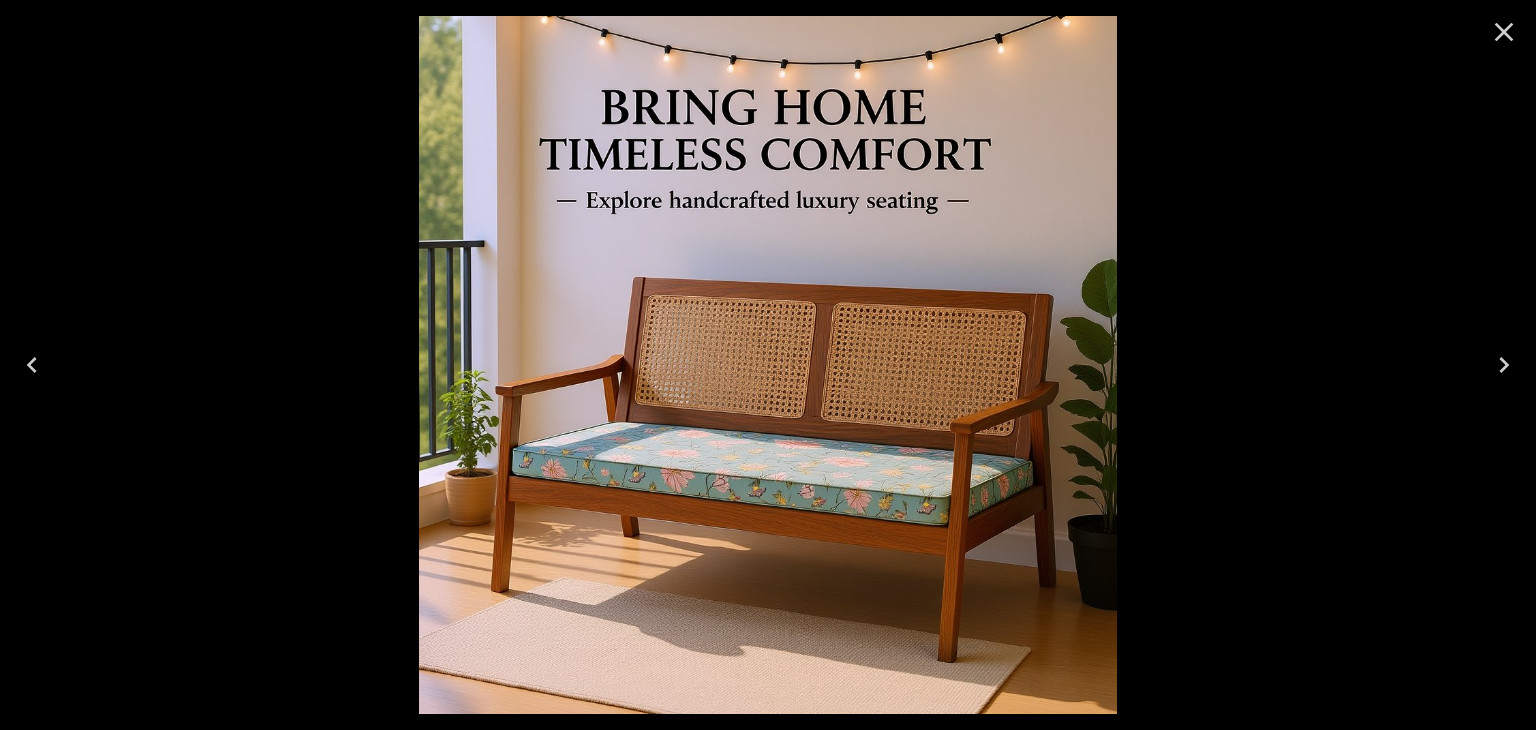 click 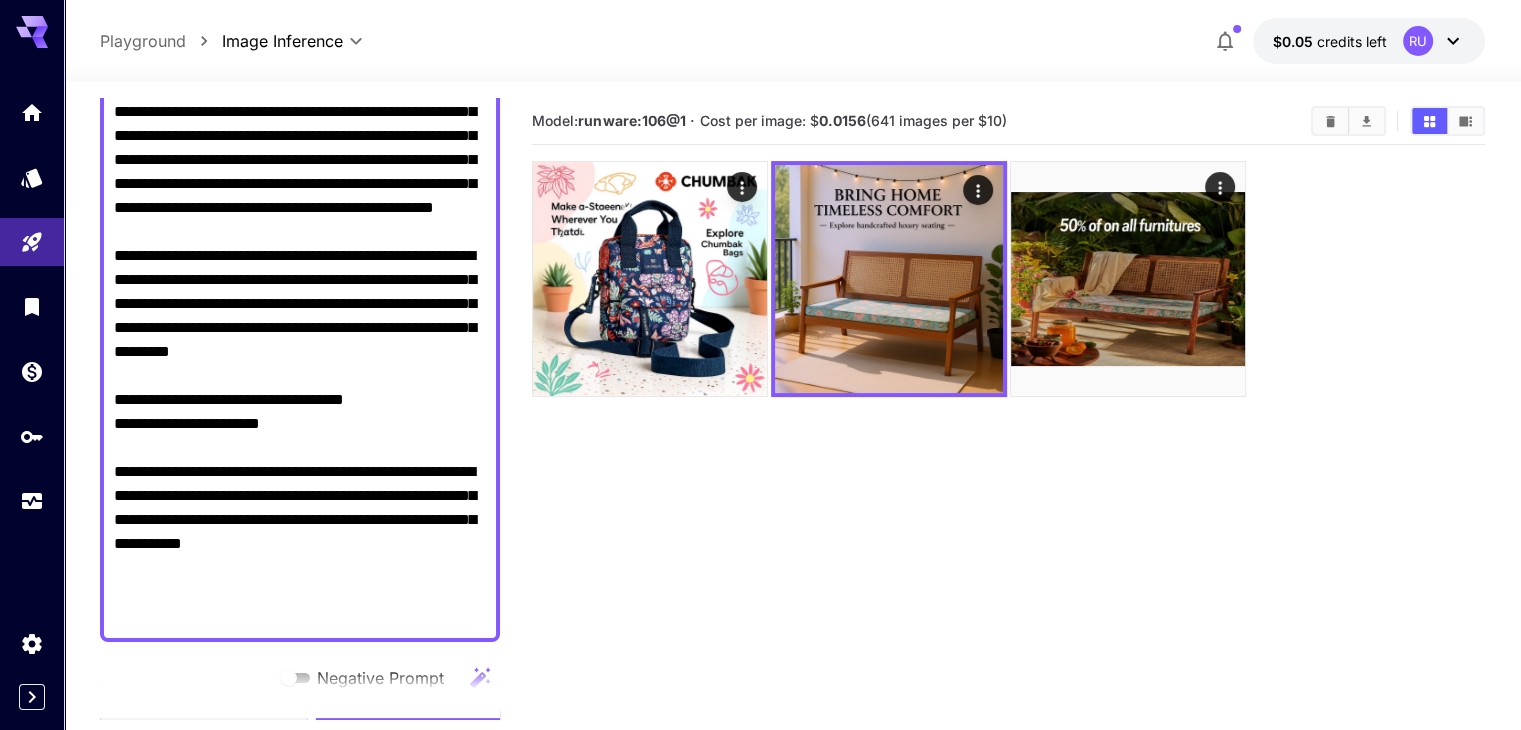 scroll, scrollTop: 200, scrollLeft: 0, axis: vertical 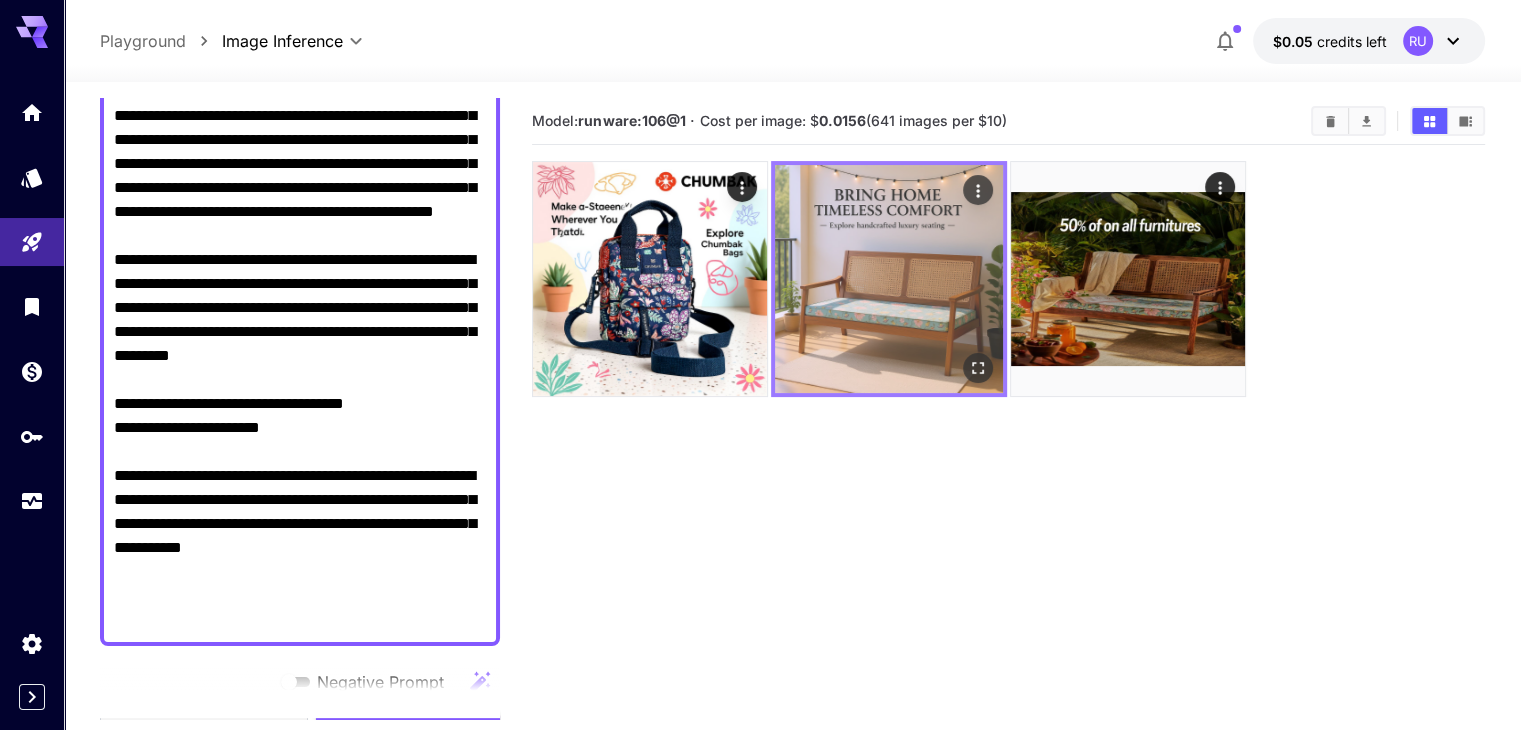 click 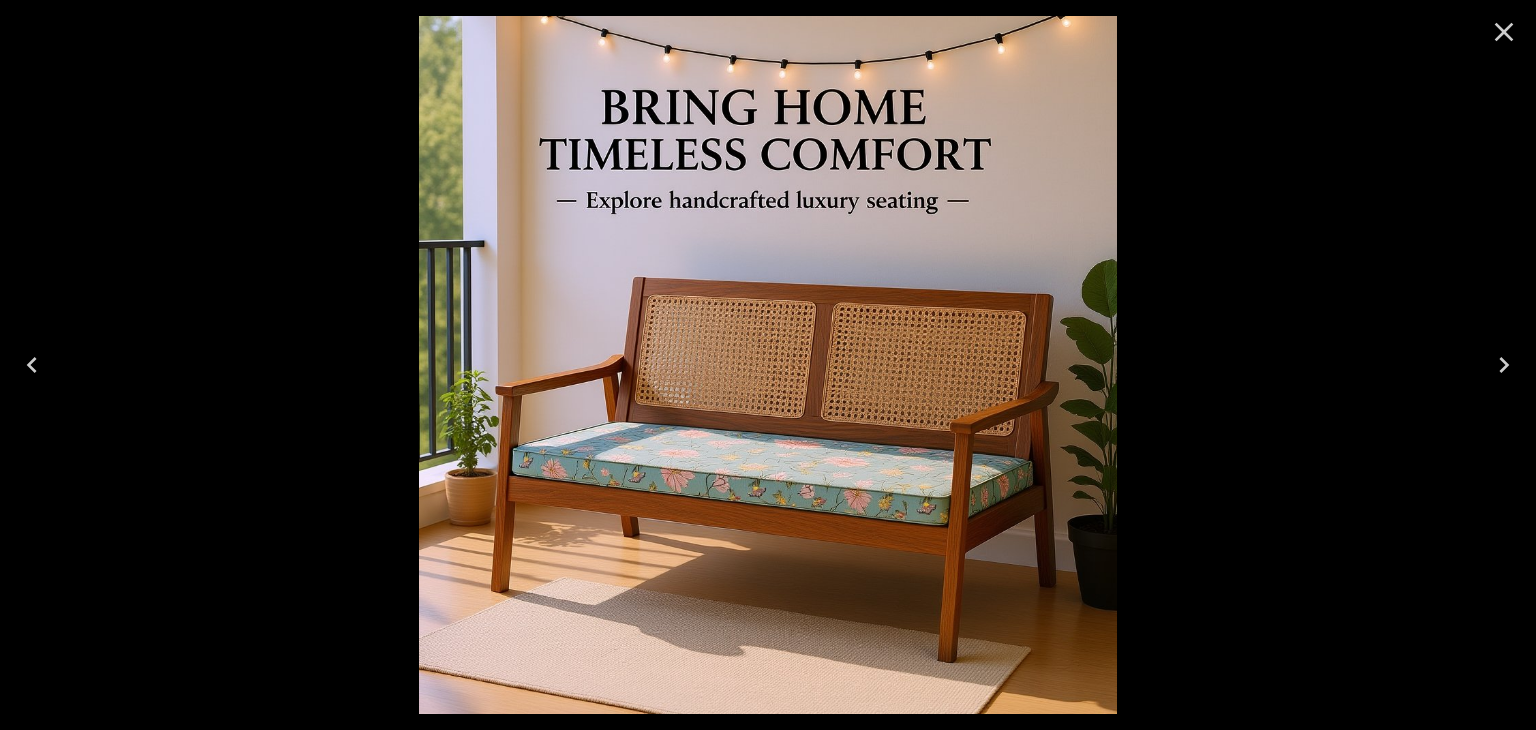 click 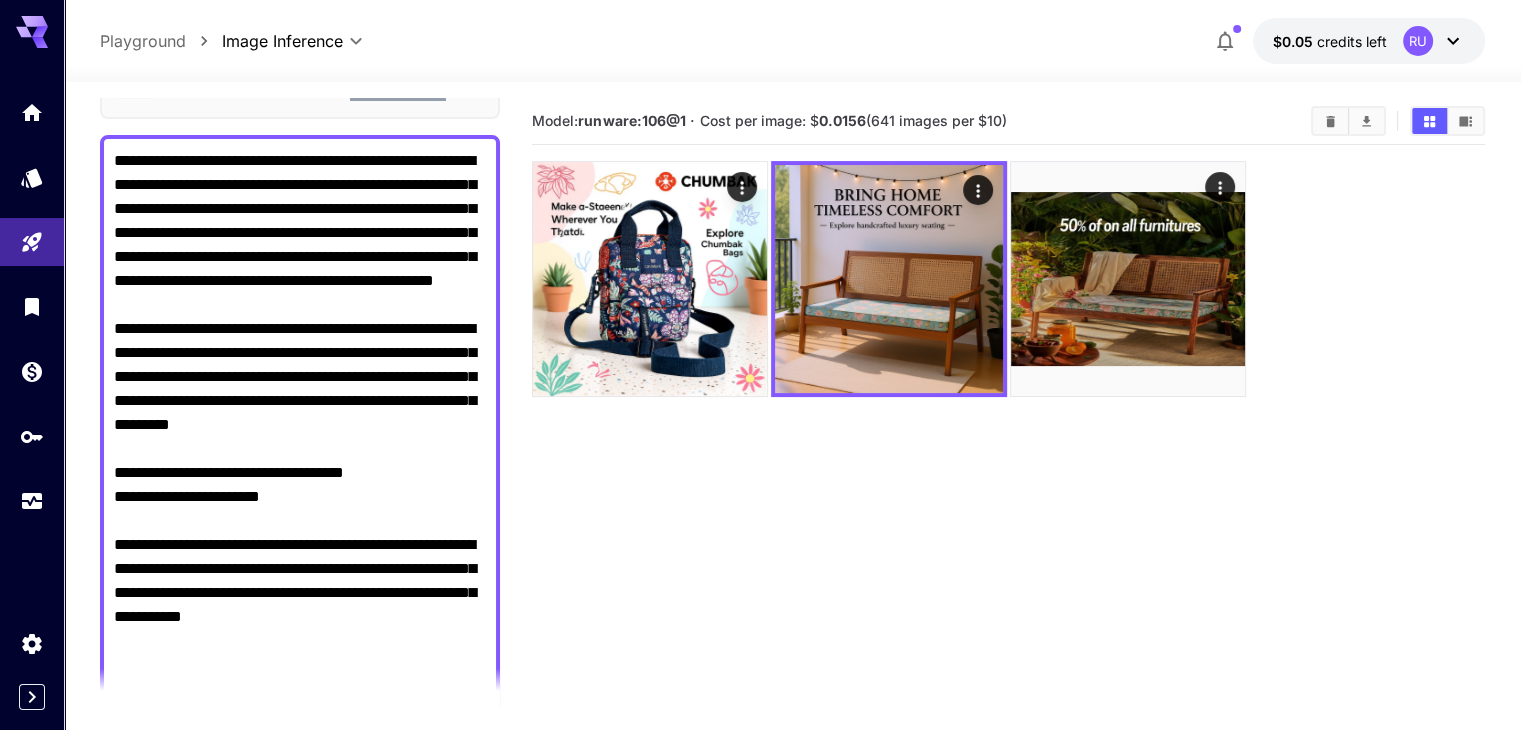 scroll, scrollTop: 0, scrollLeft: 0, axis: both 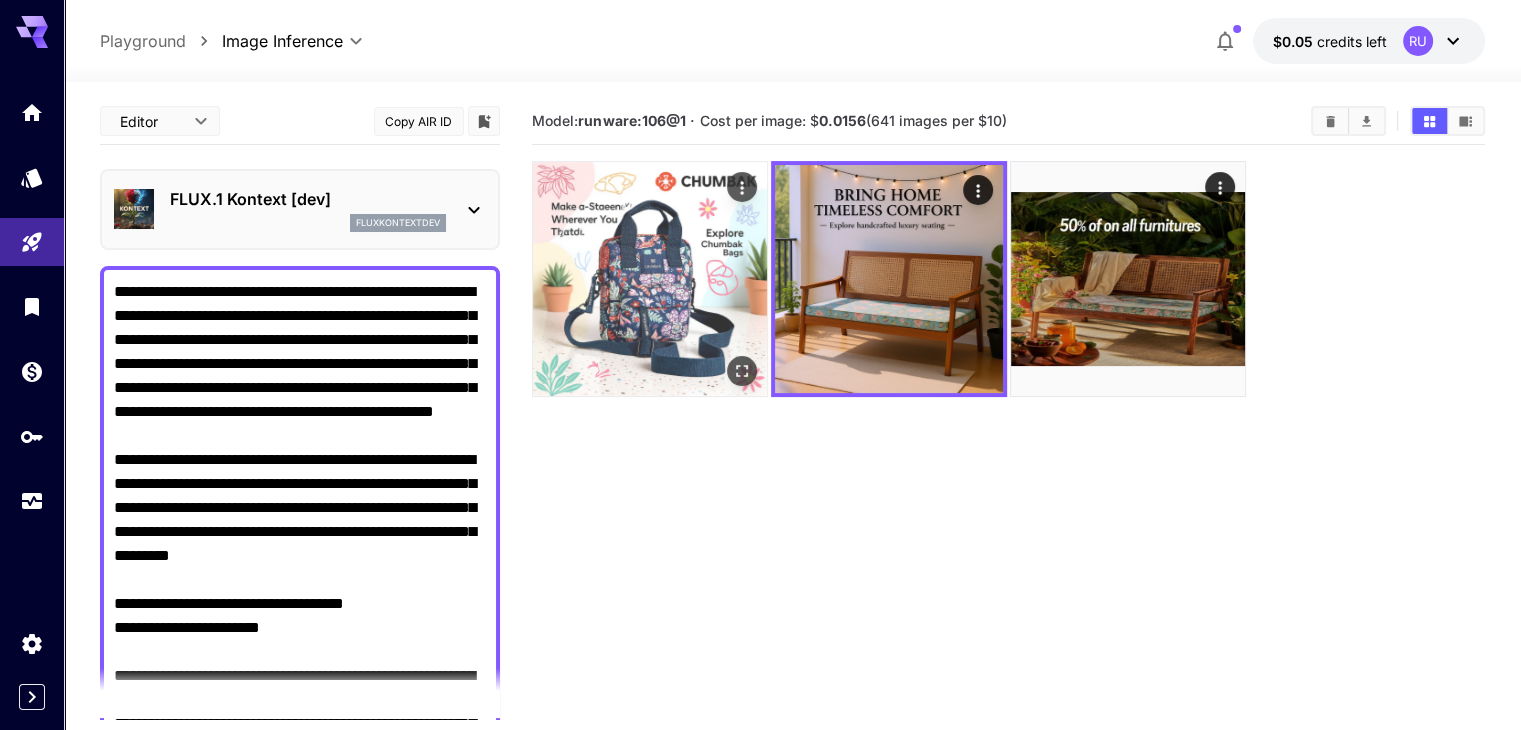 click at bounding box center [650, 279] 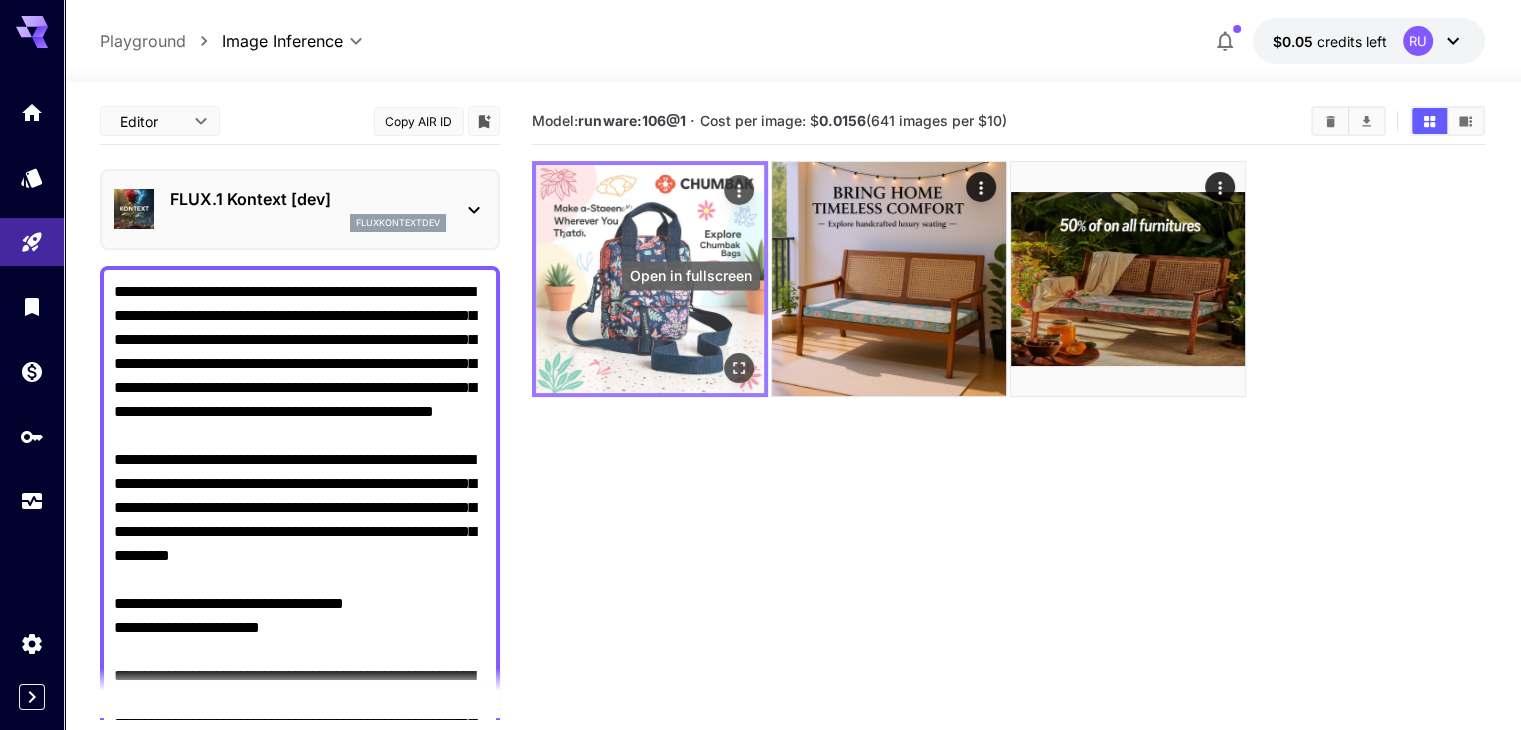 click 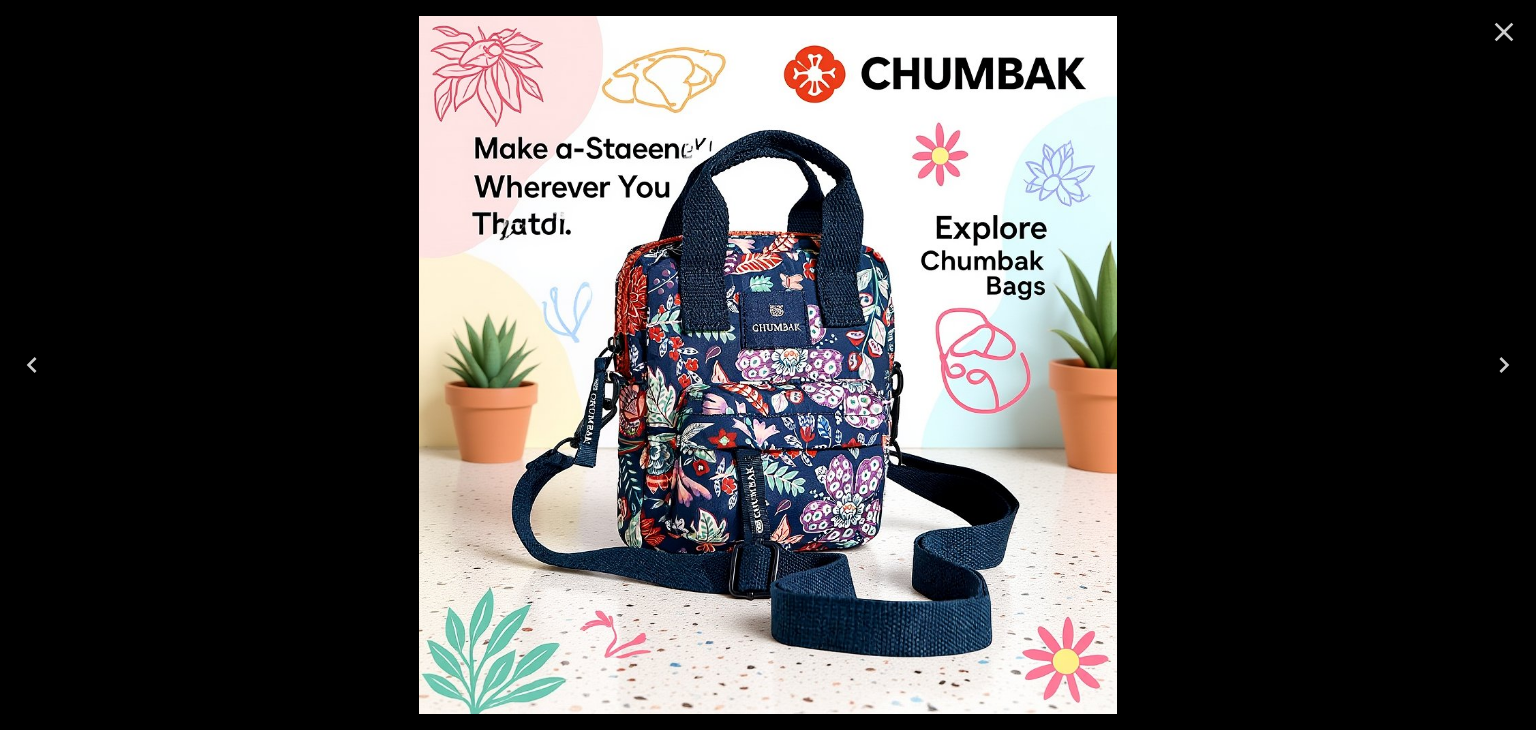 click 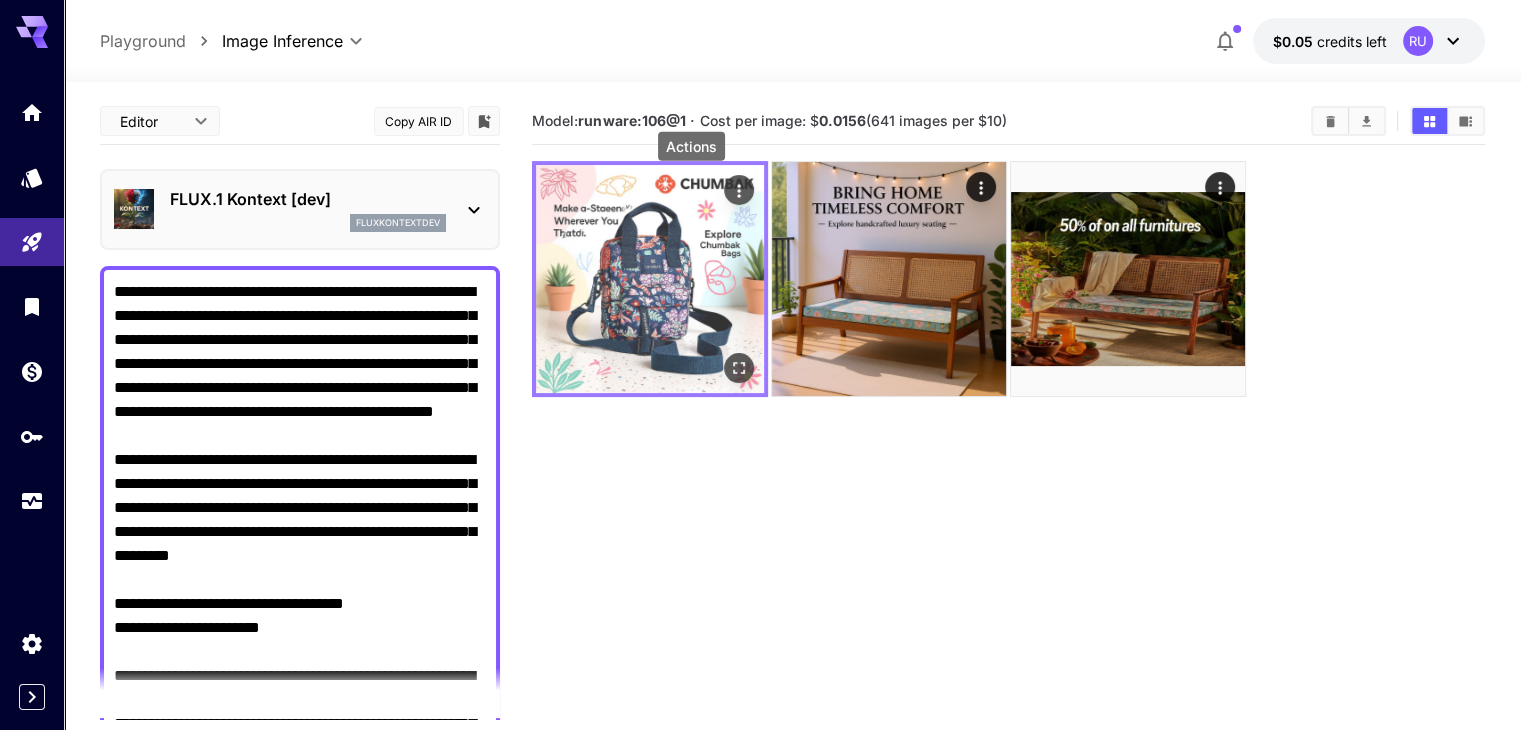 click 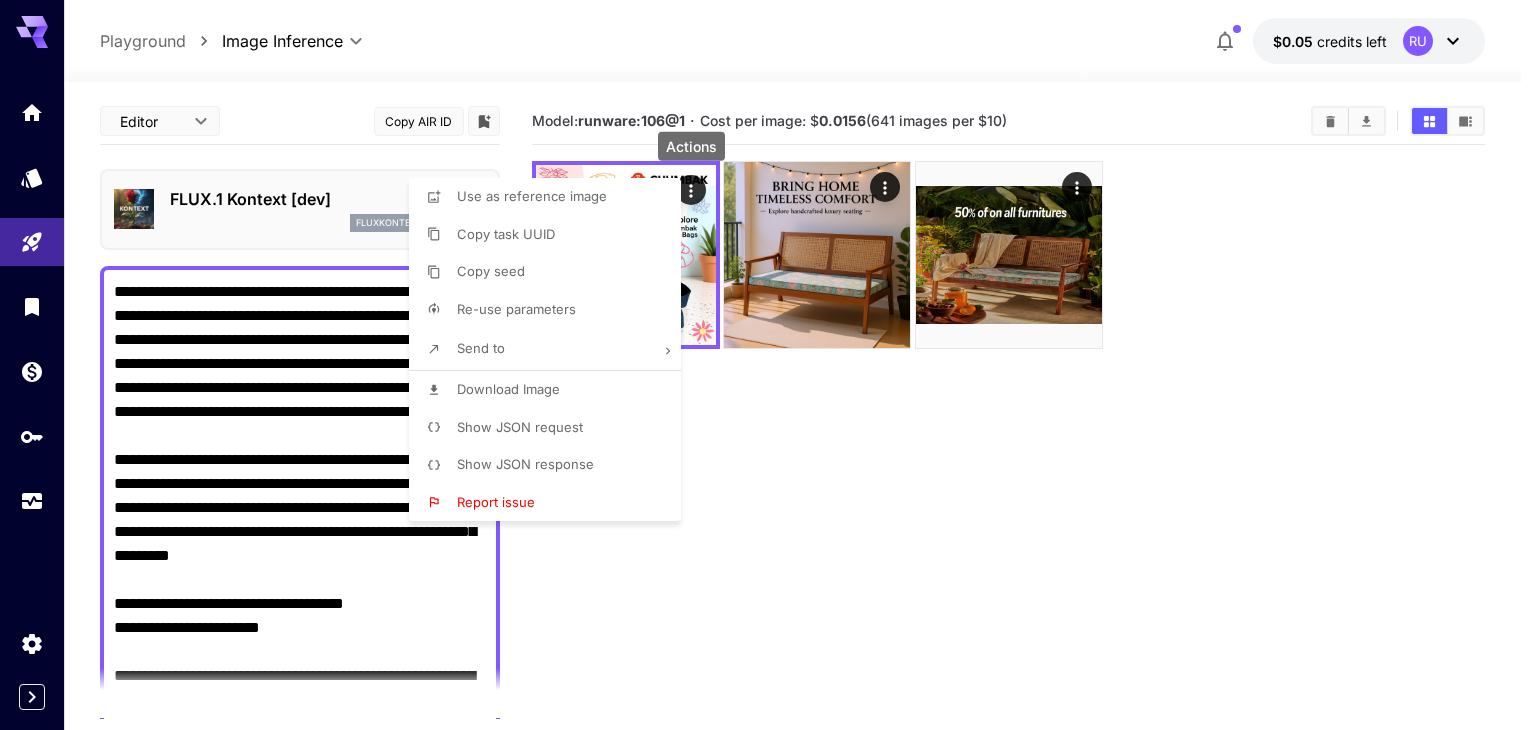 click on "Download Image" at bounding box center [508, 389] 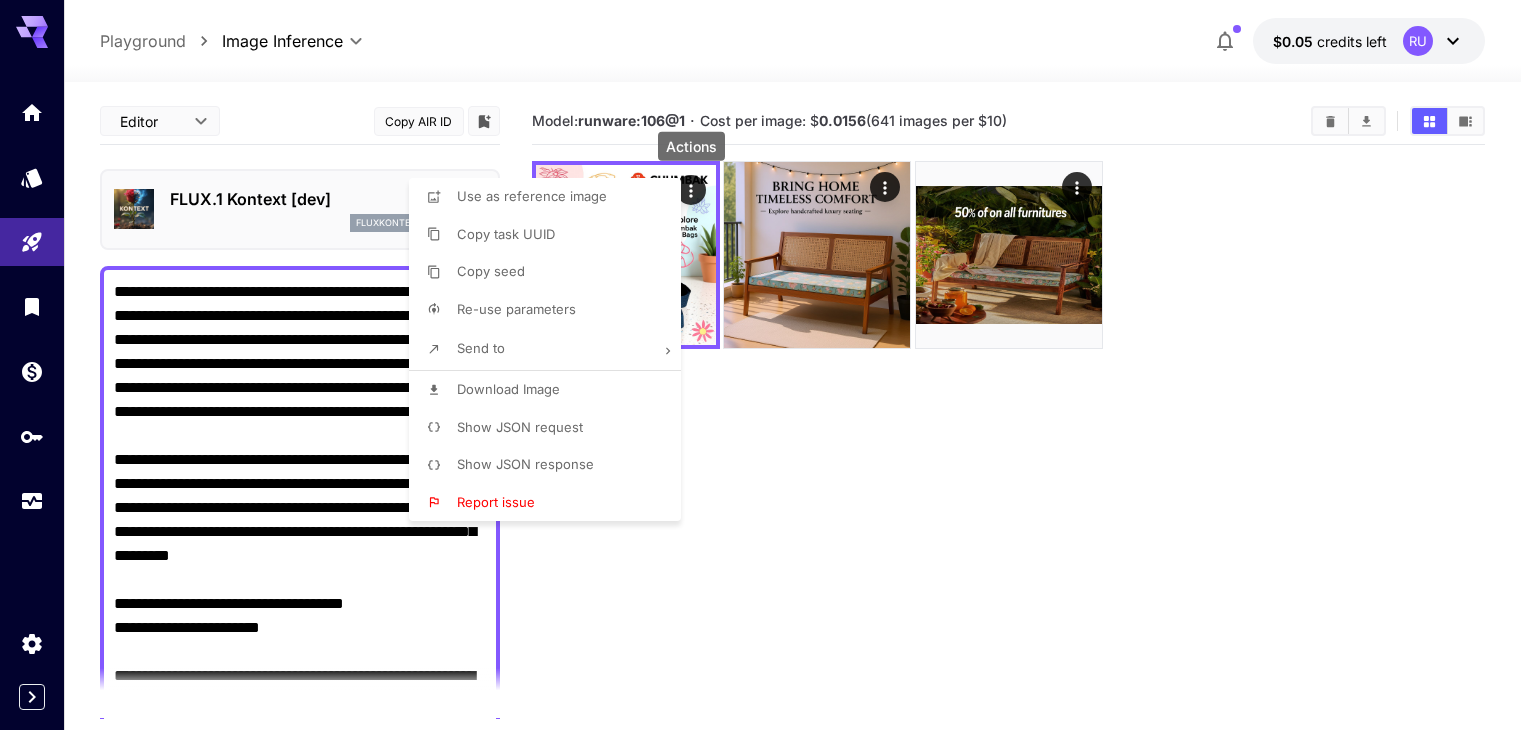 click at bounding box center [768, 365] 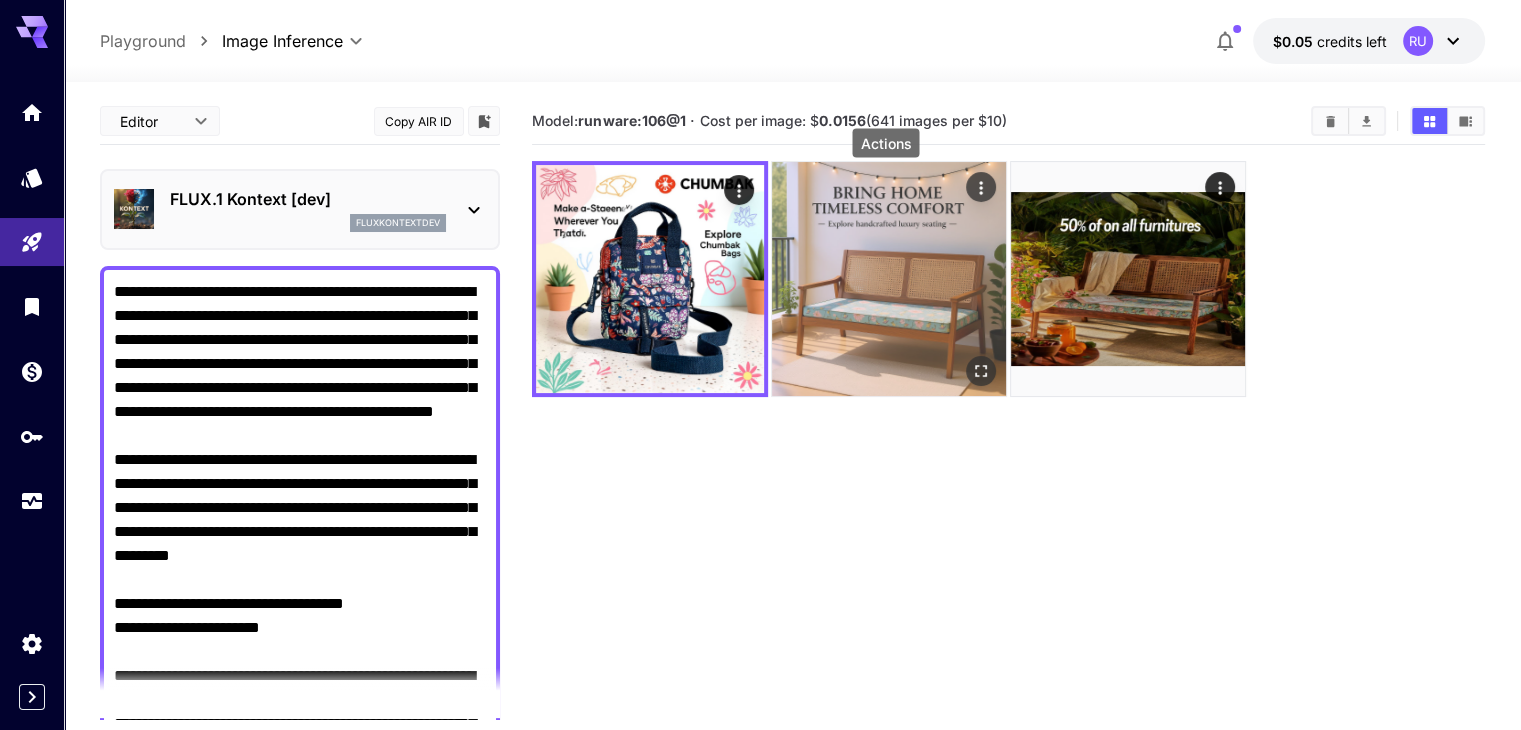 click 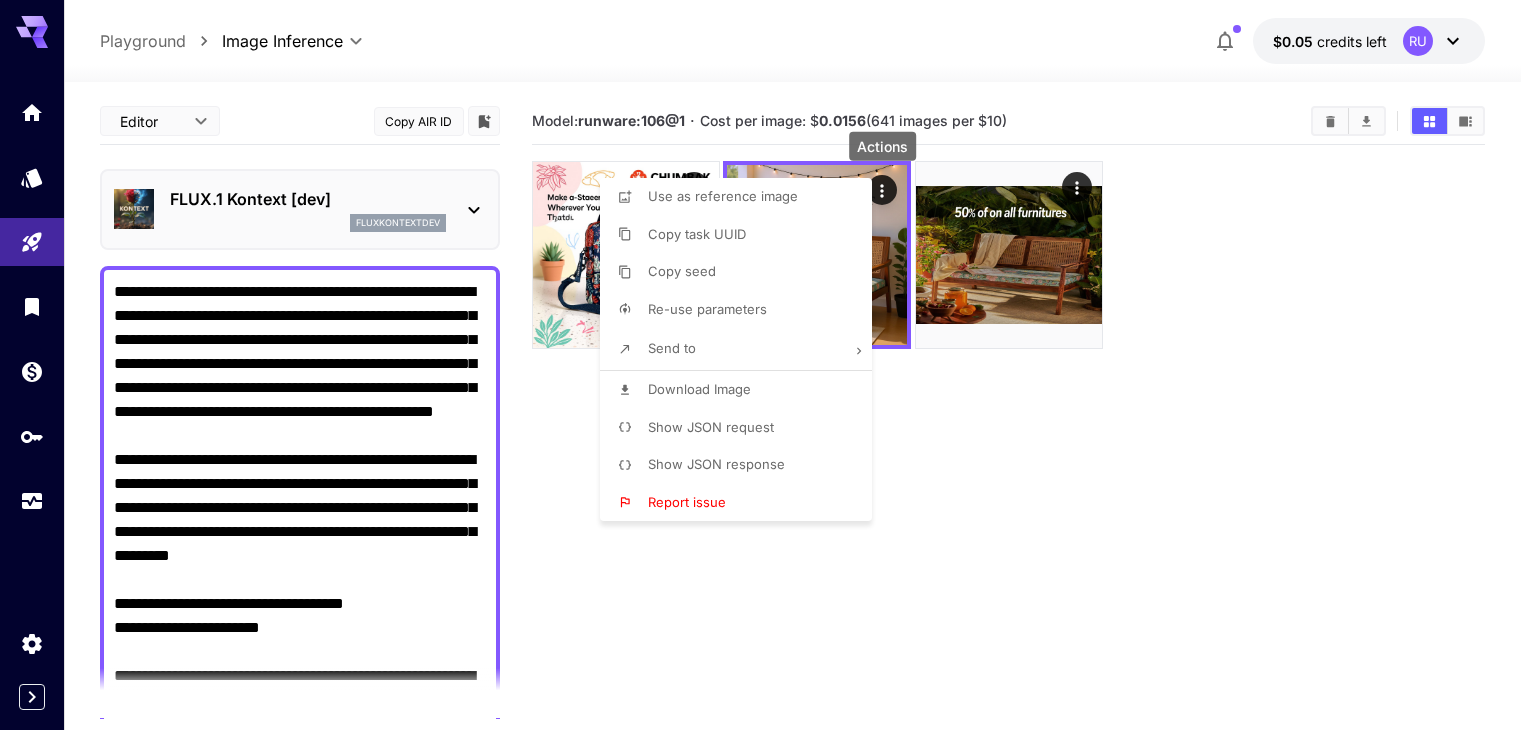 click on "Download Image" at bounding box center [699, 389] 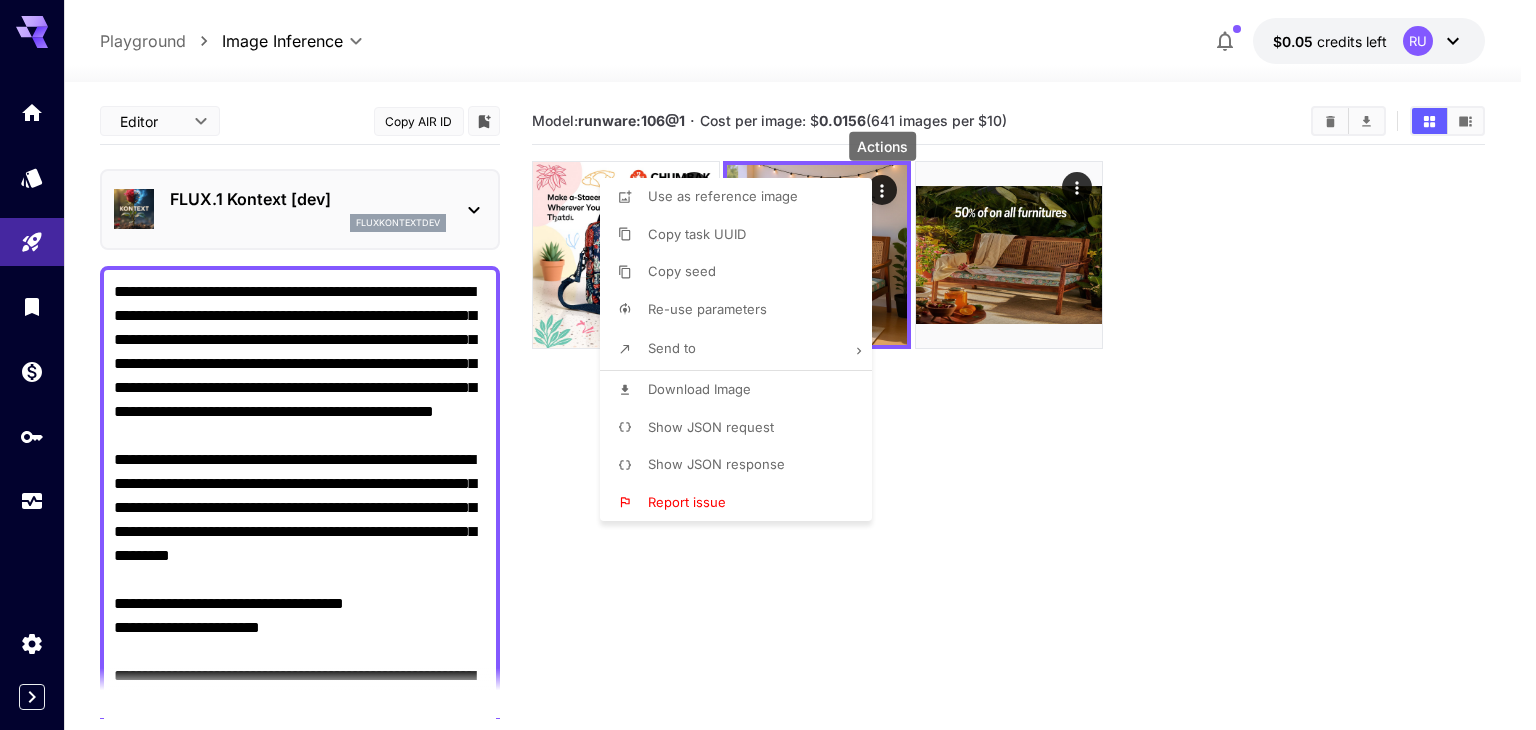 click at bounding box center [768, 365] 